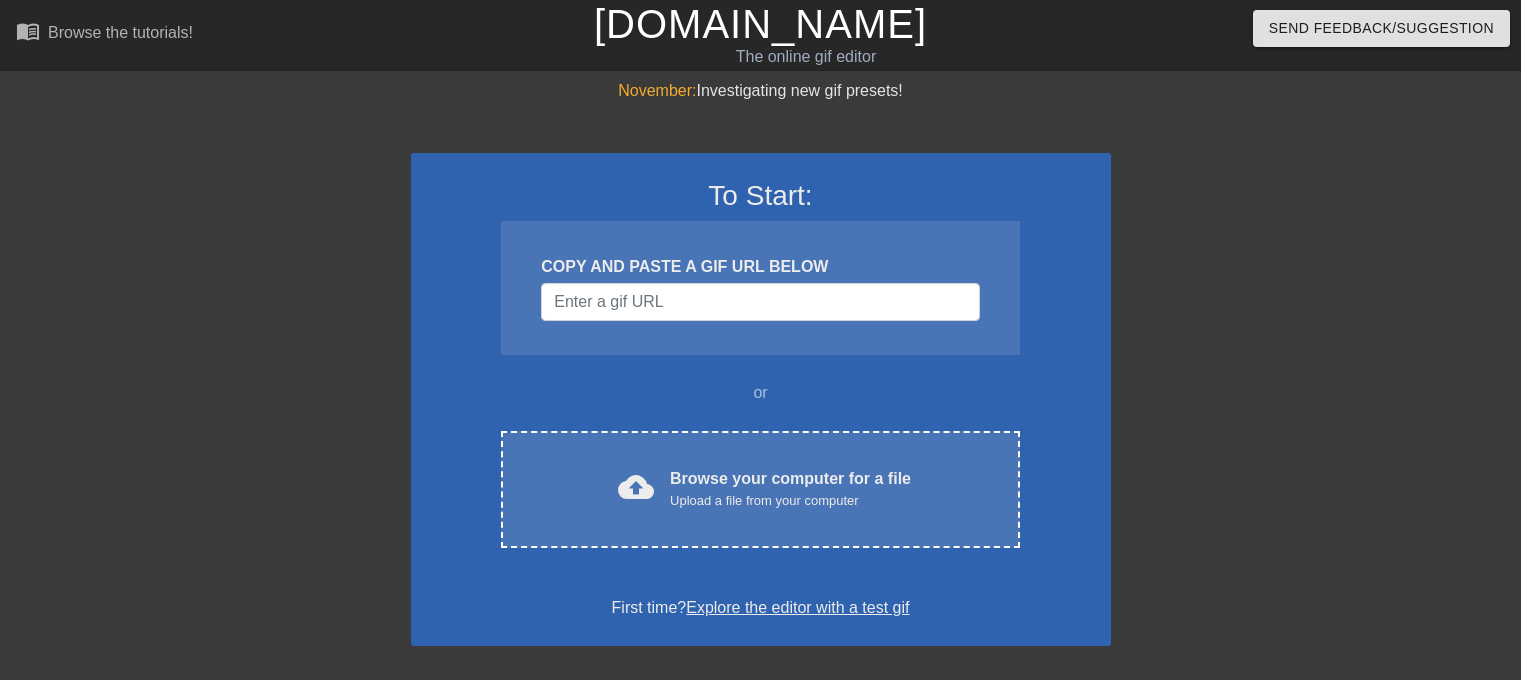 scroll, scrollTop: 0, scrollLeft: 0, axis: both 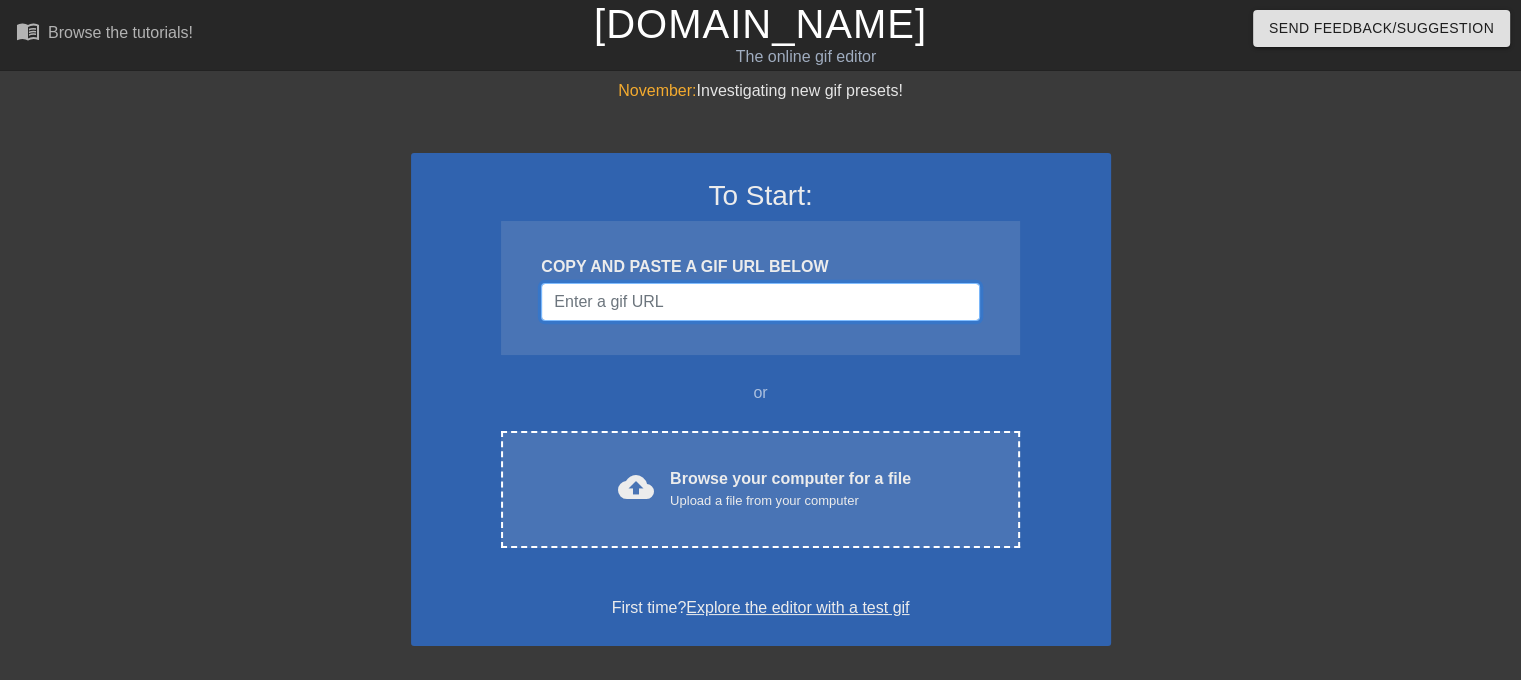 click at bounding box center (760, 302) 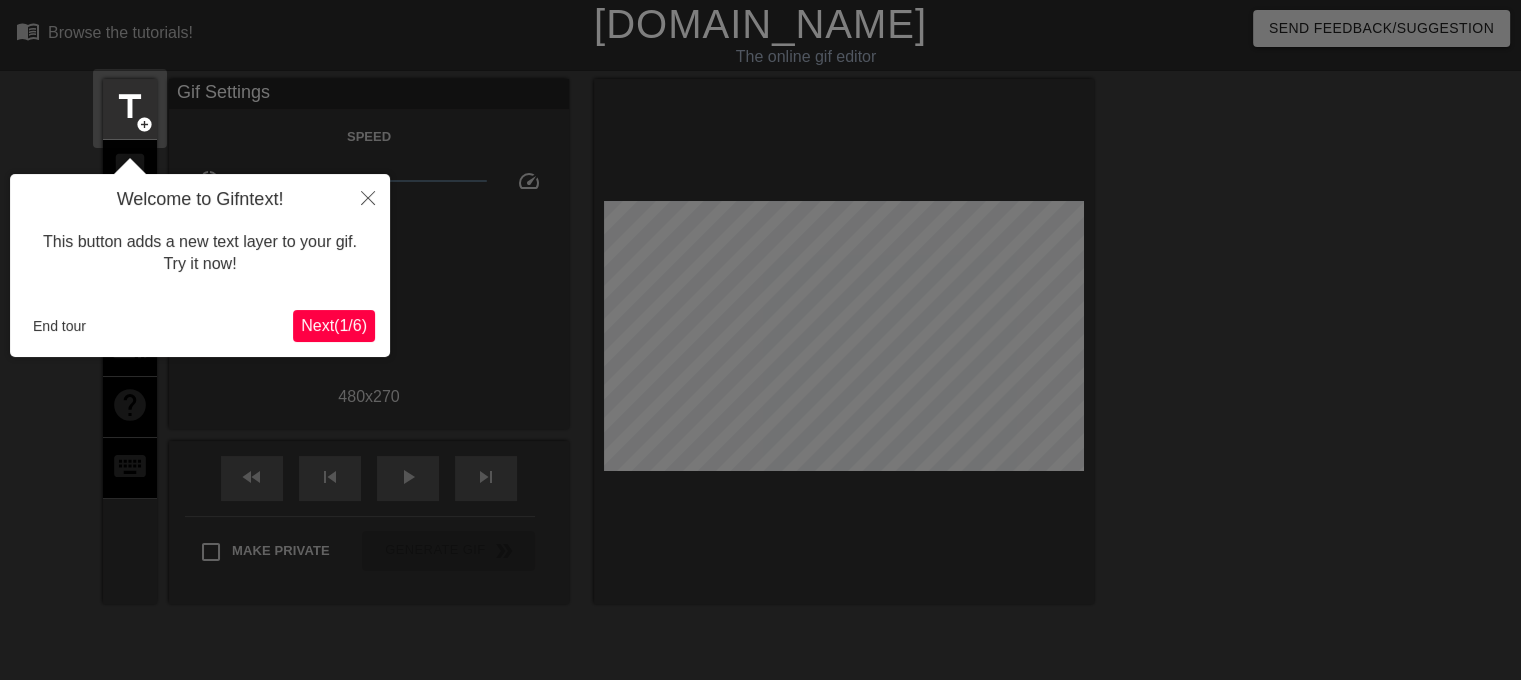 scroll, scrollTop: 48, scrollLeft: 0, axis: vertical 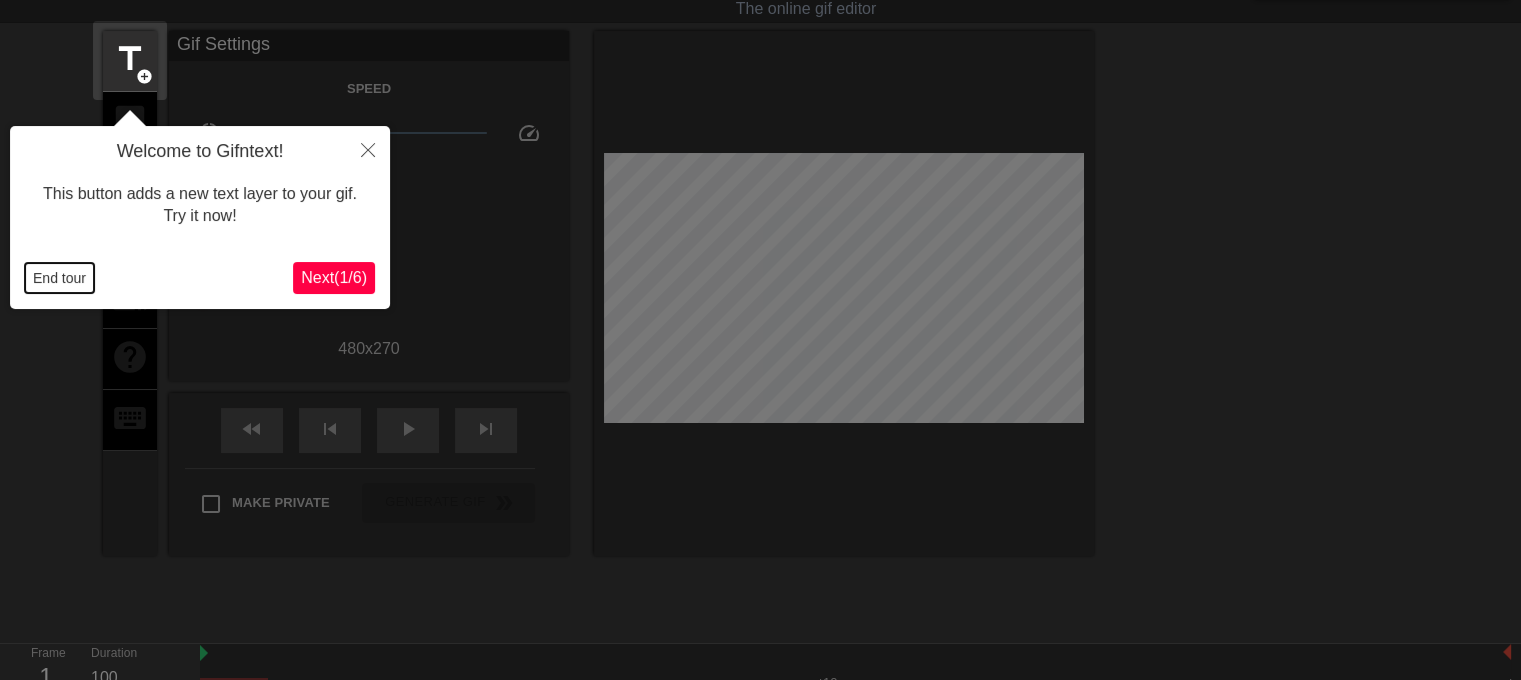 click on "End tour" at bounding box center (59, 278) 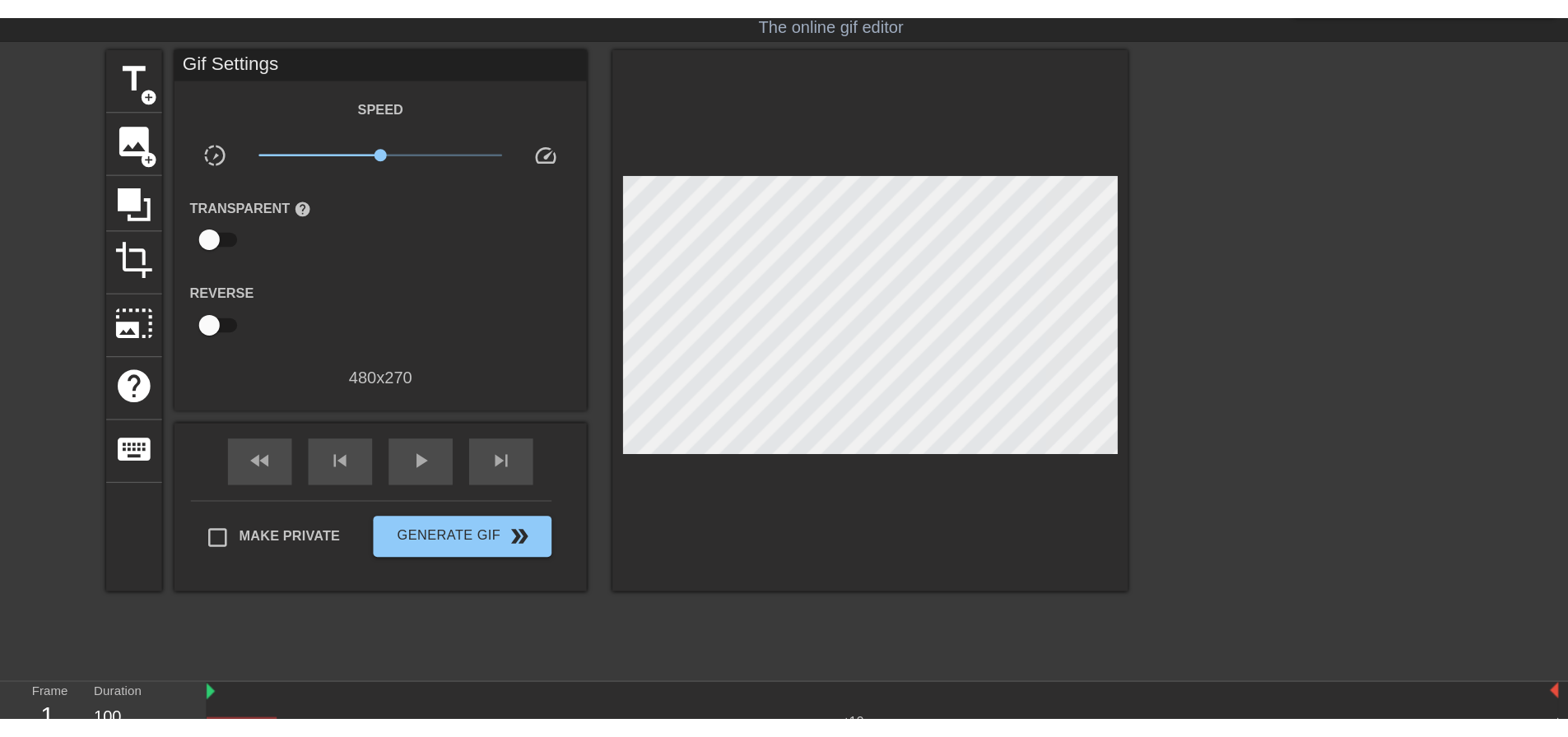 scroll, scrollTop: 40, scrollLeft: 0, axis: vertical 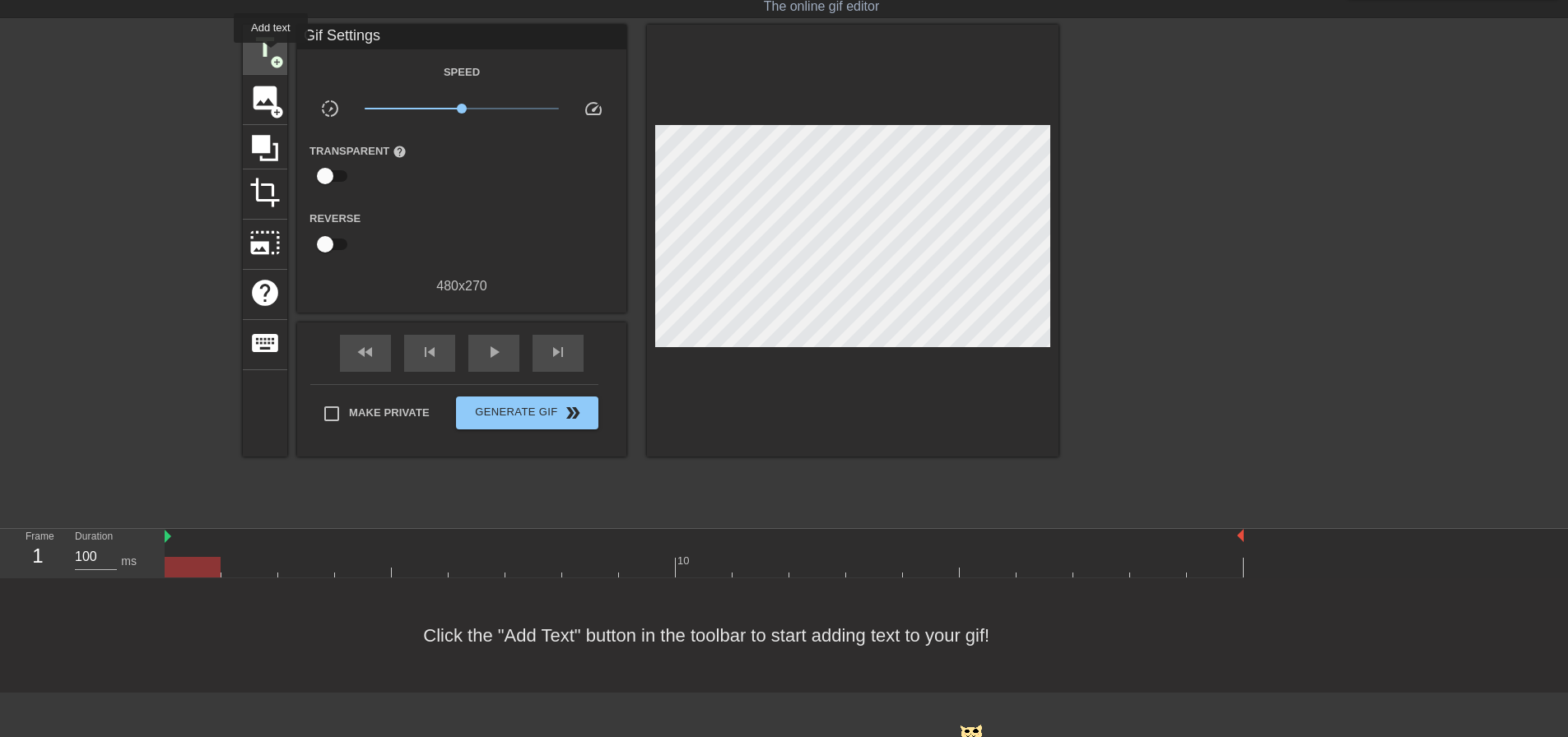 click on "add_circle" at bounding box center [277, 62] 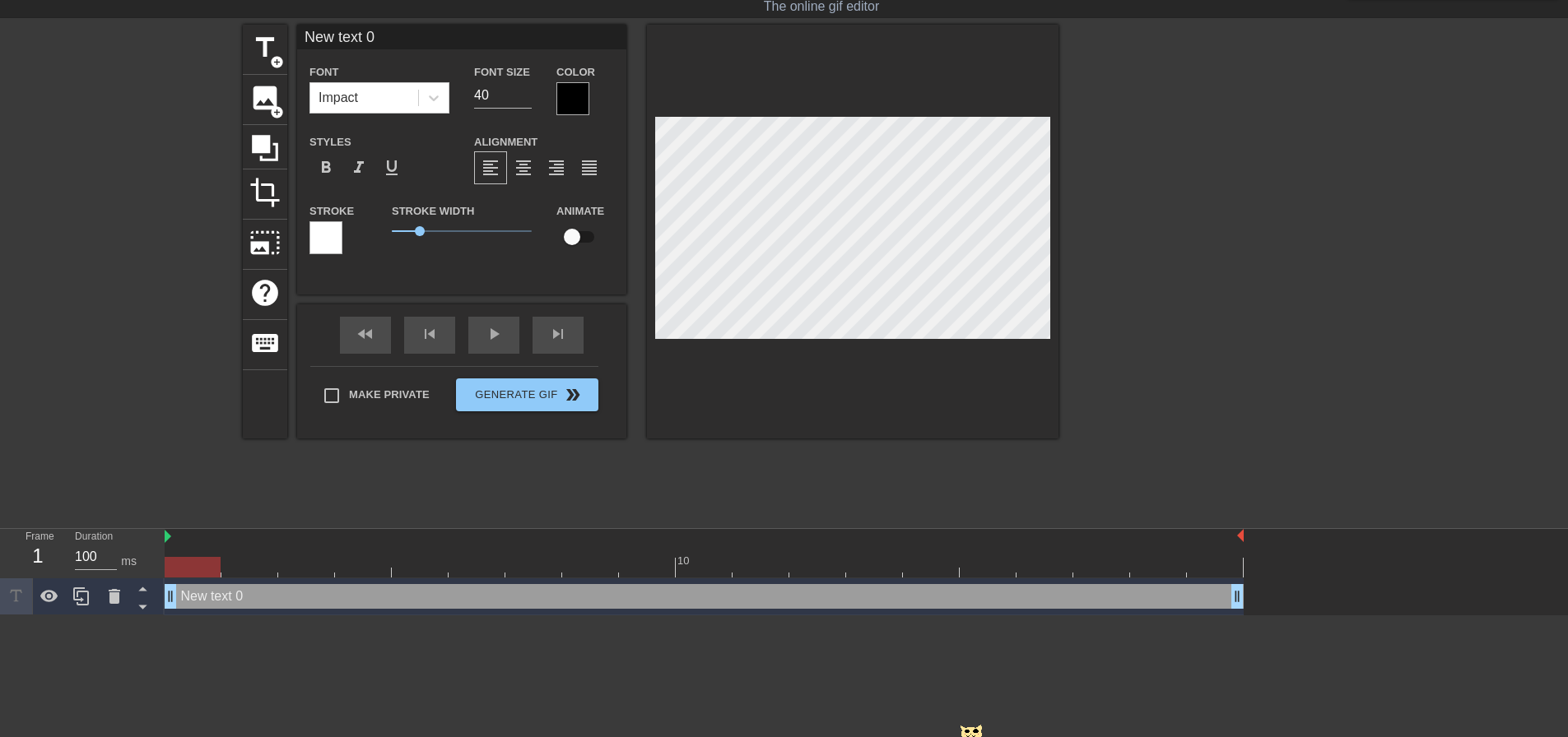 click on "New text 0 drag_handle drag_handle" at bounding box center [704, 596] 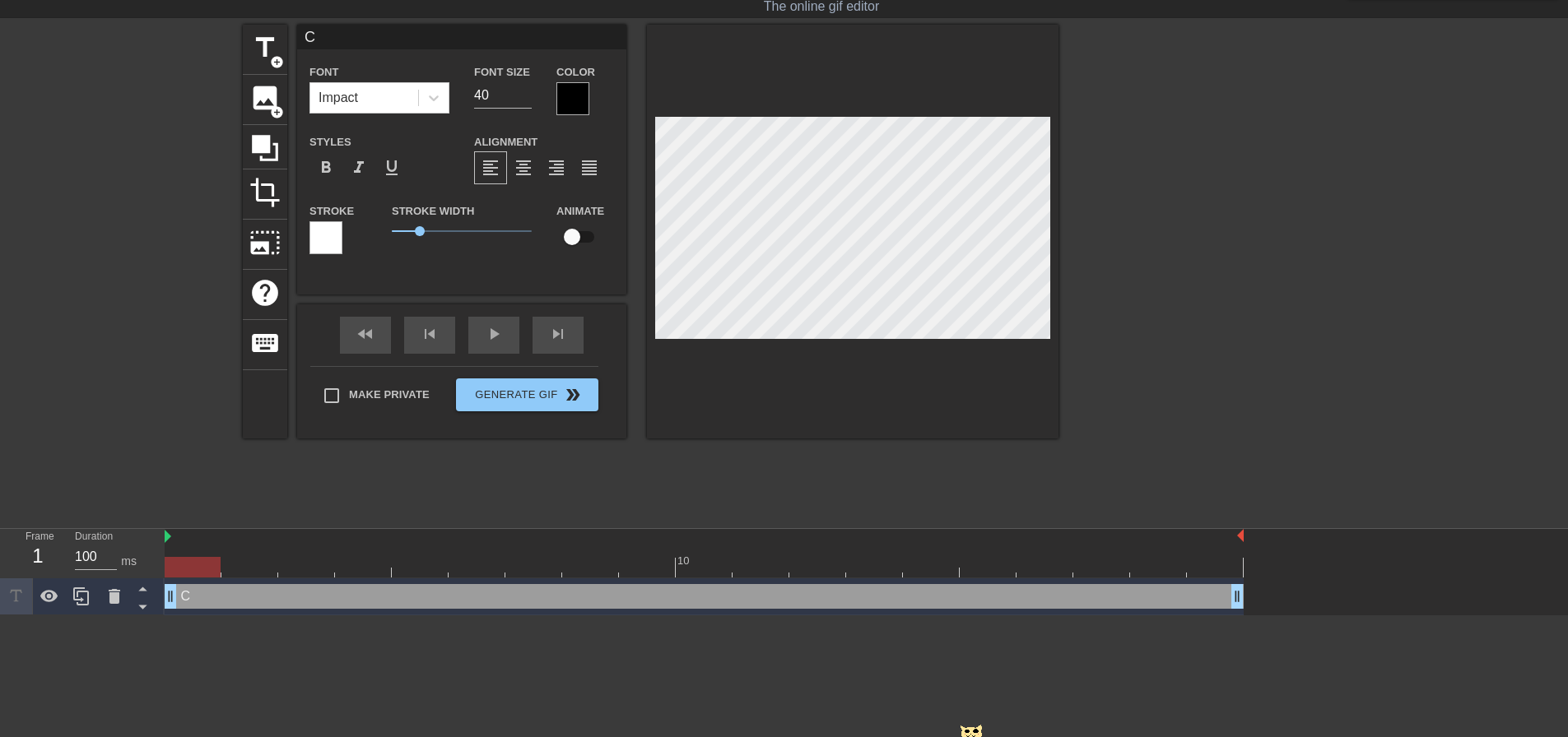 type on "Cu" 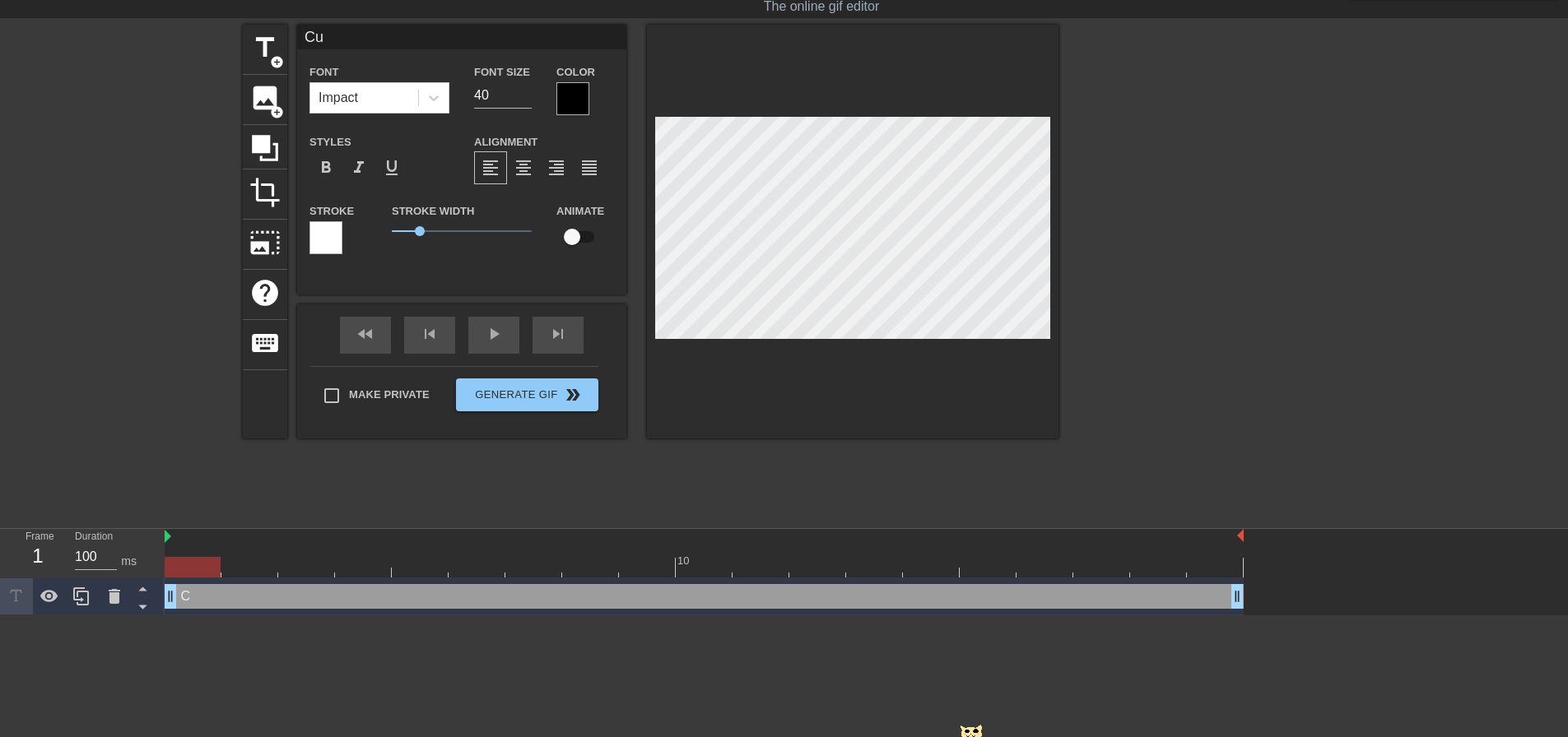 type on "Cur" 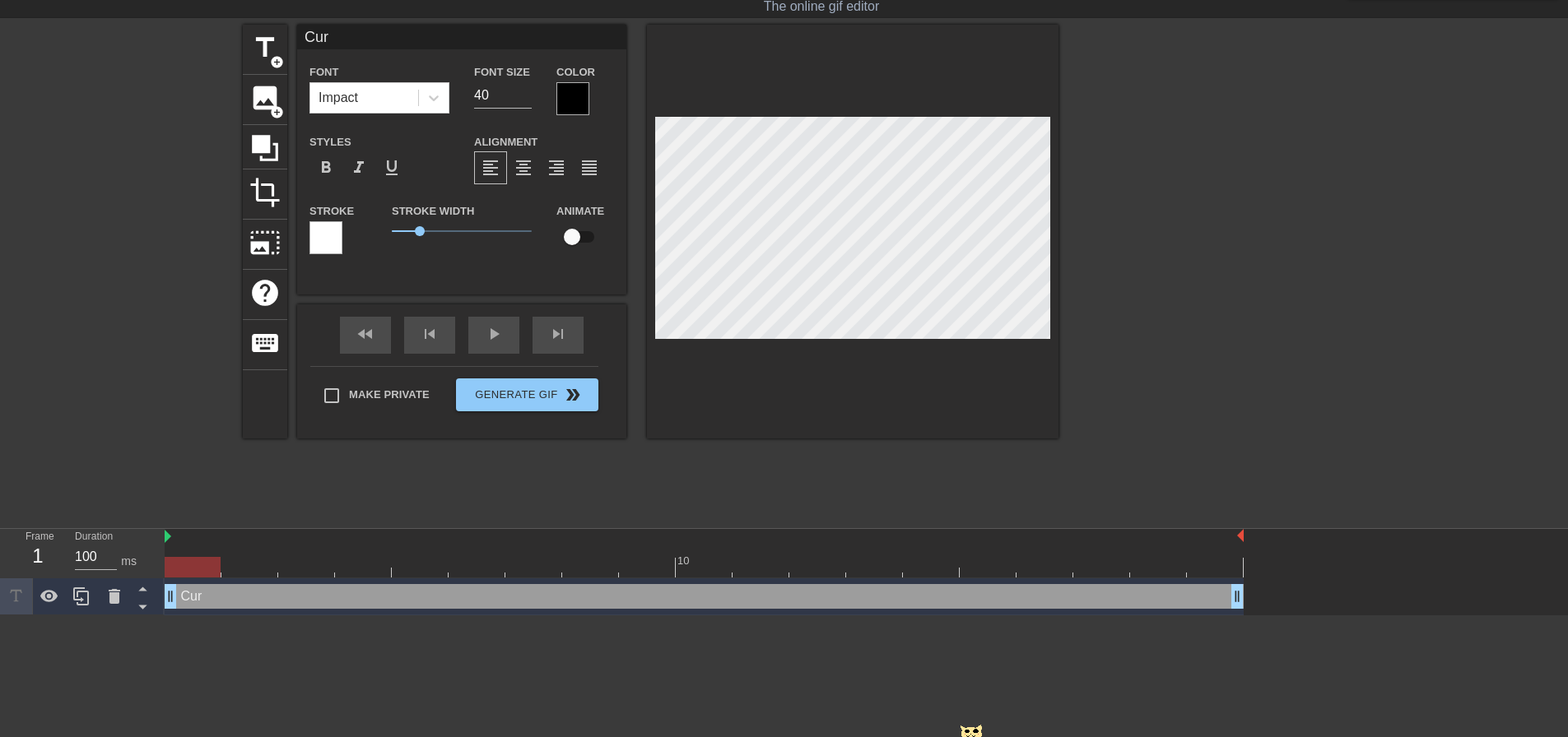 type on "Cura" 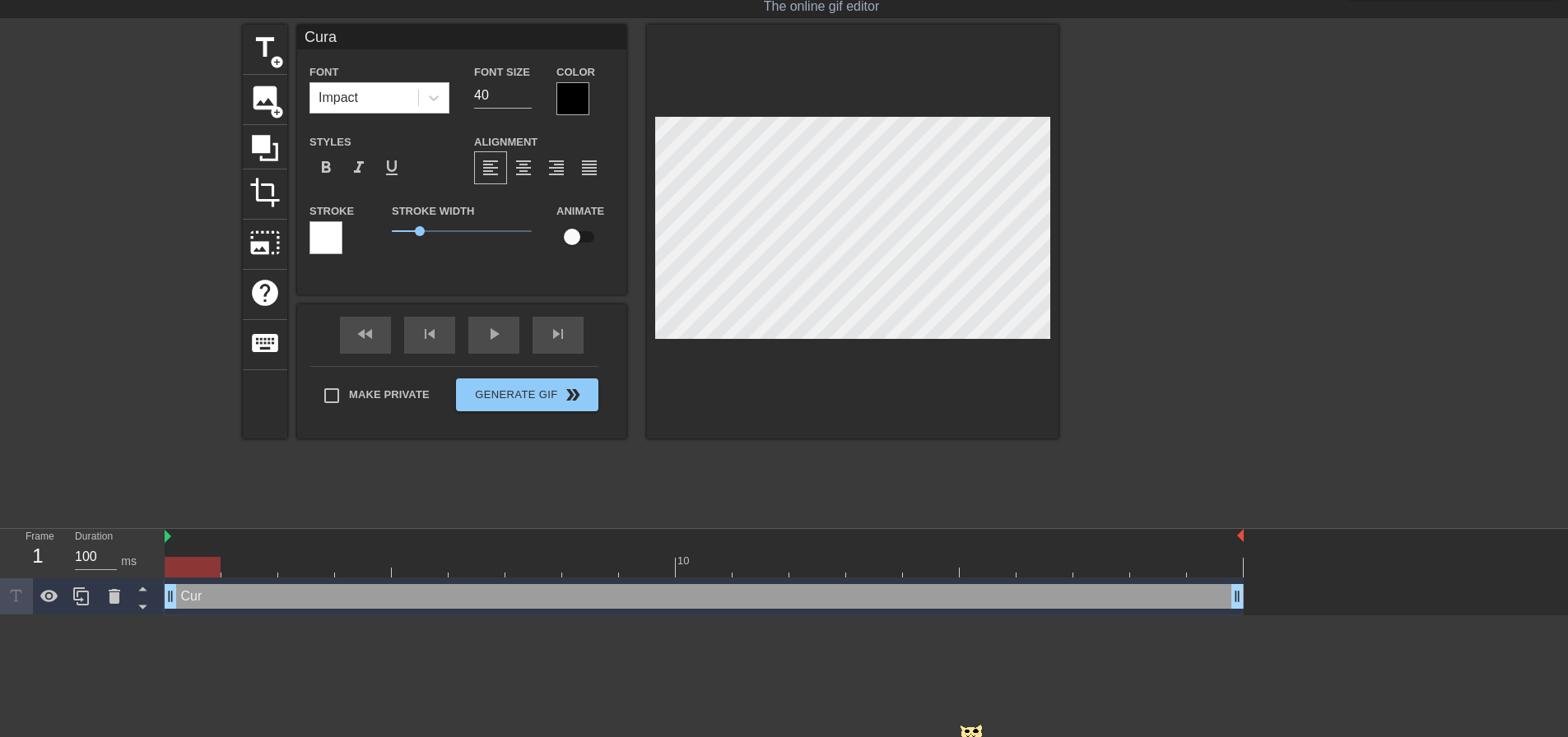 type on "Curat" 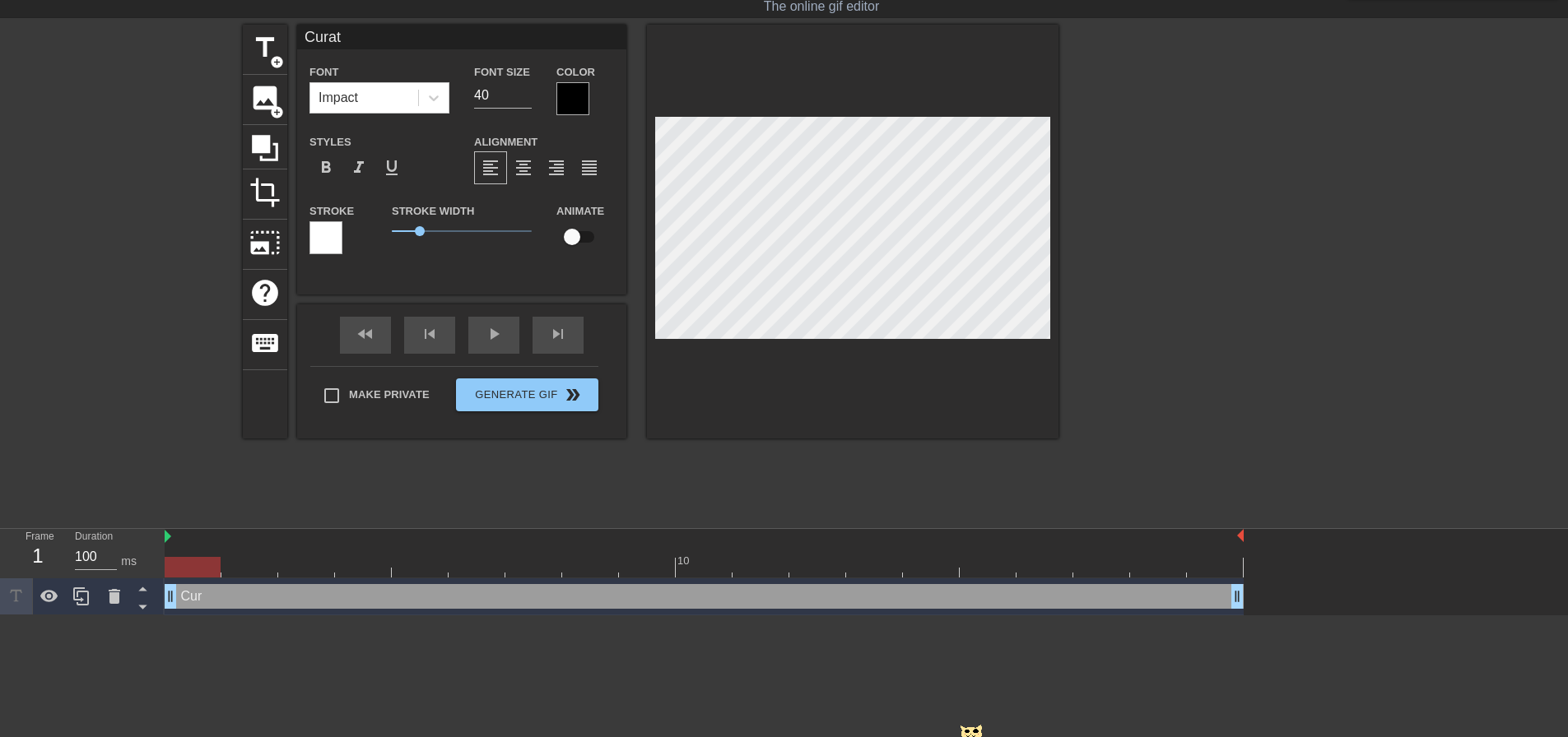 type on "Curati" 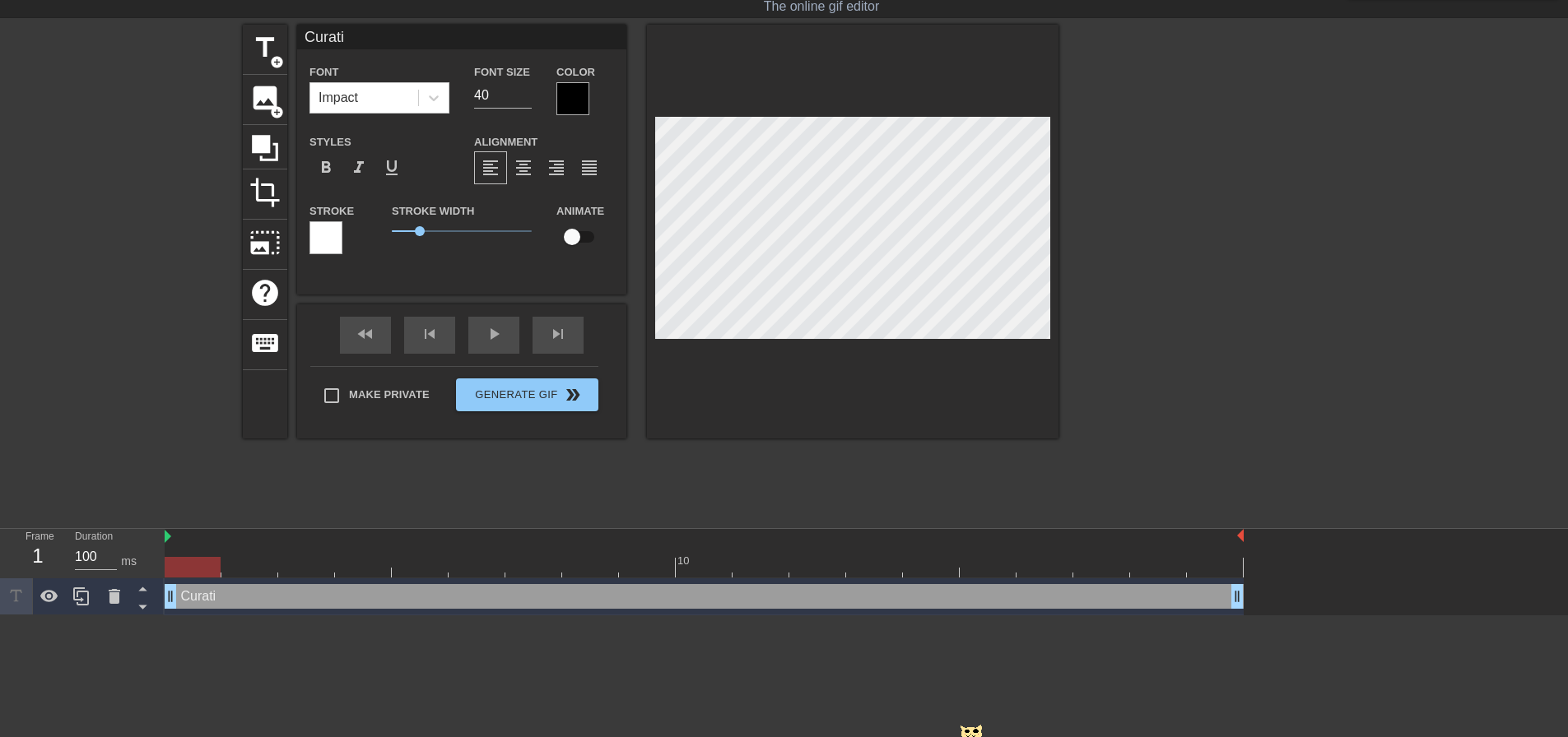 type on "Curativ" 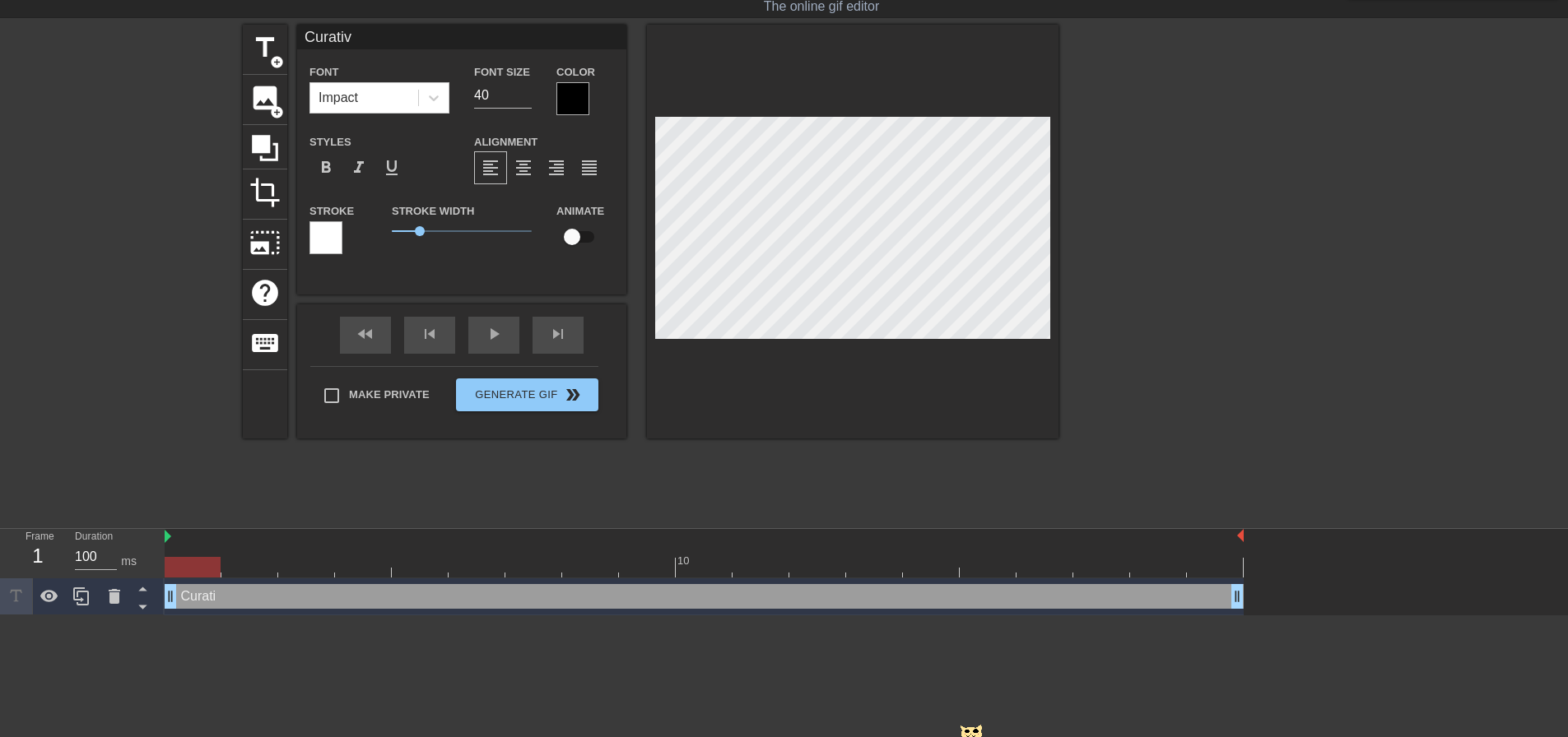 type on "Curative" 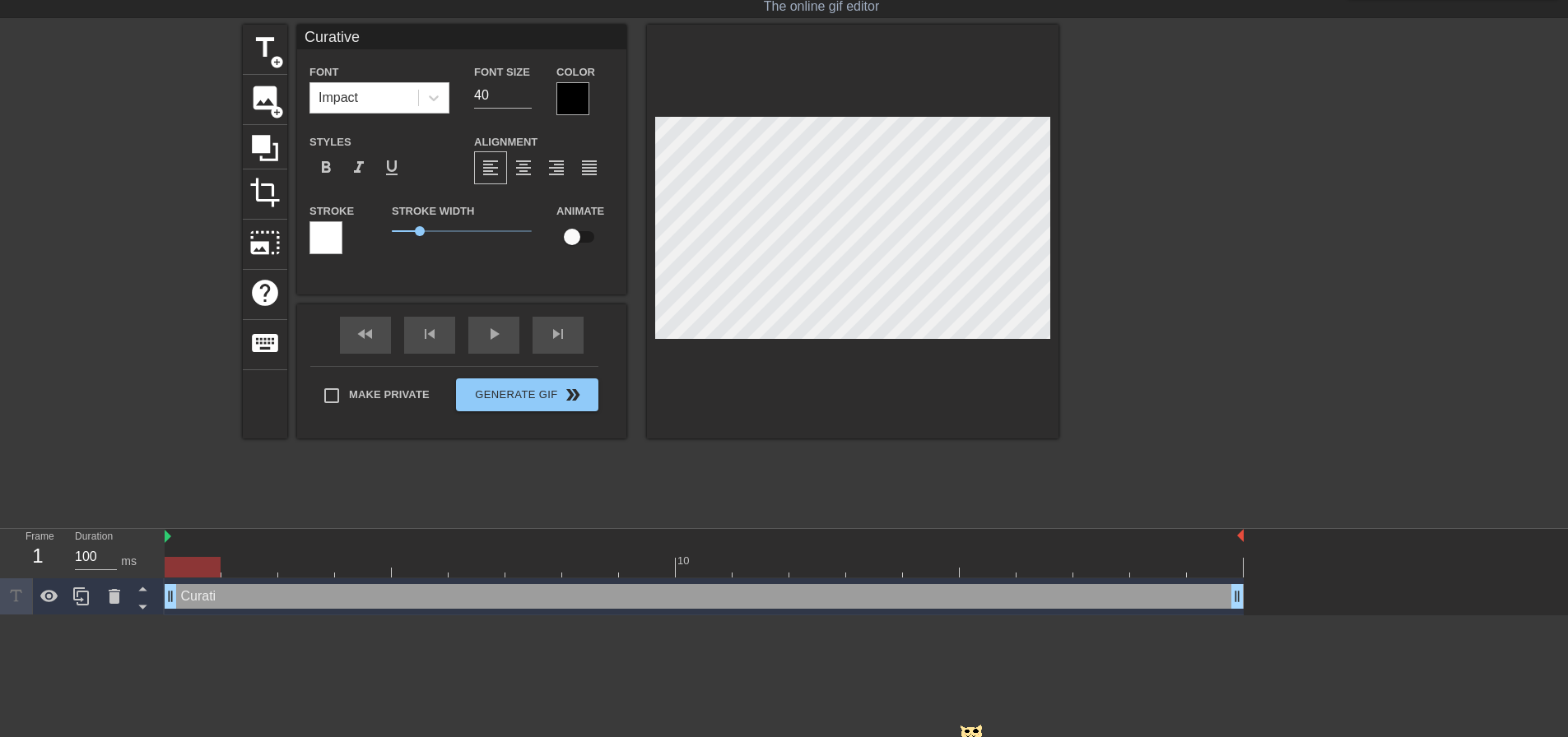 type on "Curative" 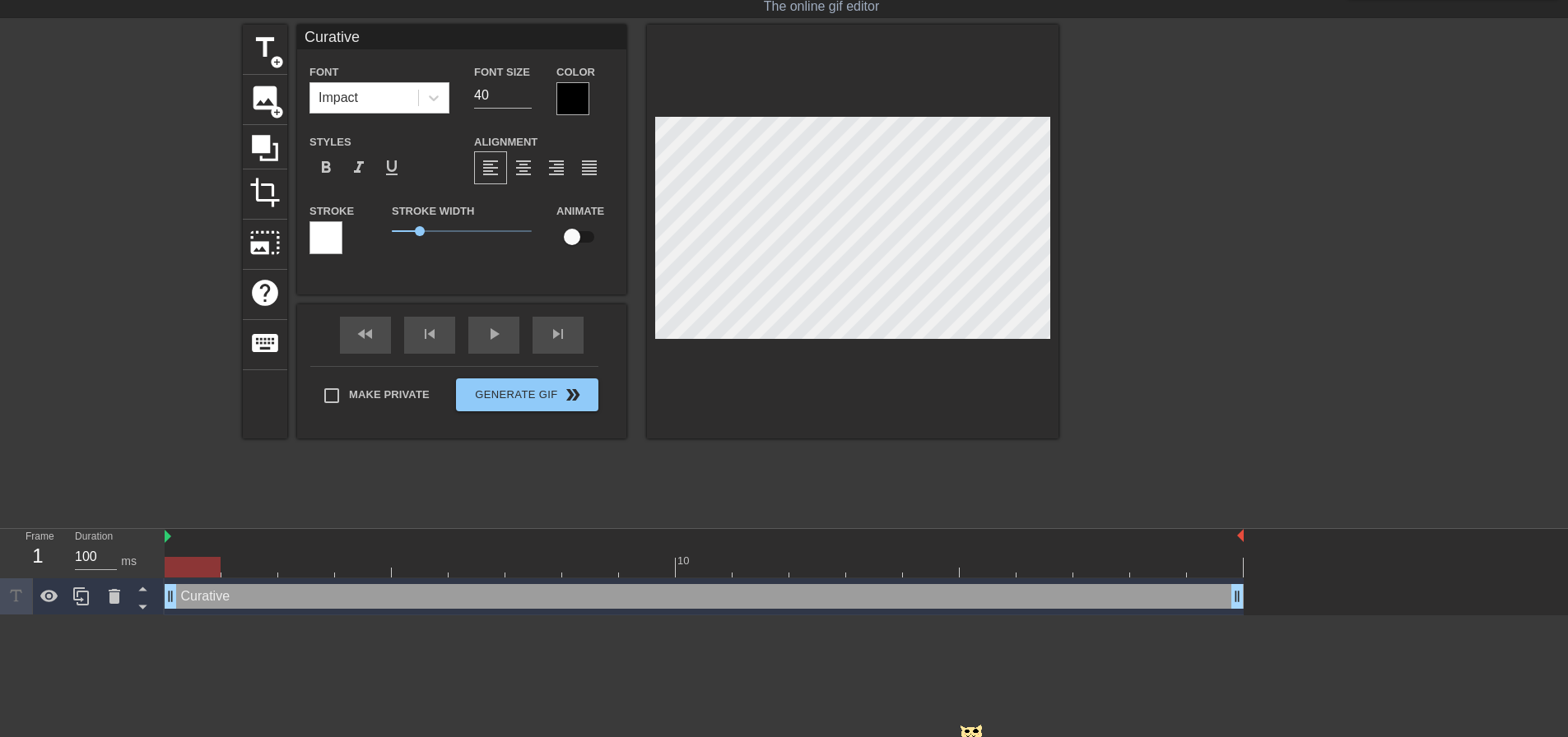 type on "Curative P" 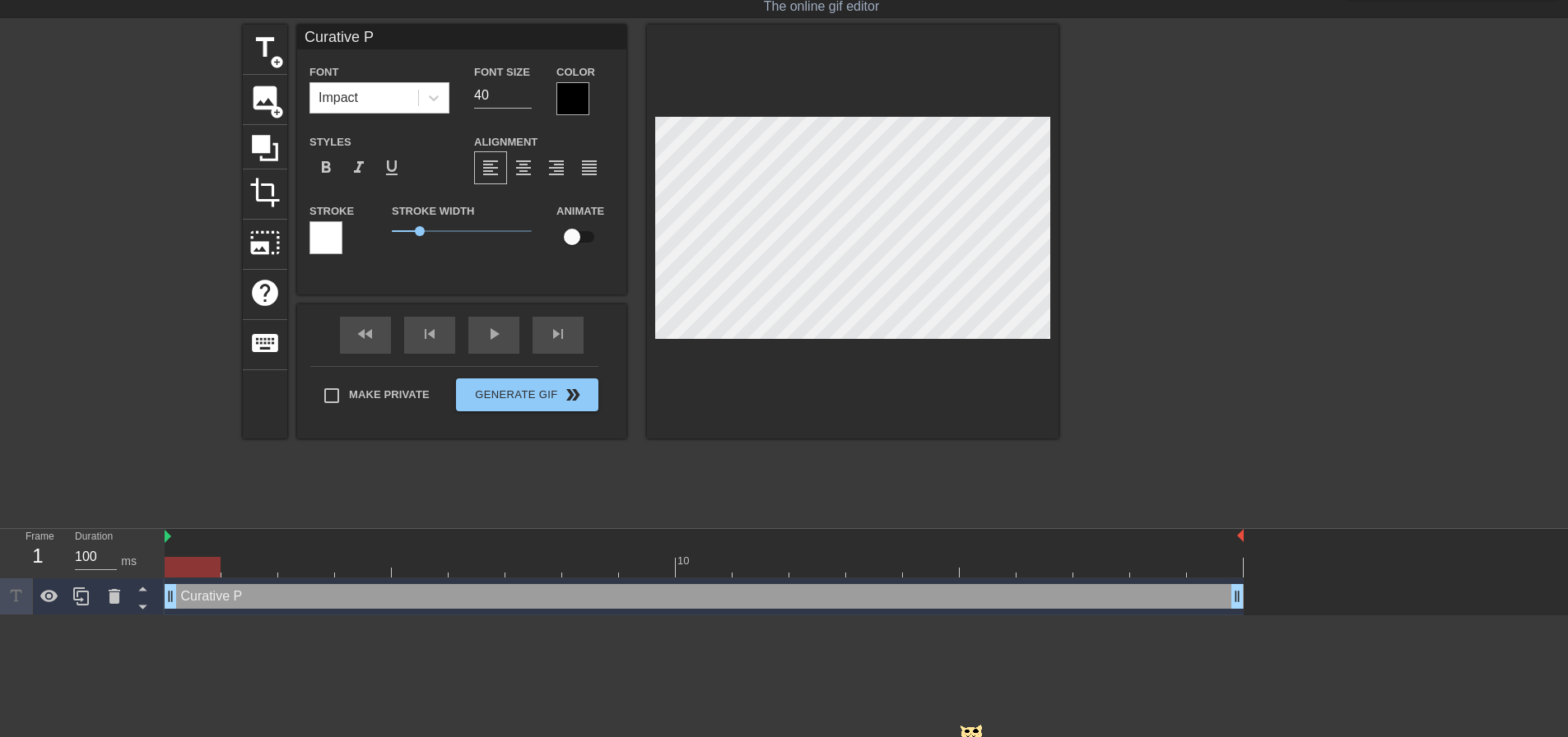 type on "Curative PG" 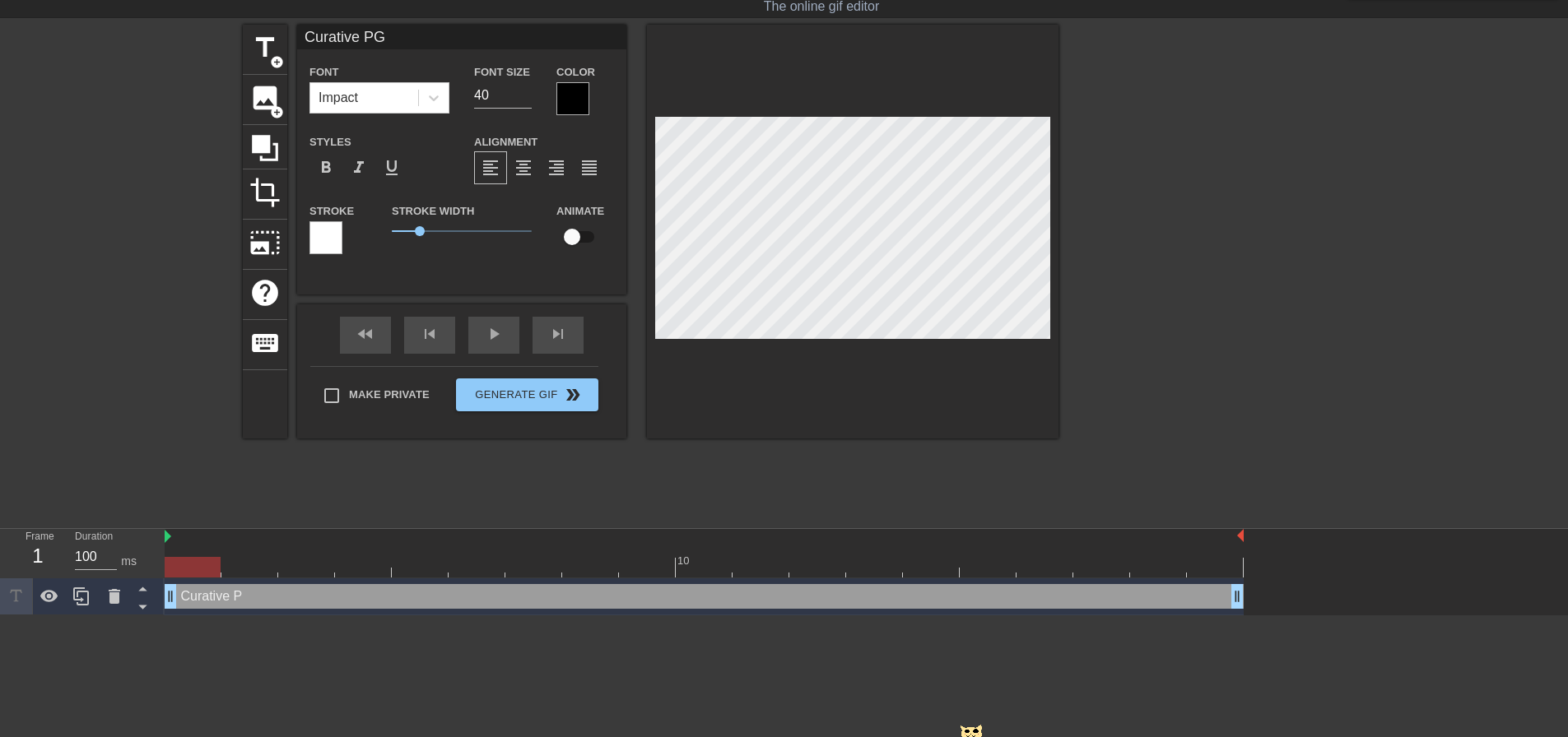 scroll, scrollTop: 2, scrollLeft: 4, axis: both 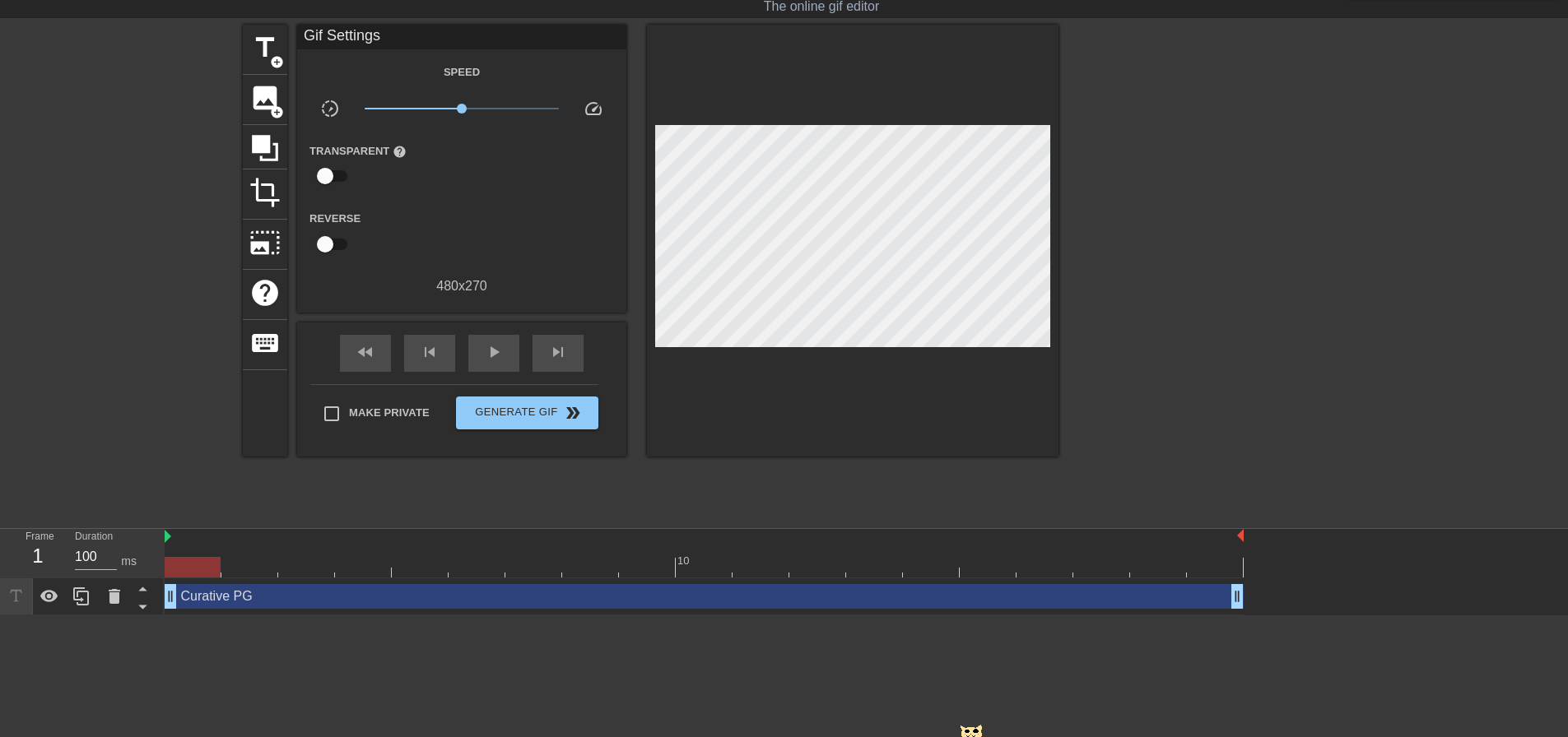 click at bounding box center (1202, 271) 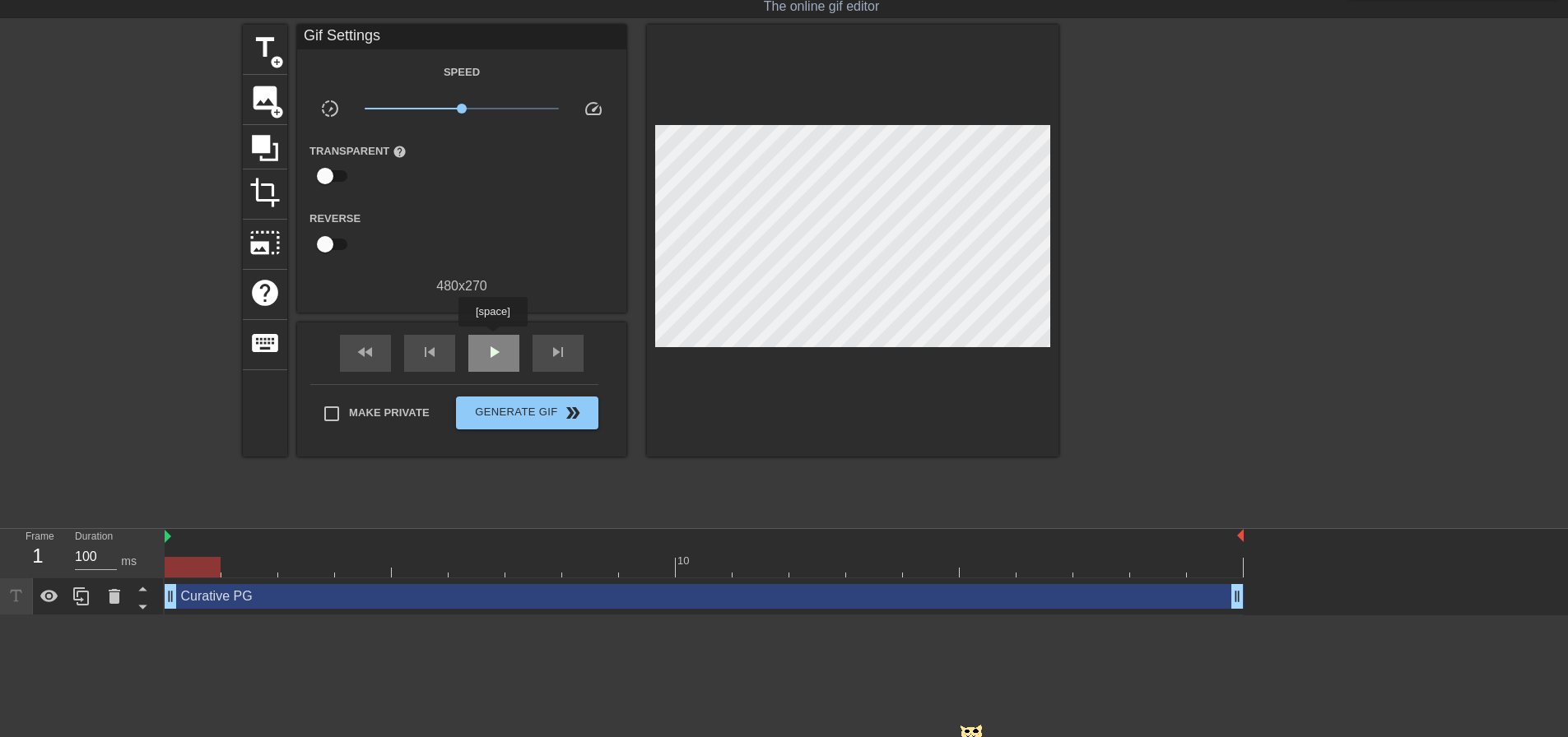 click on "play_arrow" at bounding box center (494, 353) 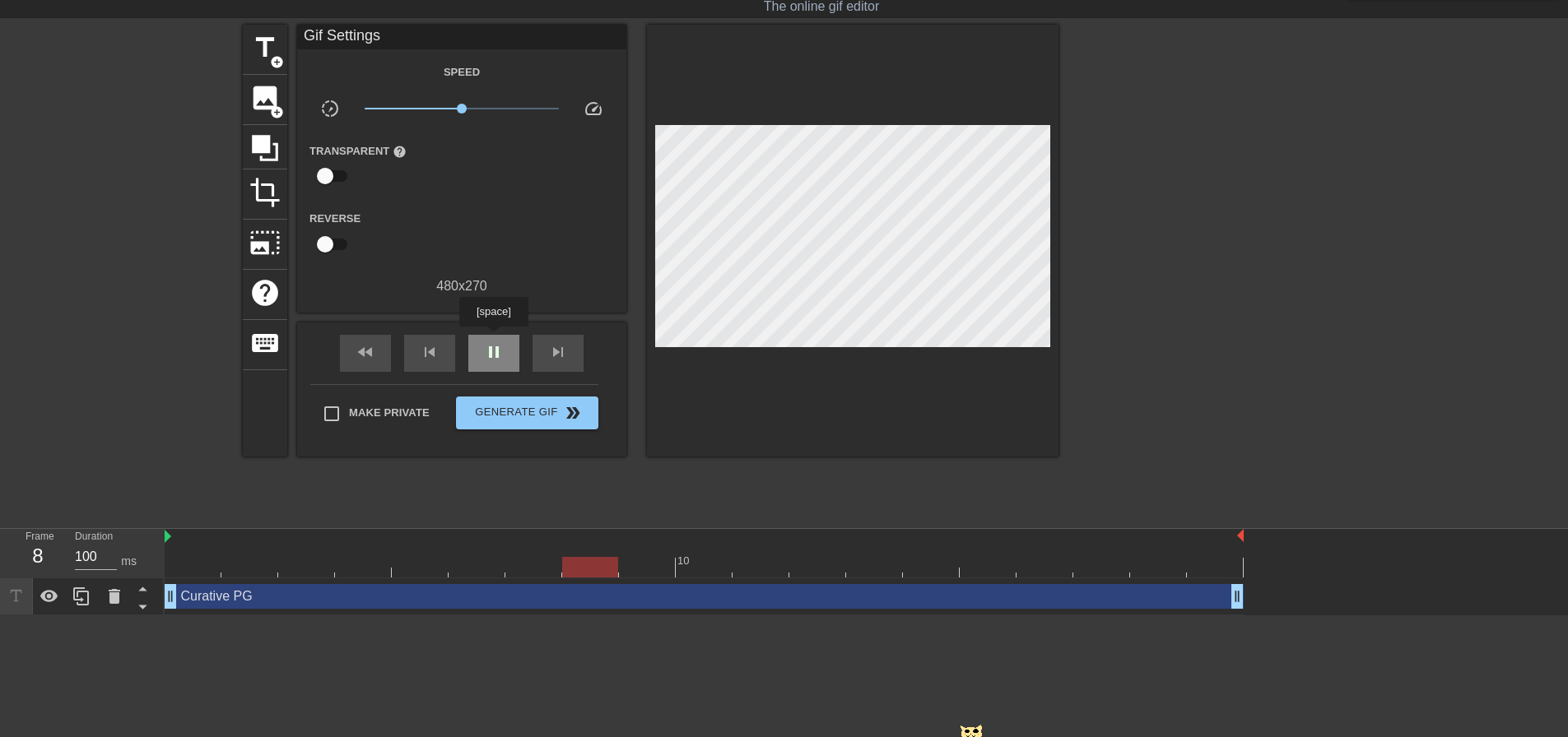 click on "pause" at bounding box center (494, 353) 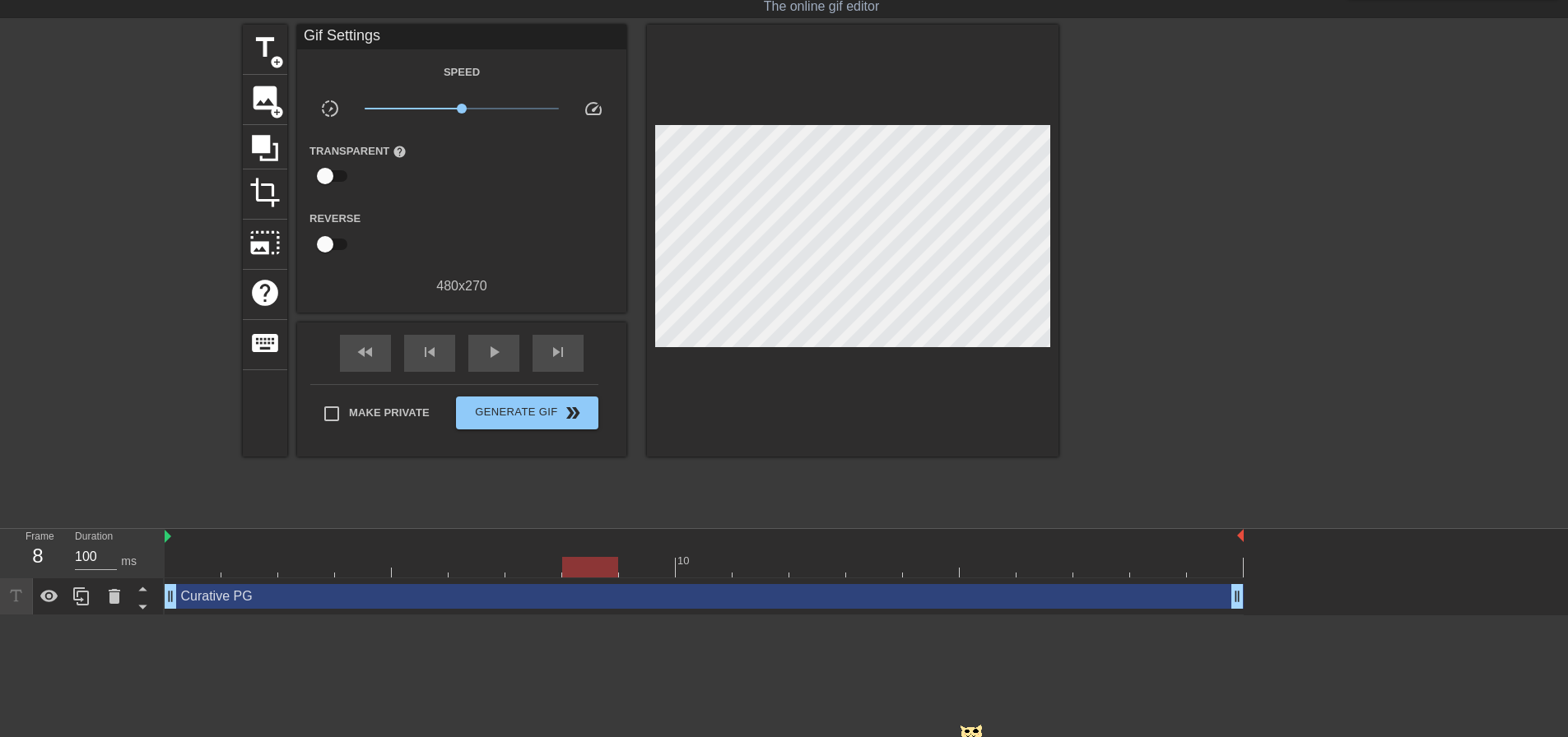 scroll, scrollTop: 2, scrollLeft: 4, axis: both 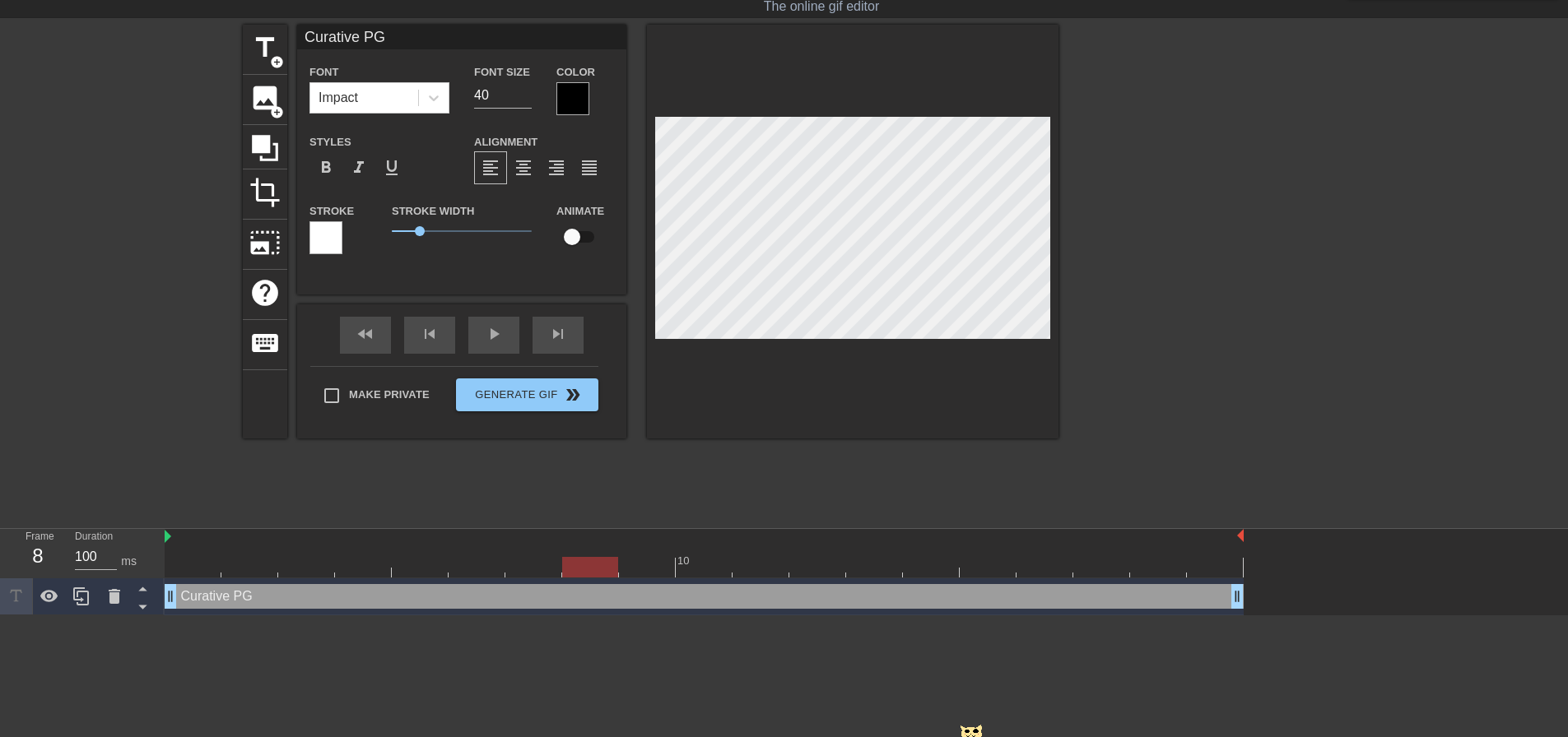 click on "title add_circle image add_circle crop photo_size_select_large help keyboard Curative PG Font Impact Font Size 40 Color Styles format_bold format_italic format_underline Alignment format_align_left format_align_center format_align_right format_align_justify Stroke Stroke Width 1 Animate fast_rewind skip_previous play_arrow skip_next Make Private Generate Gif double_arrow" at bounding box center (650, 271) 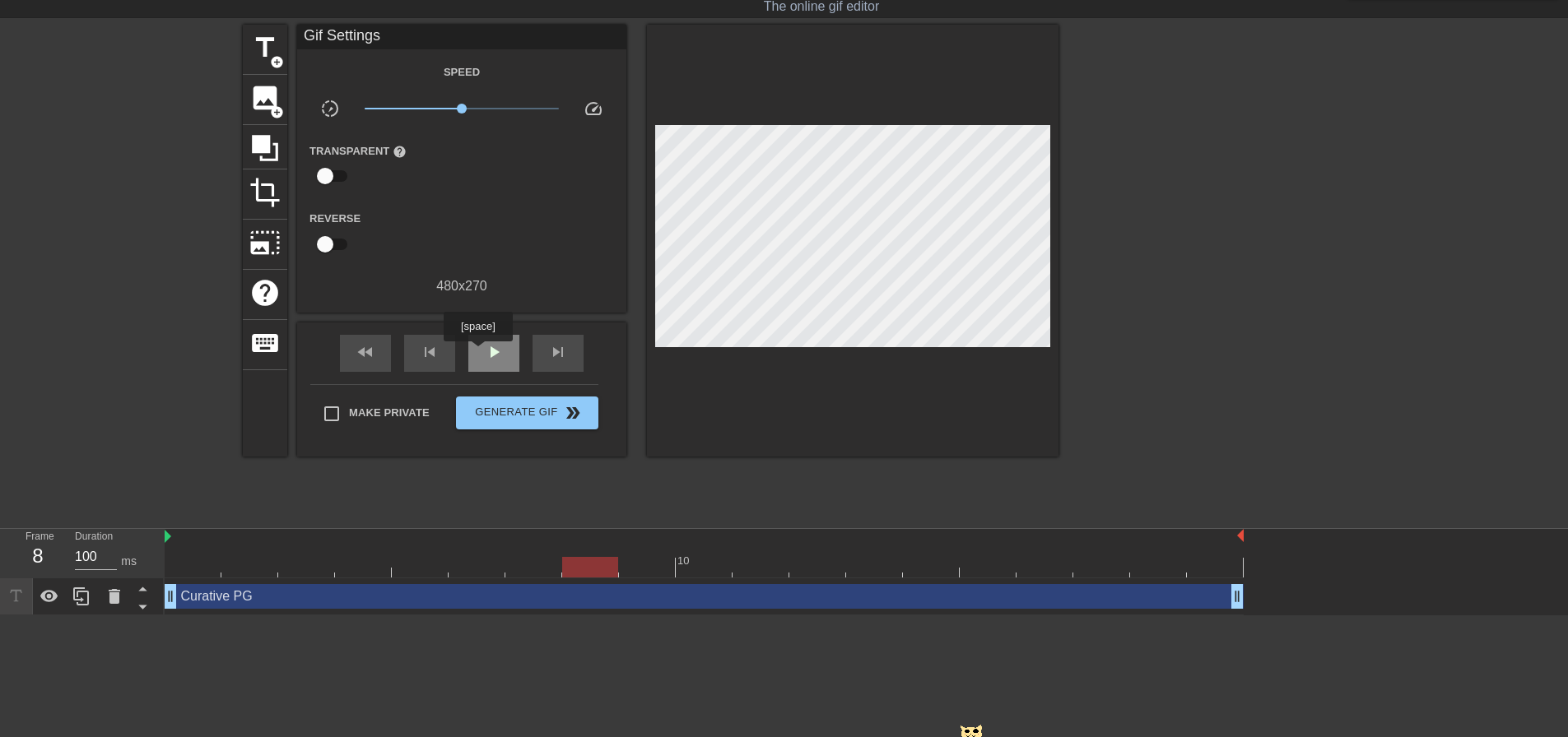 click on "play_arrow" at bounding box center [494, 353] 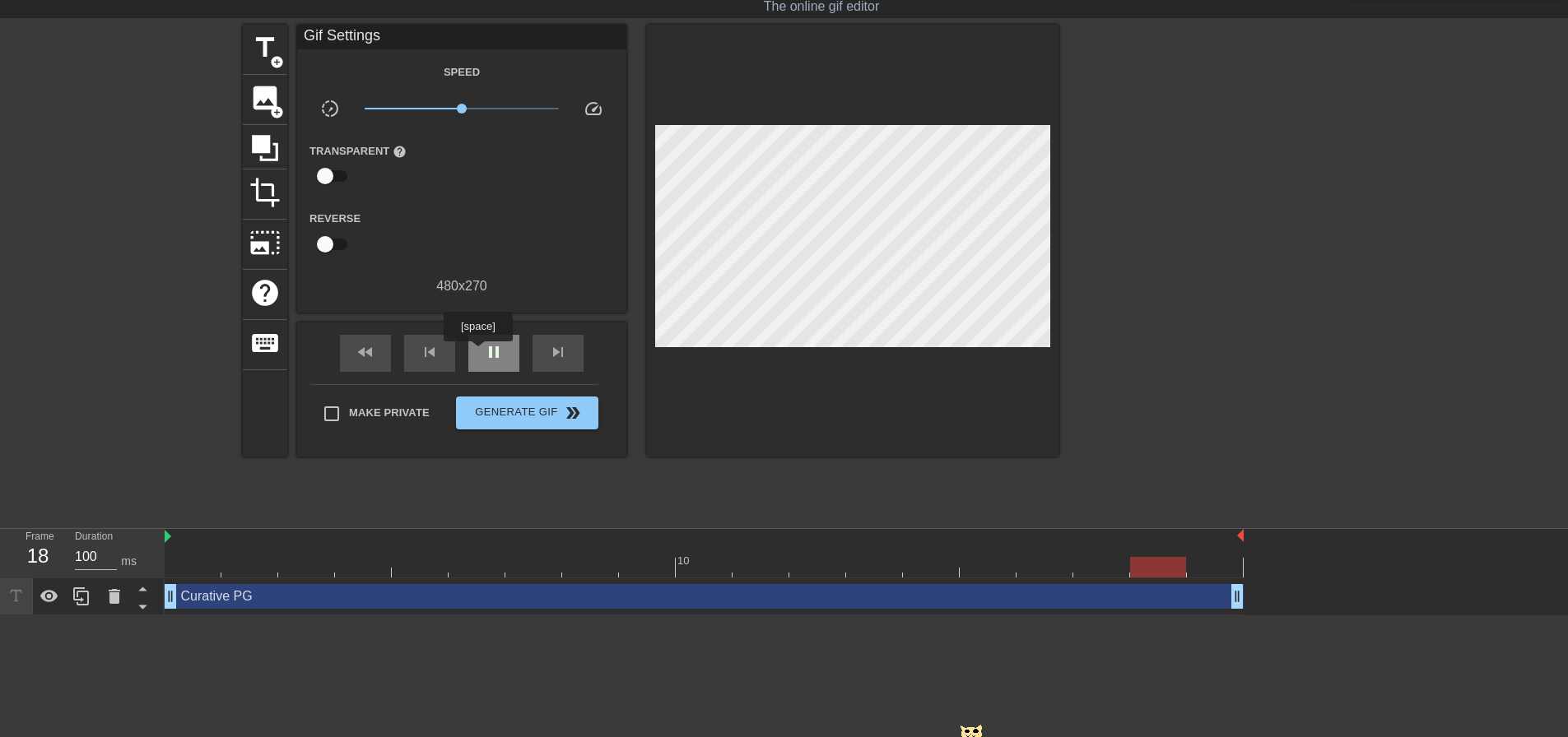 click on "pause" at bounding box center [494, 353] 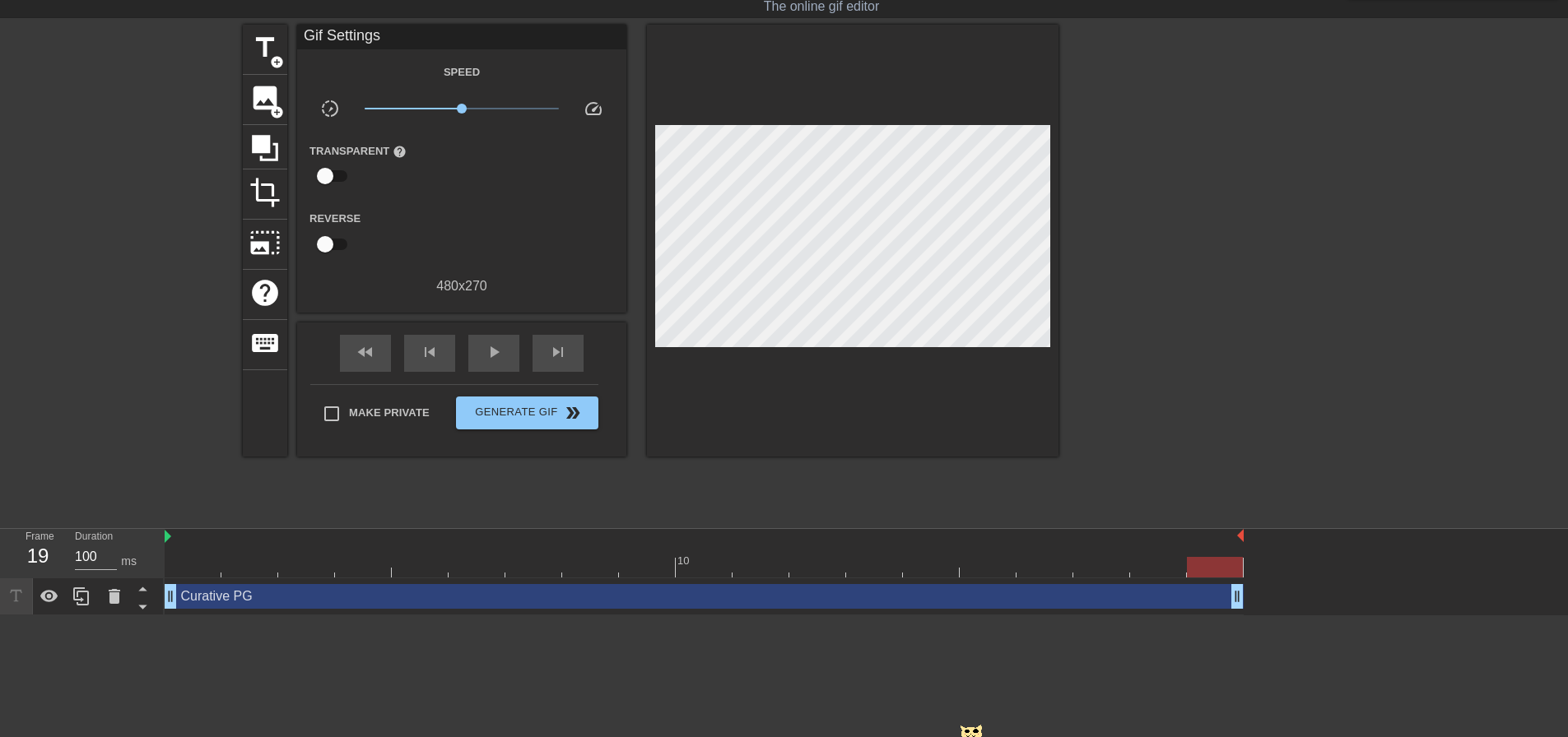click on "menu_book Browse the tutorials! [DOMAIN_NAME] The online gif editor Send Feedback/Suggestion title add_circle image add_circle crop photo_size_select_large help keyboard Gif Settings Speed slow_motion_video x1.00 speed Transparent help Reverse 480  x  270 fast_rewind skip_previous play_arrow skip_next Make Private Generate Gif double_arrow     Frame 19 Duration 100 ms                                       10                                         Curative PG drag_handle drag_handle [d]" at bounding box center [784, 287] 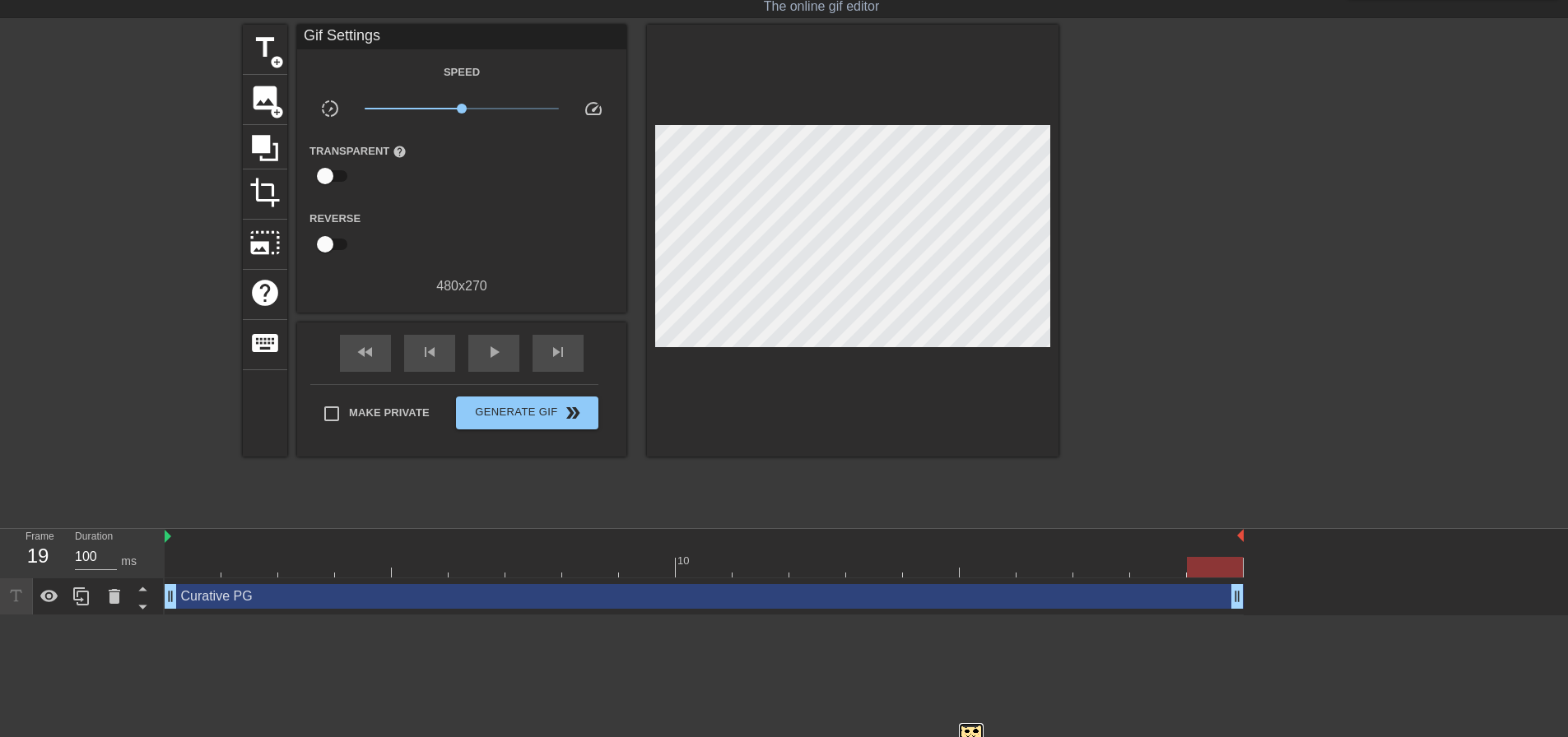 click at bounding box center [971, 735] 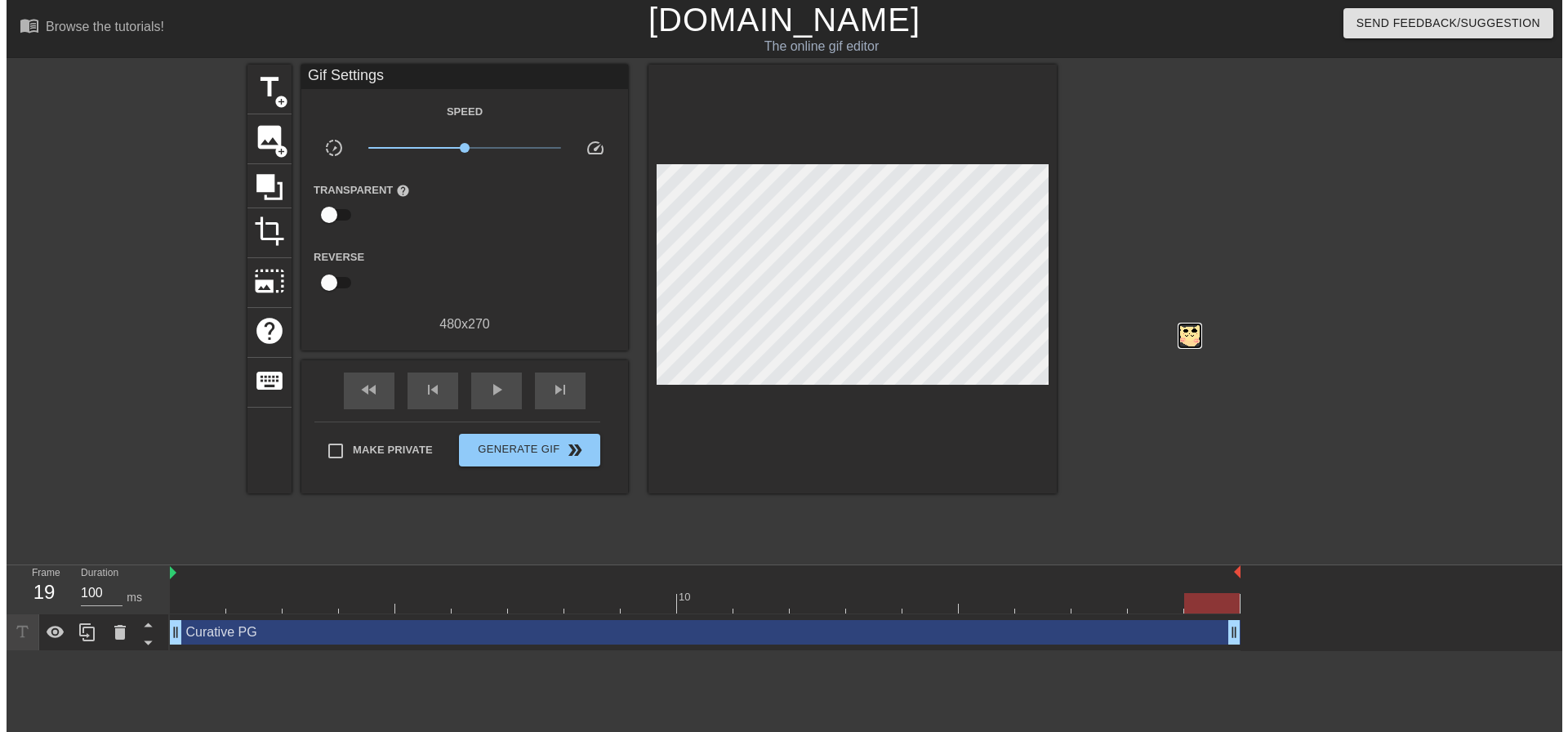 scroll, scrollTop: 0, scrollLeft: 0, axis: both 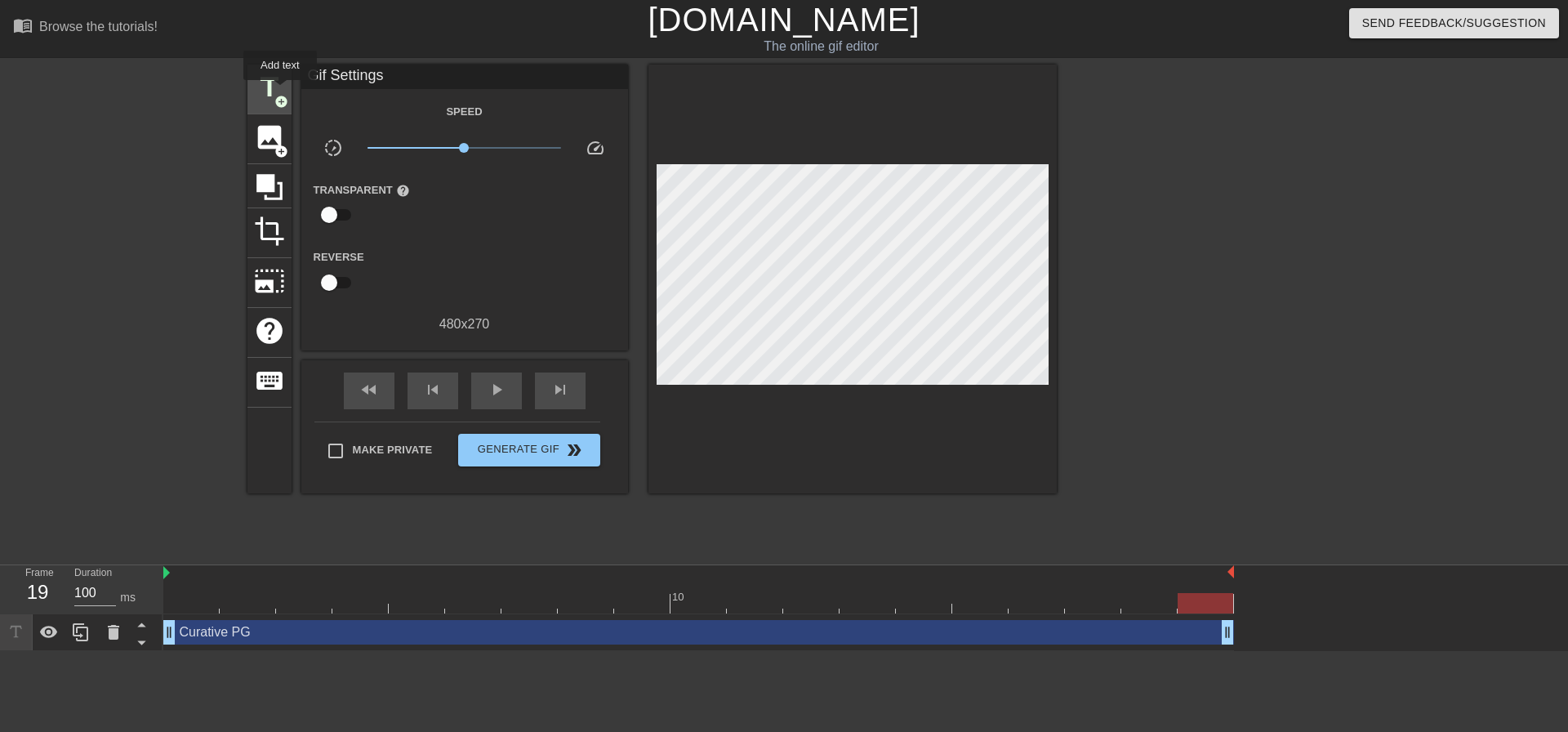 click on "title" at bounding box center [270, 87] 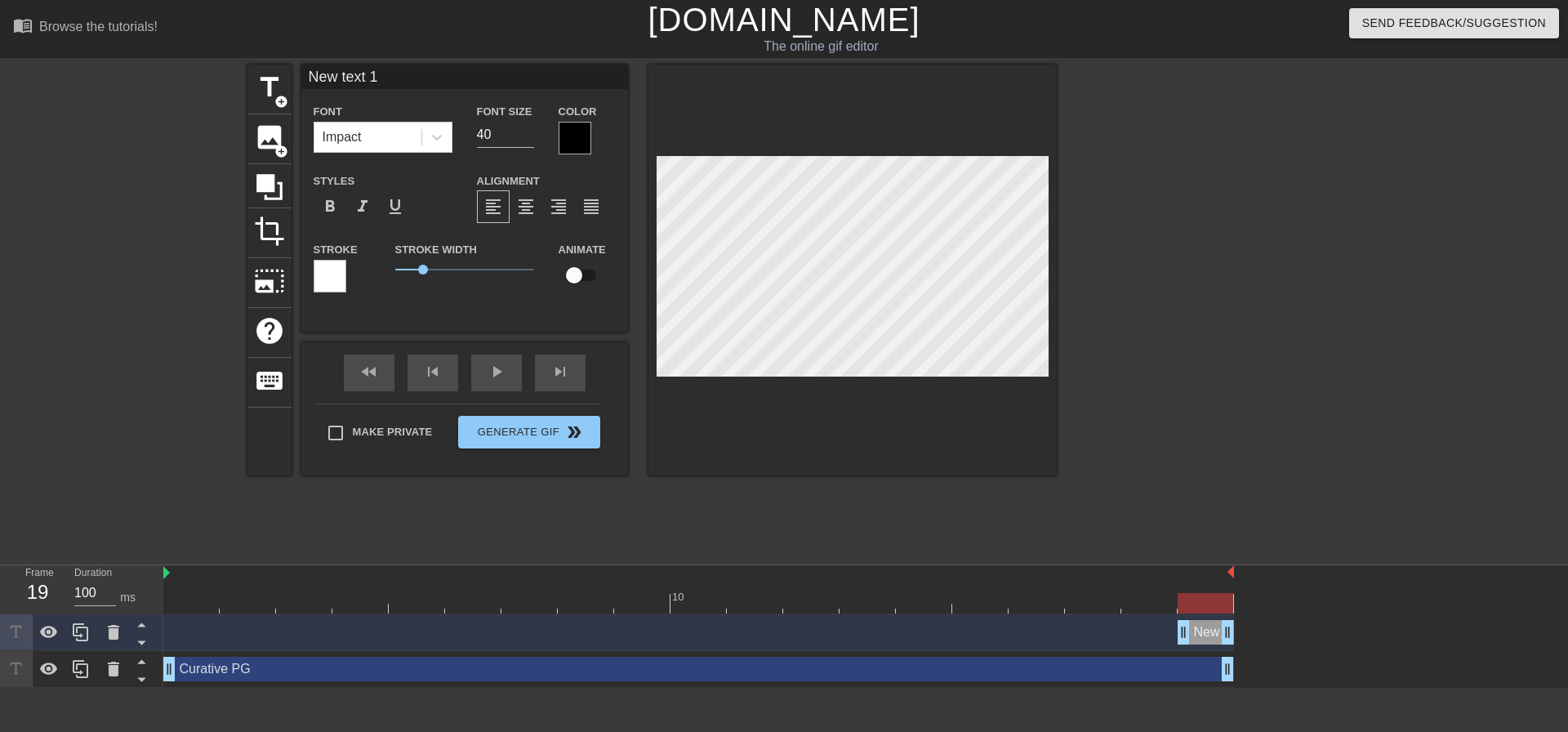 scroll, scrollTop: 2, scrollLeft: 2, axis: both 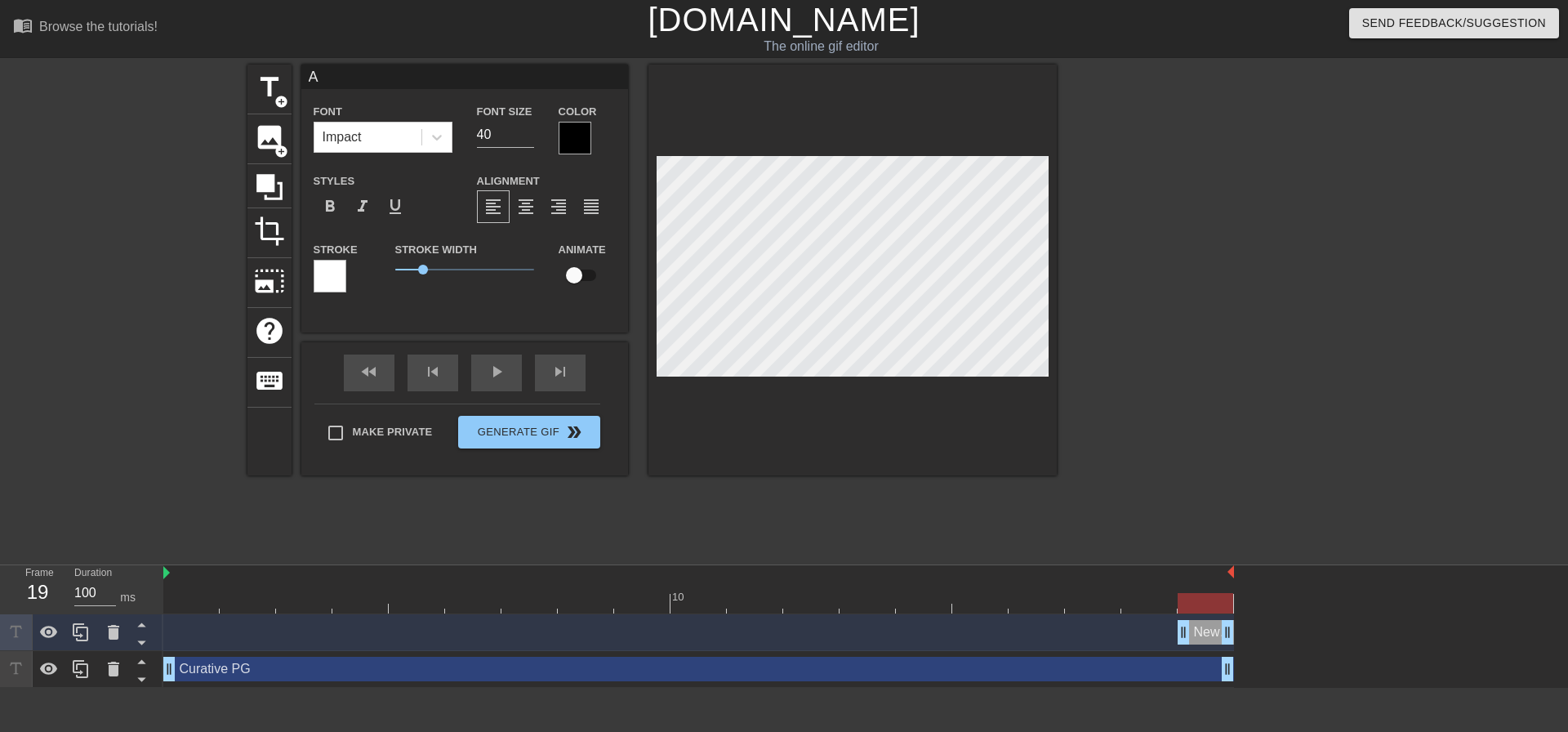 type on "Au" 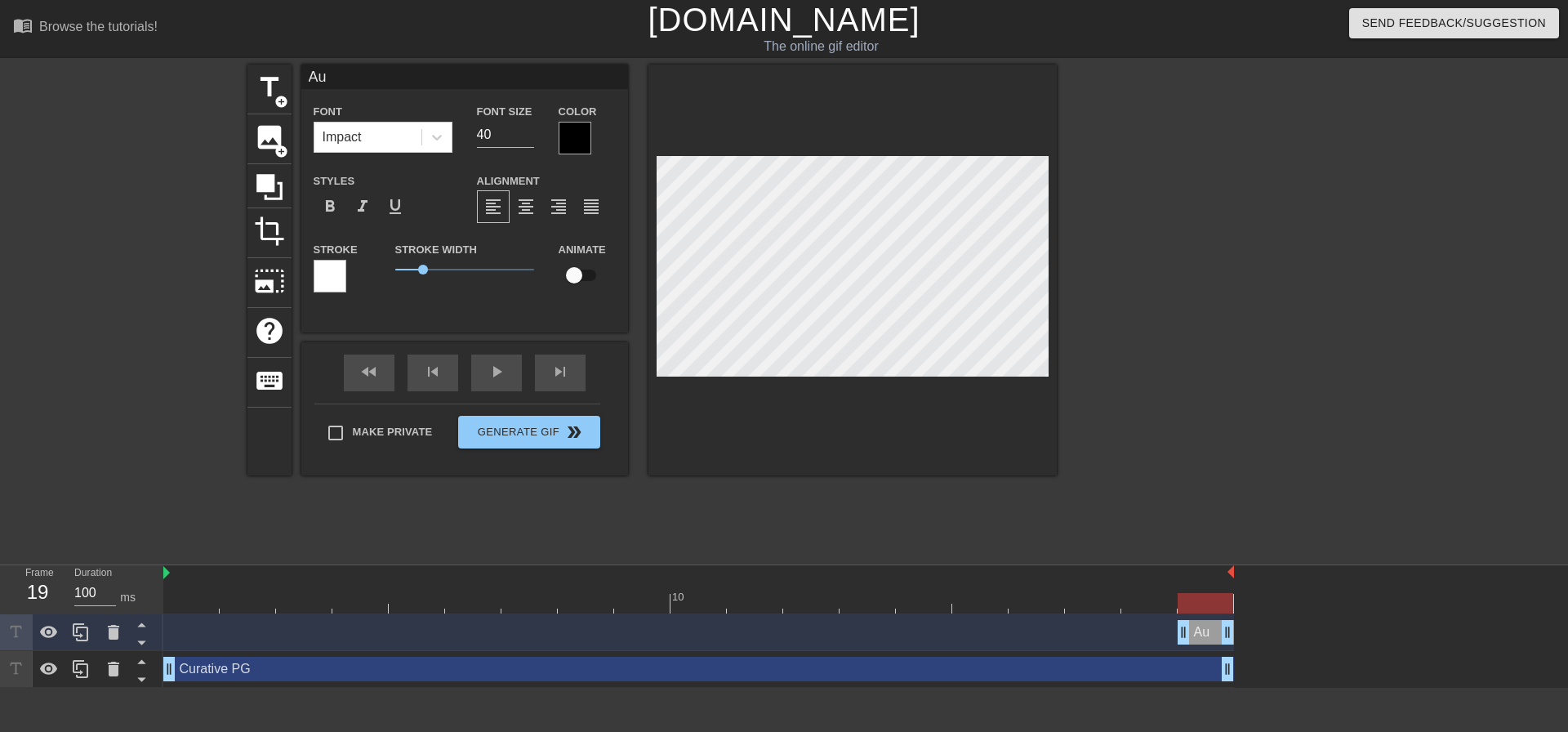 type on "Aus" 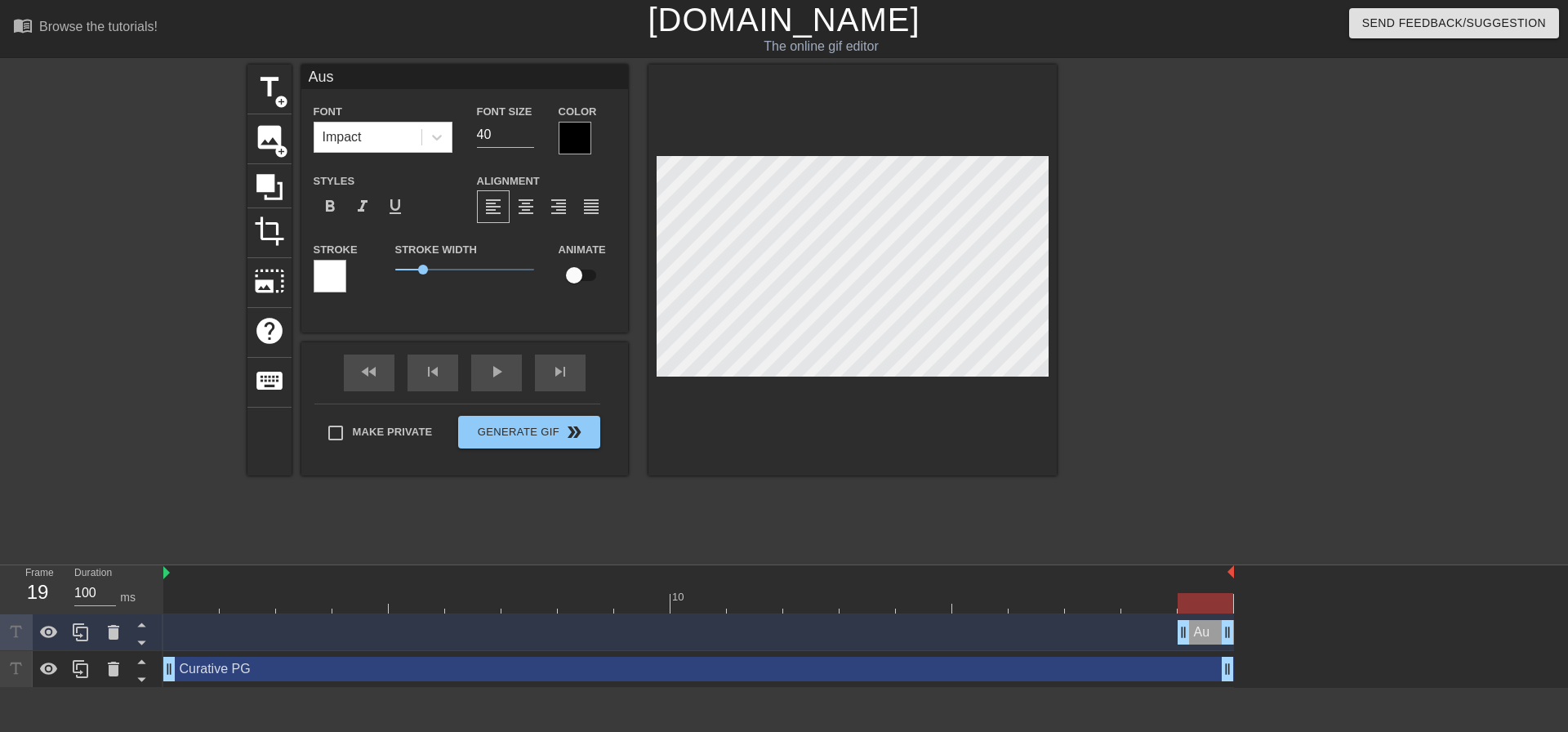 type on "Ausi" 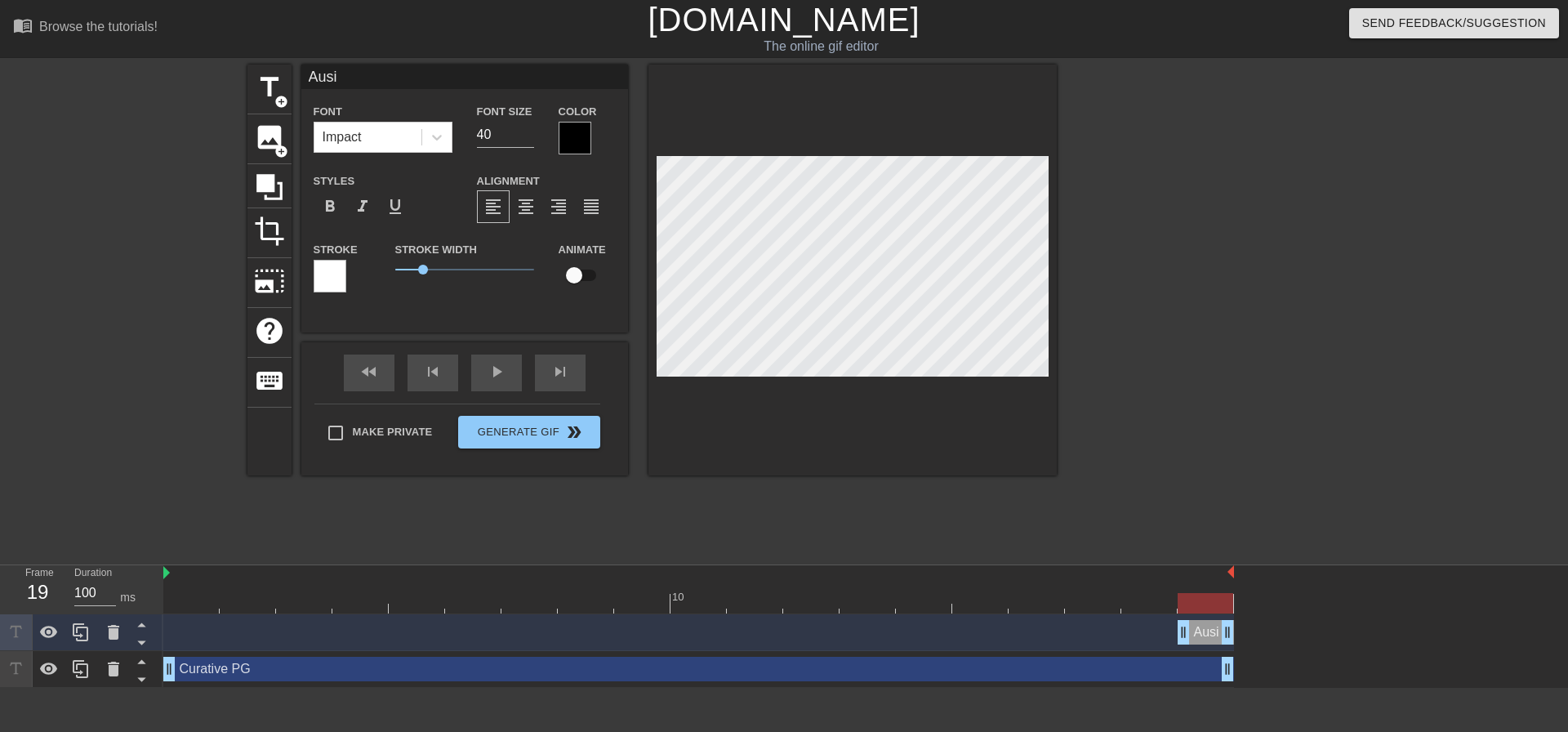 type on "Ausin" 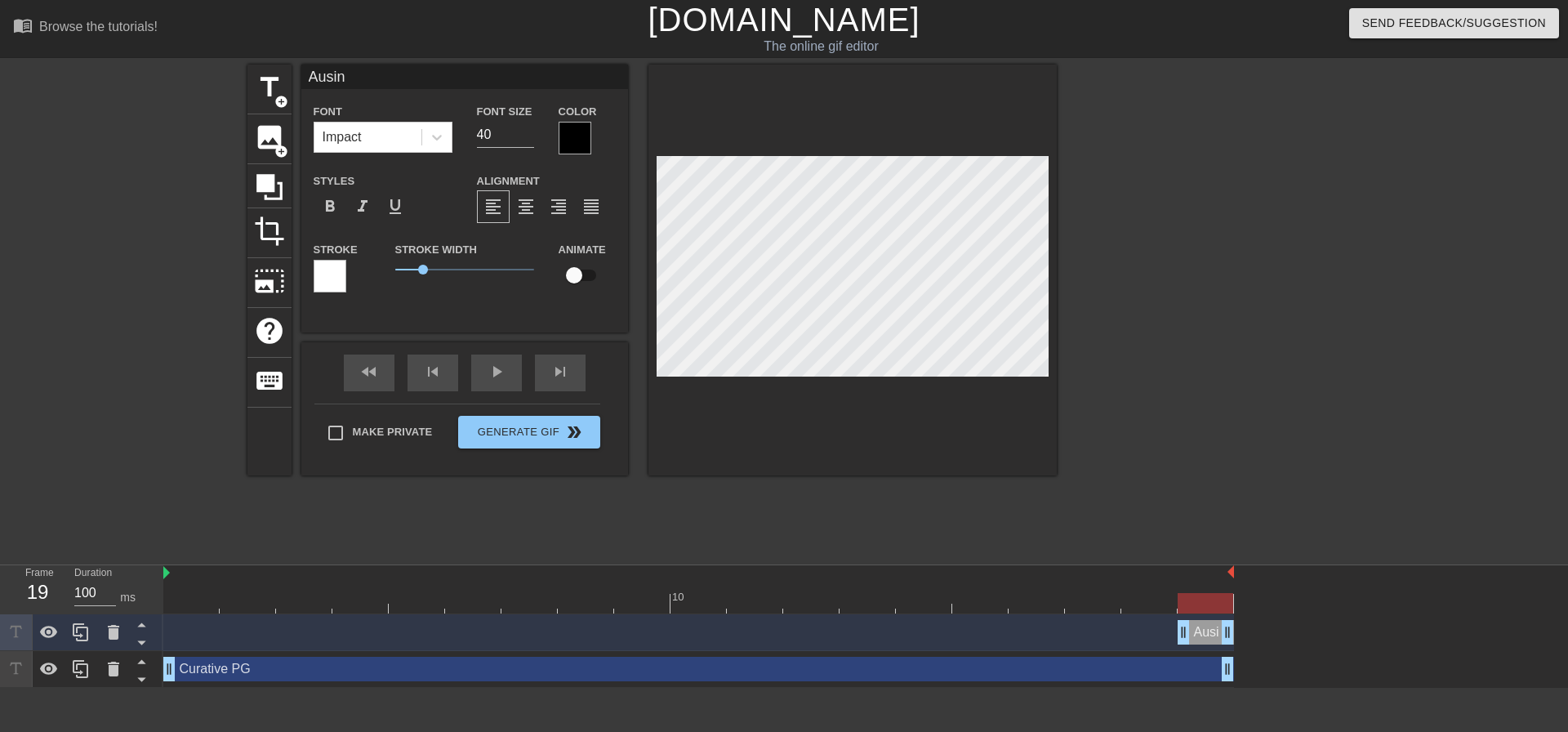 type on "Ausint" 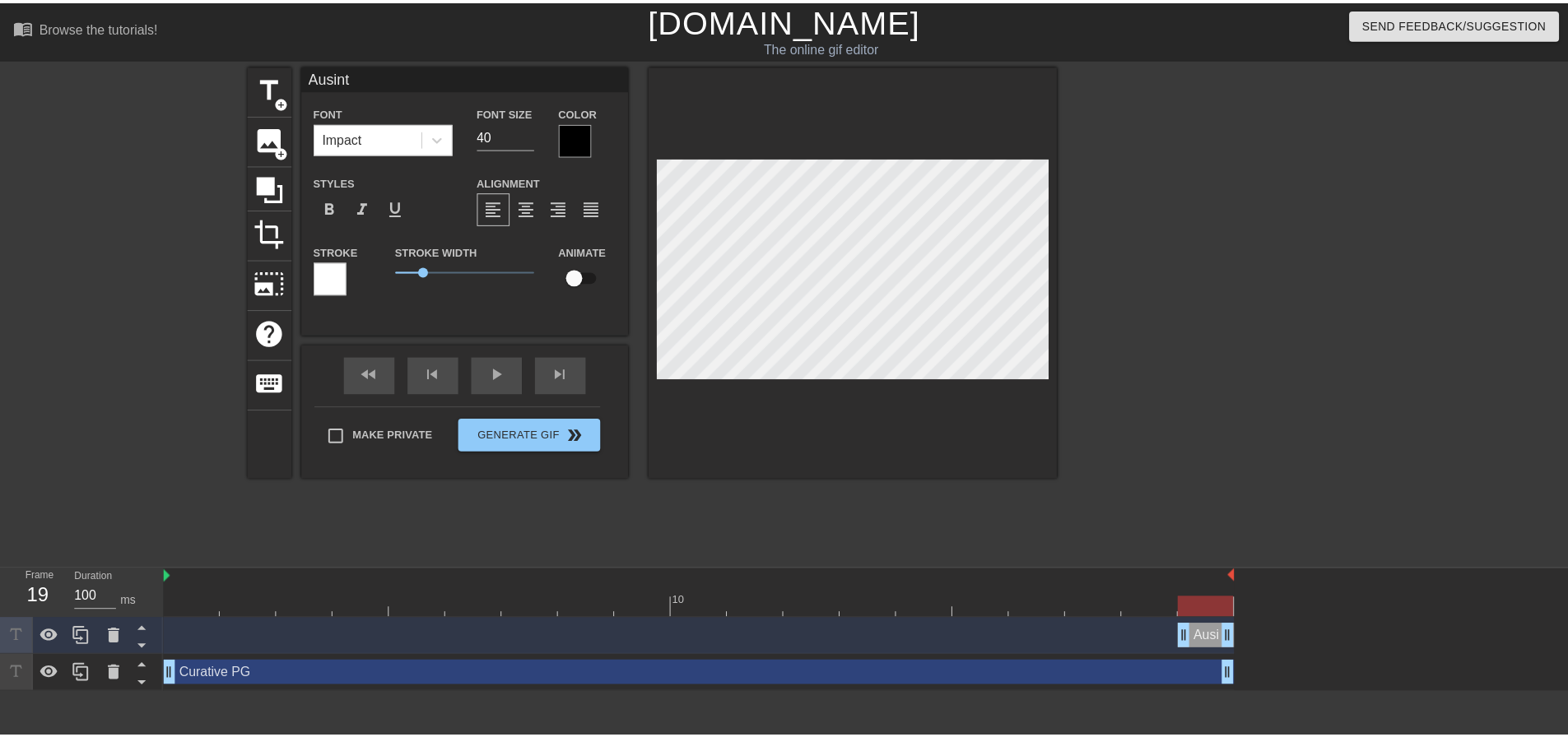 scroll, scrollTop: 2, scrollLeft: 2, axis: both 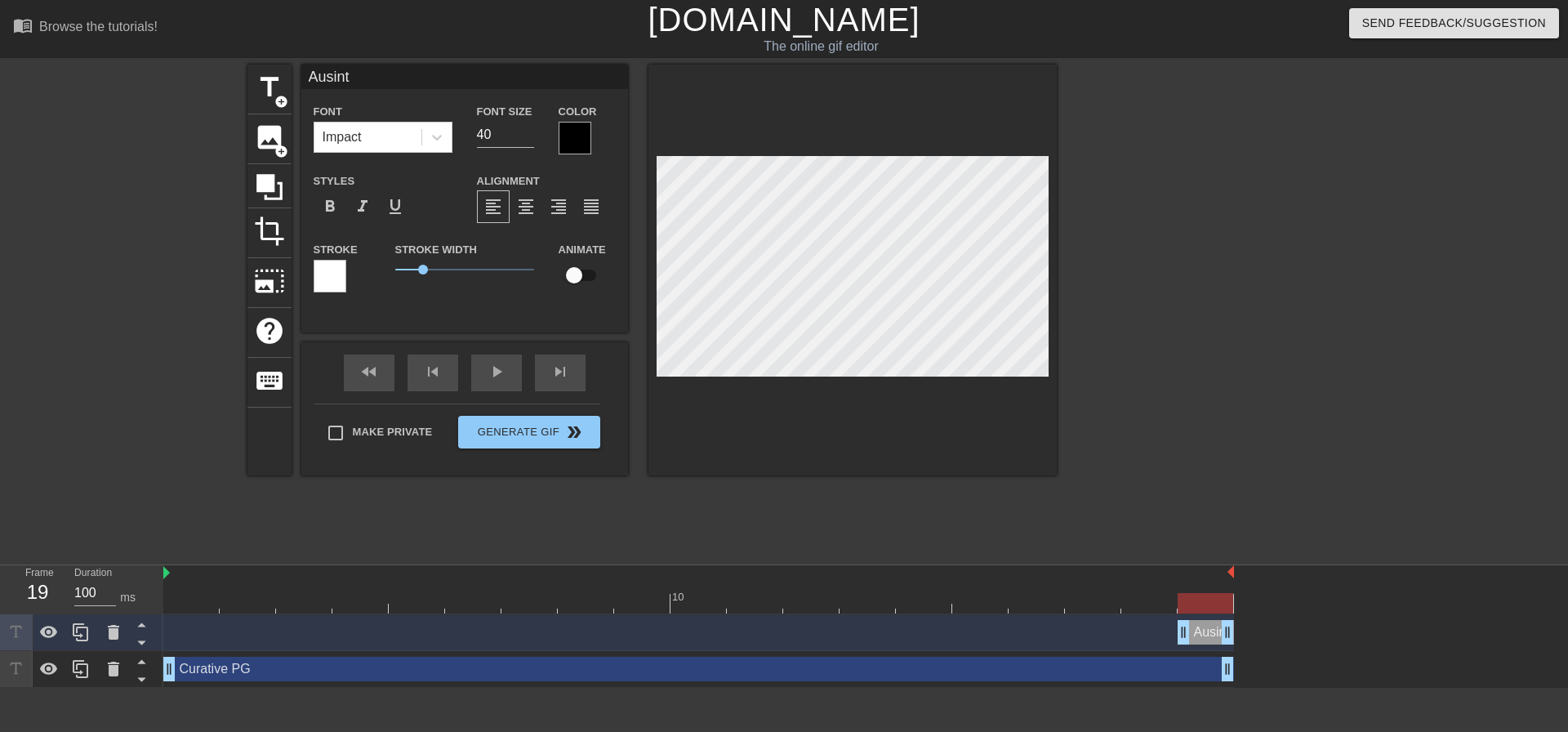 type on "Ausin" 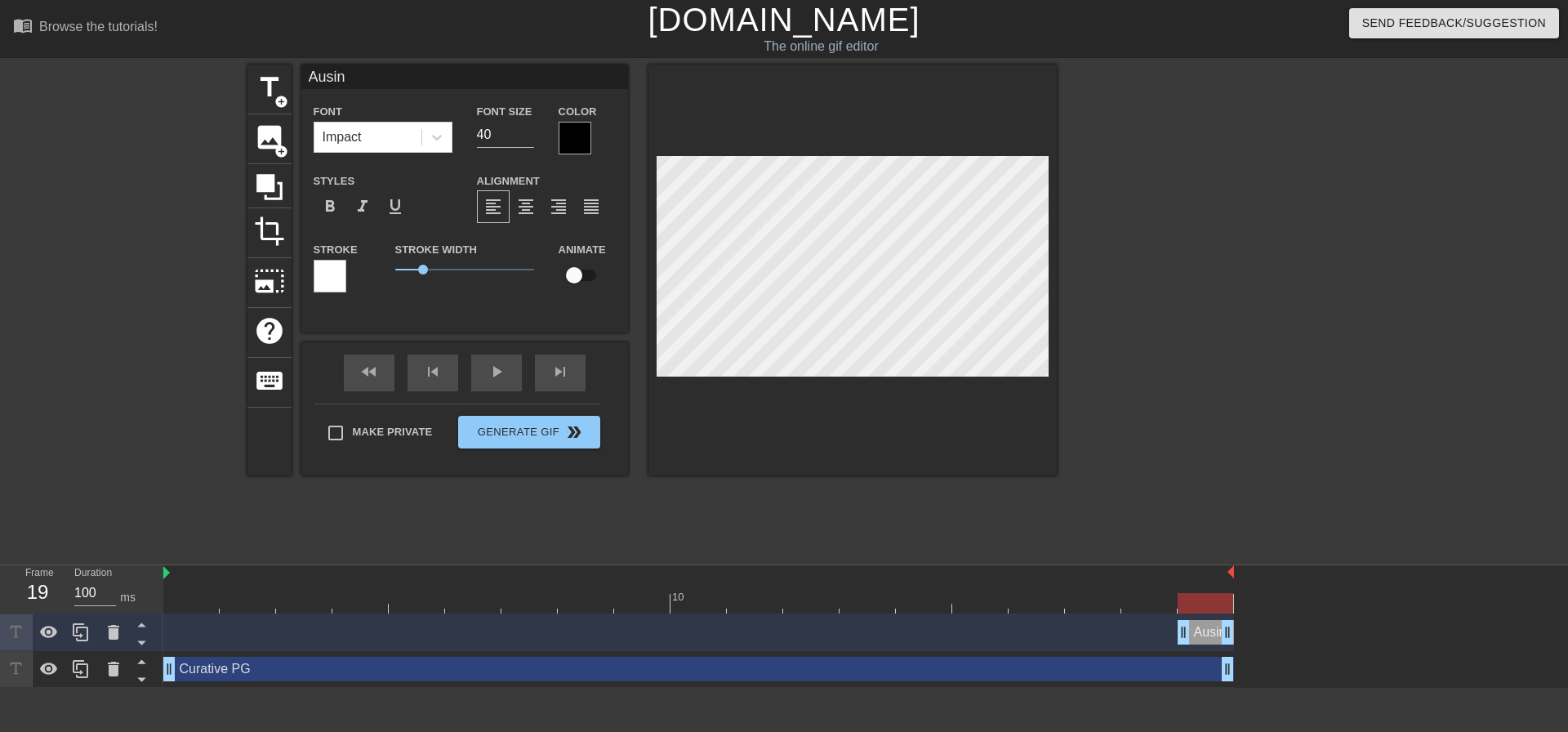 type on "Ausi" 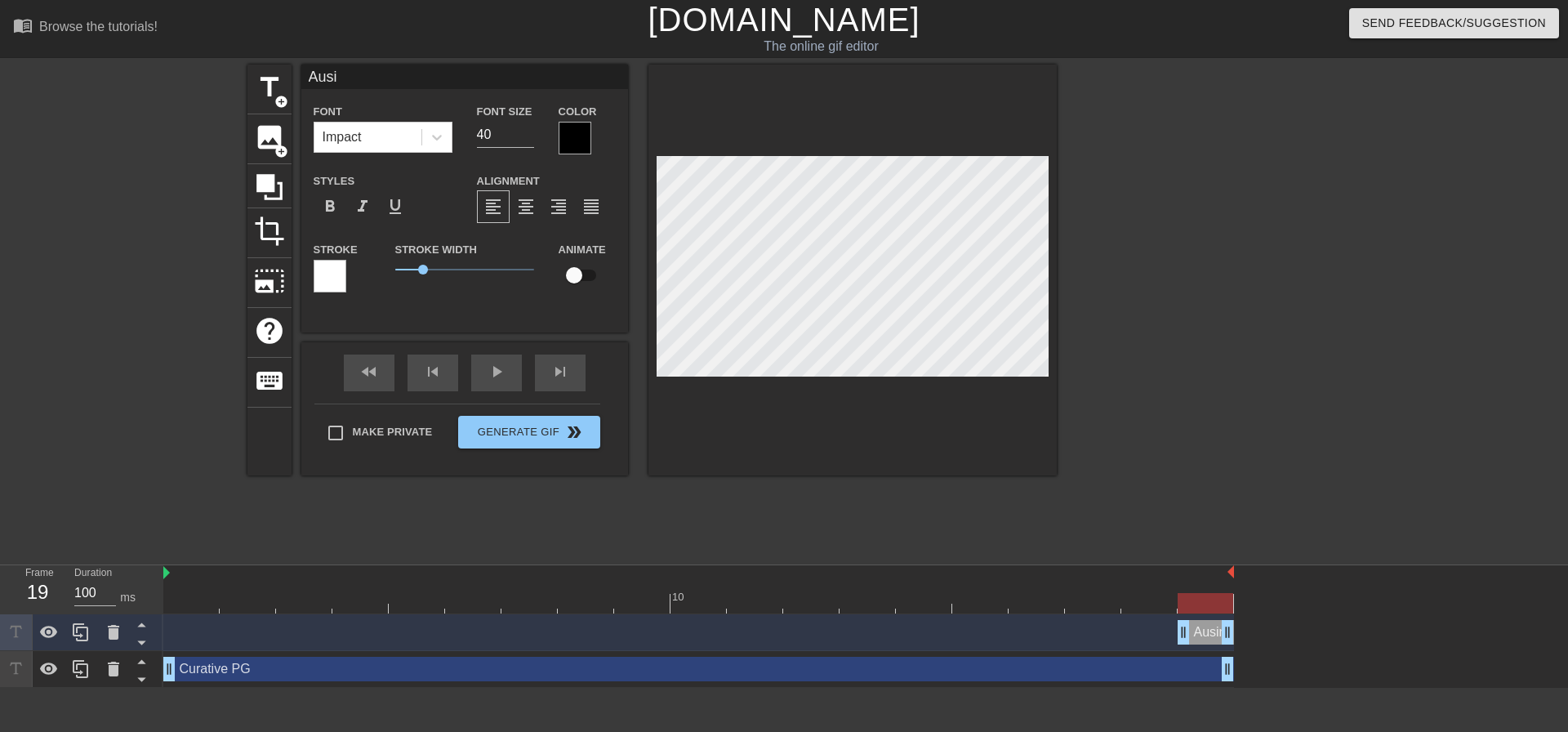 type on "Ausi" 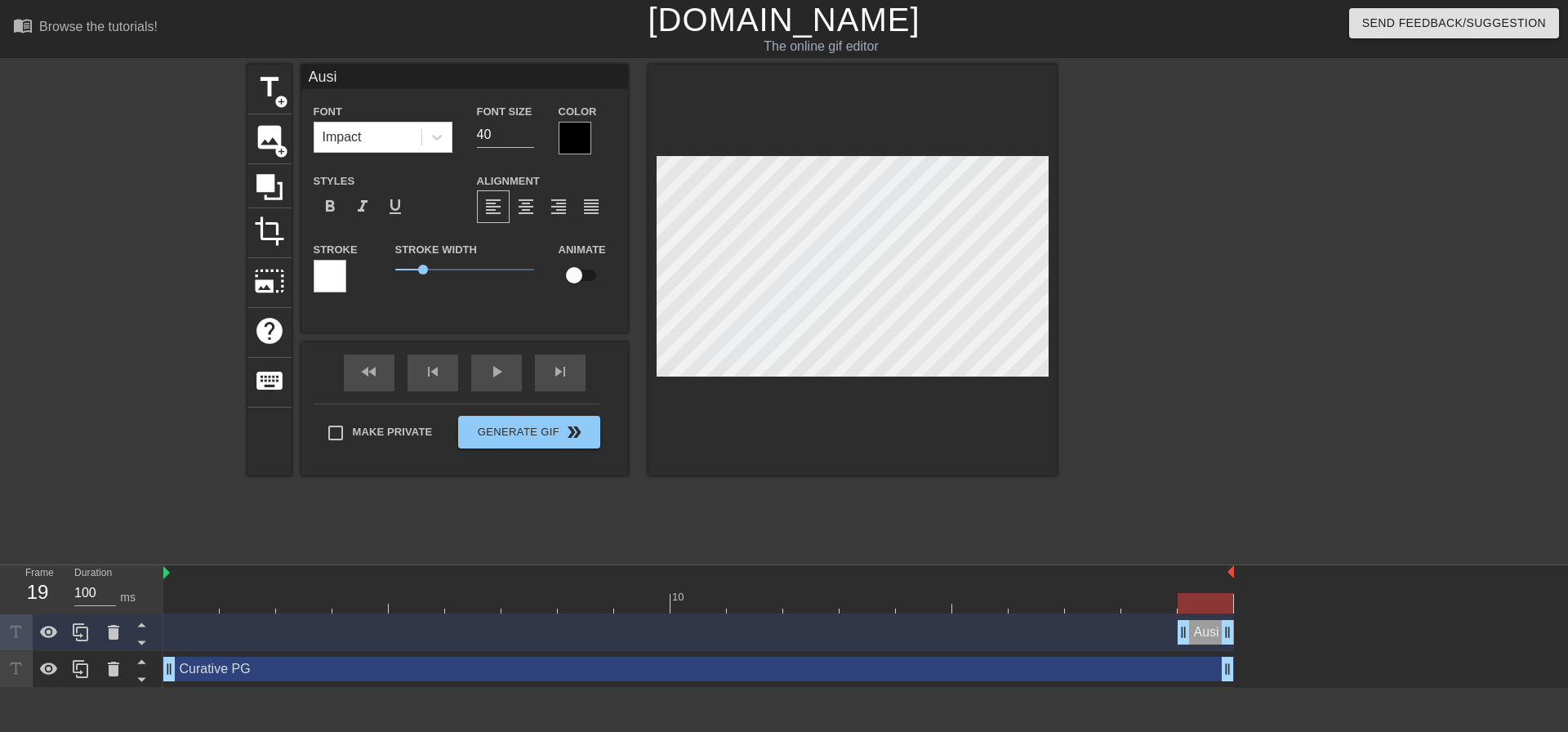 type on "Aus" 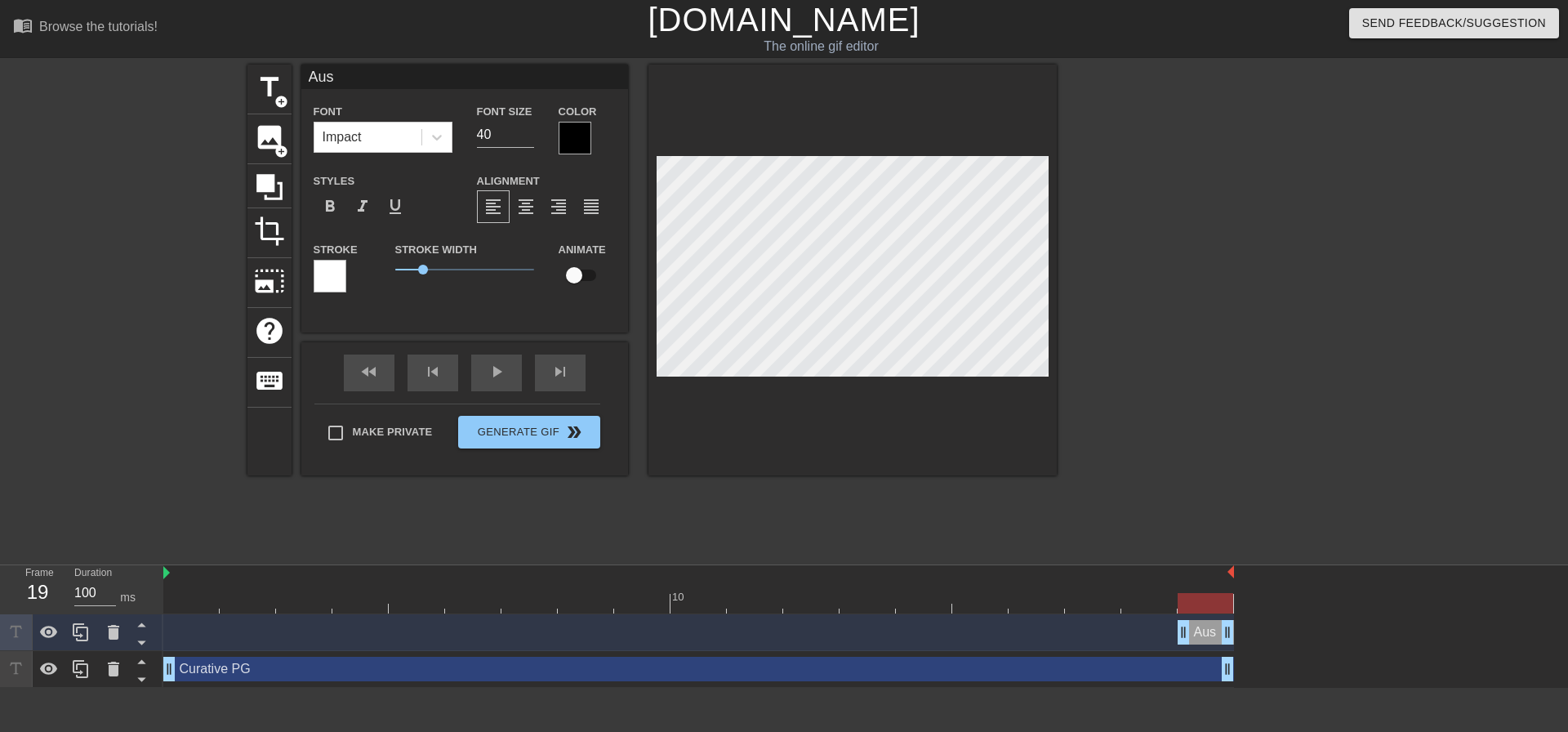 type on "Aust" 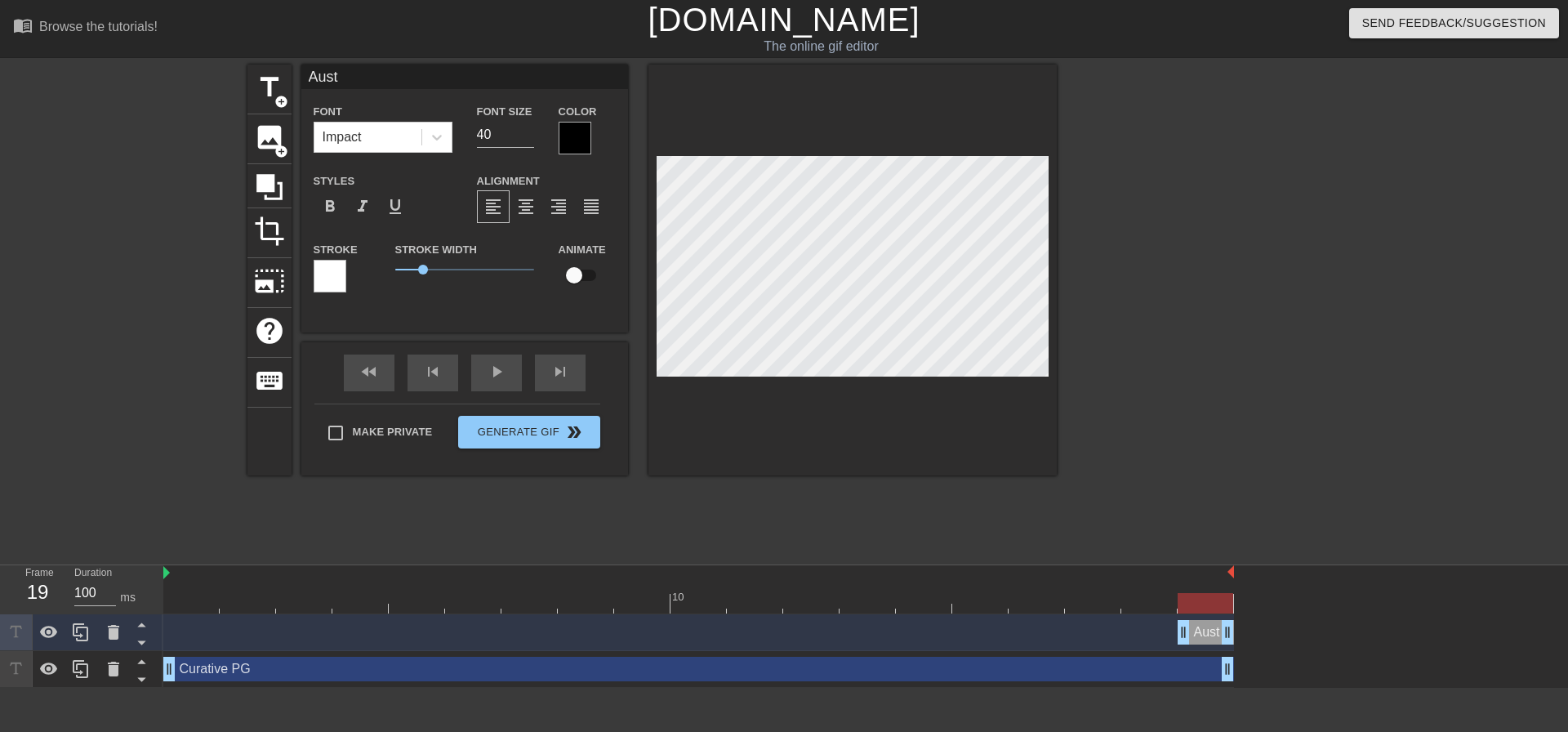 type on "Austb" 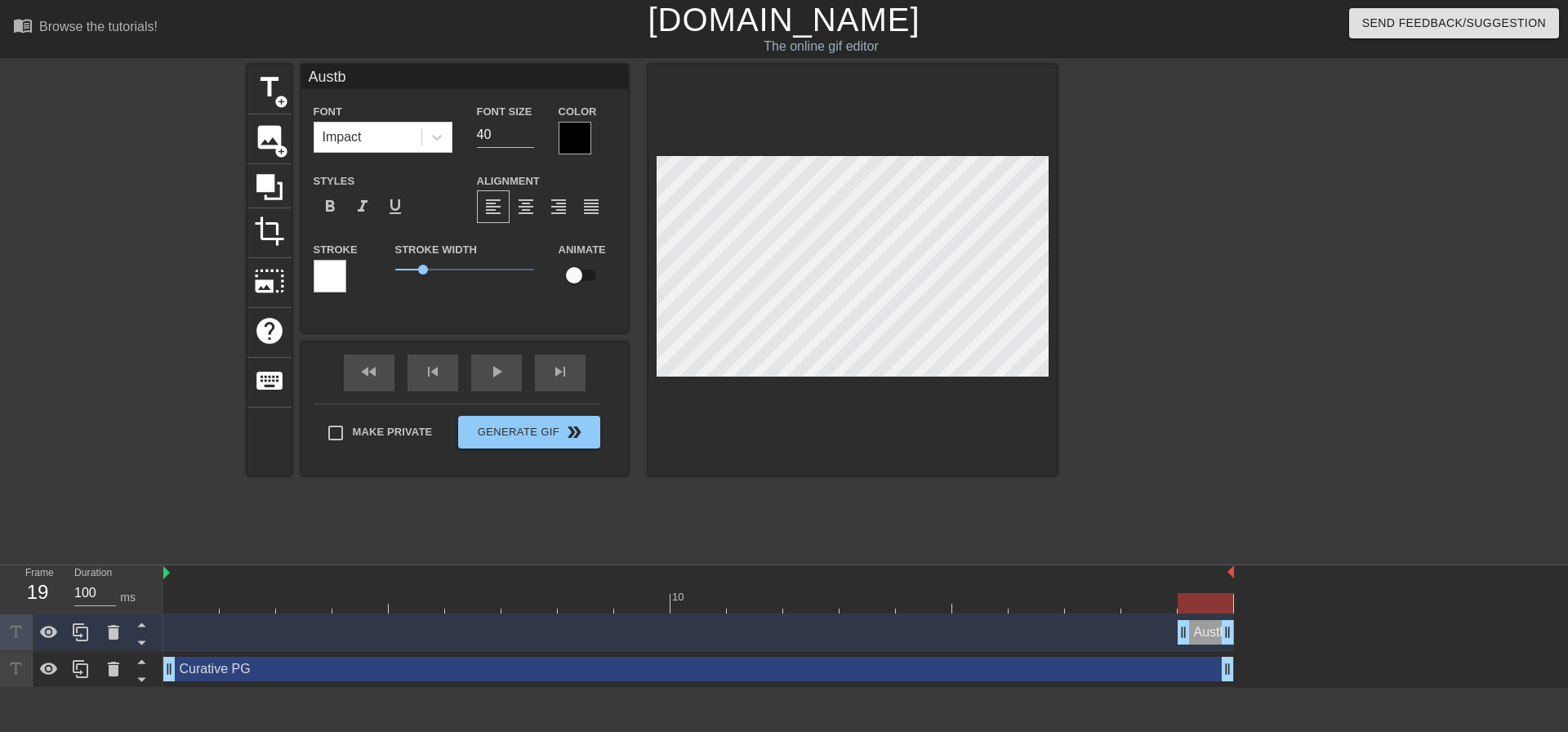 type on "Aust" 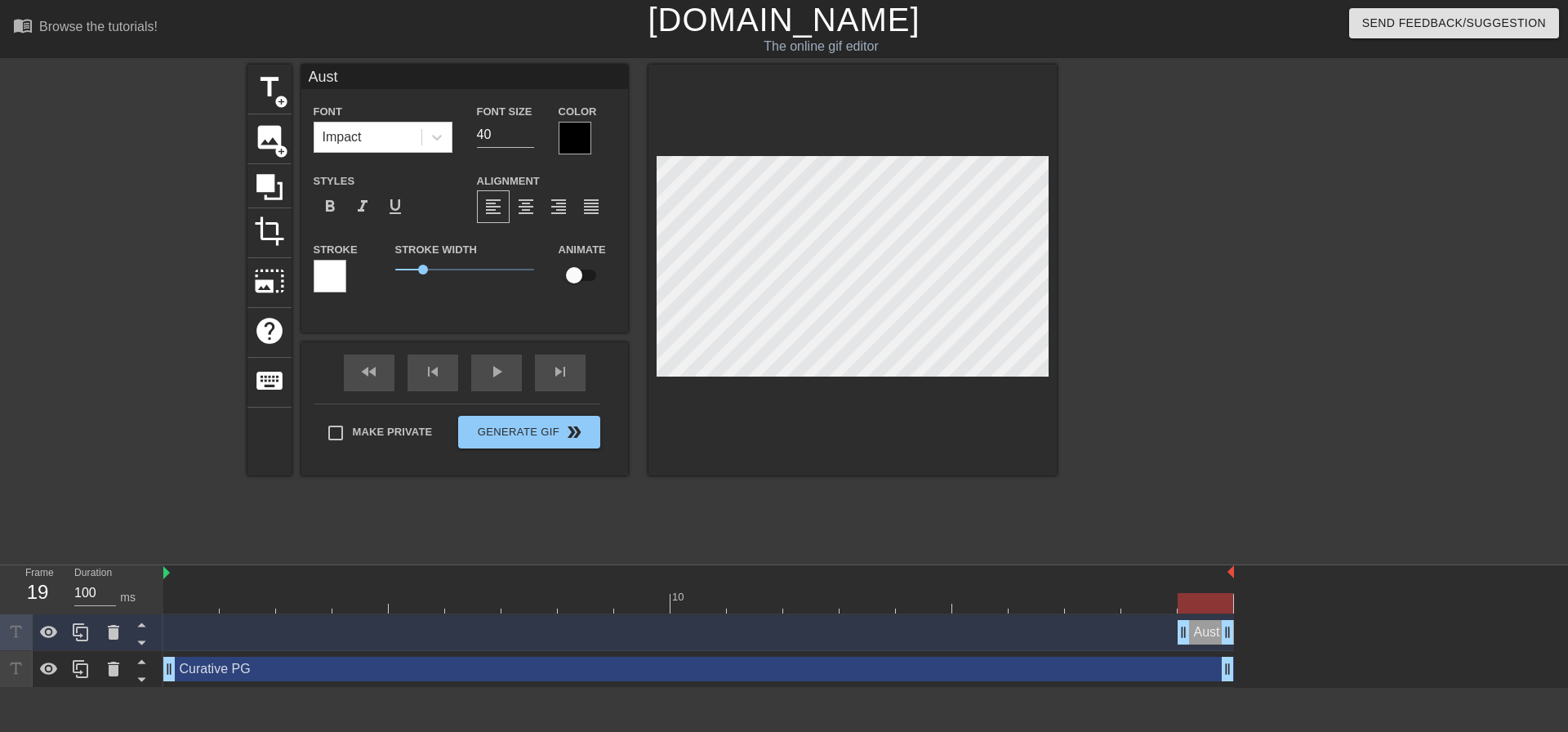type on "Austi" 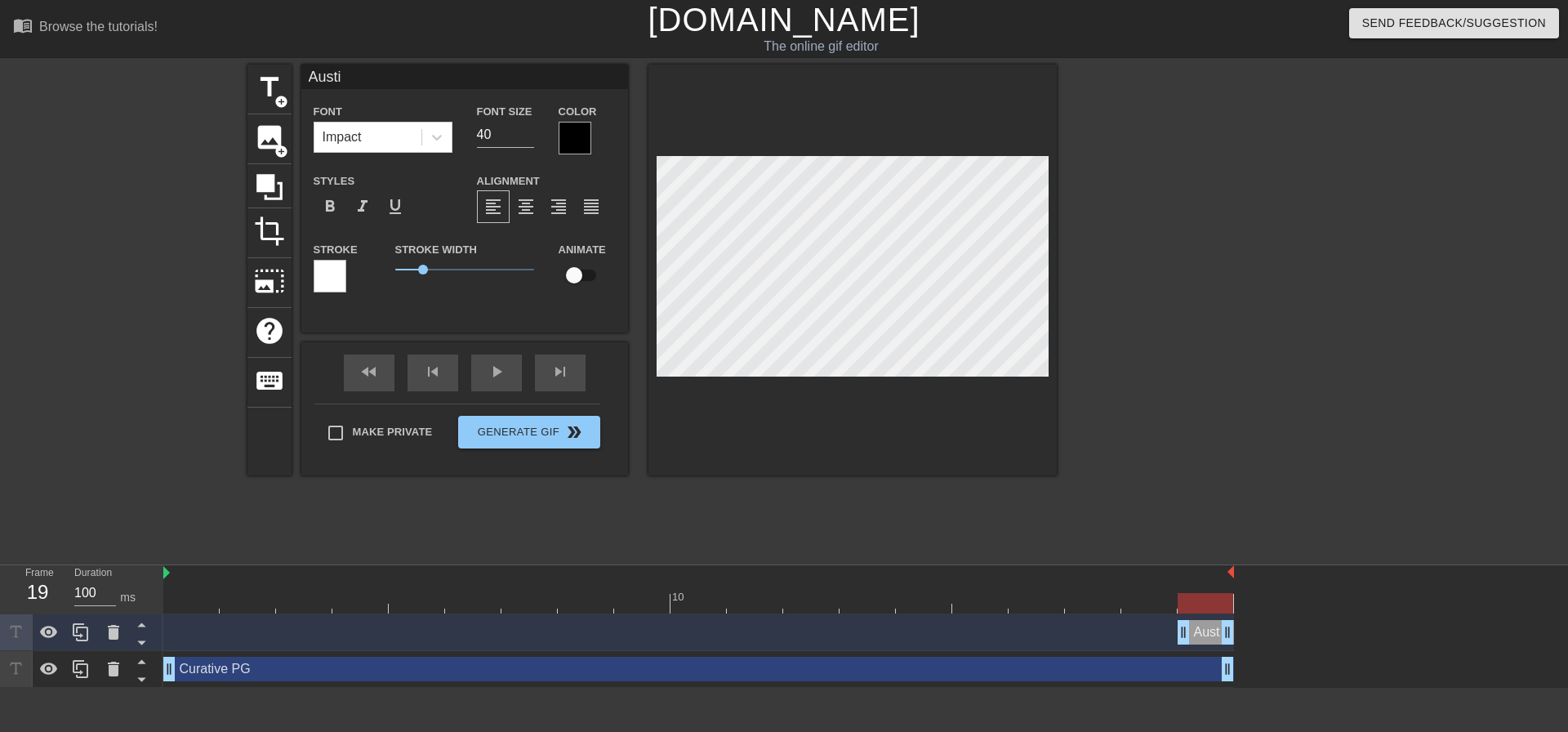 type on "Austin" 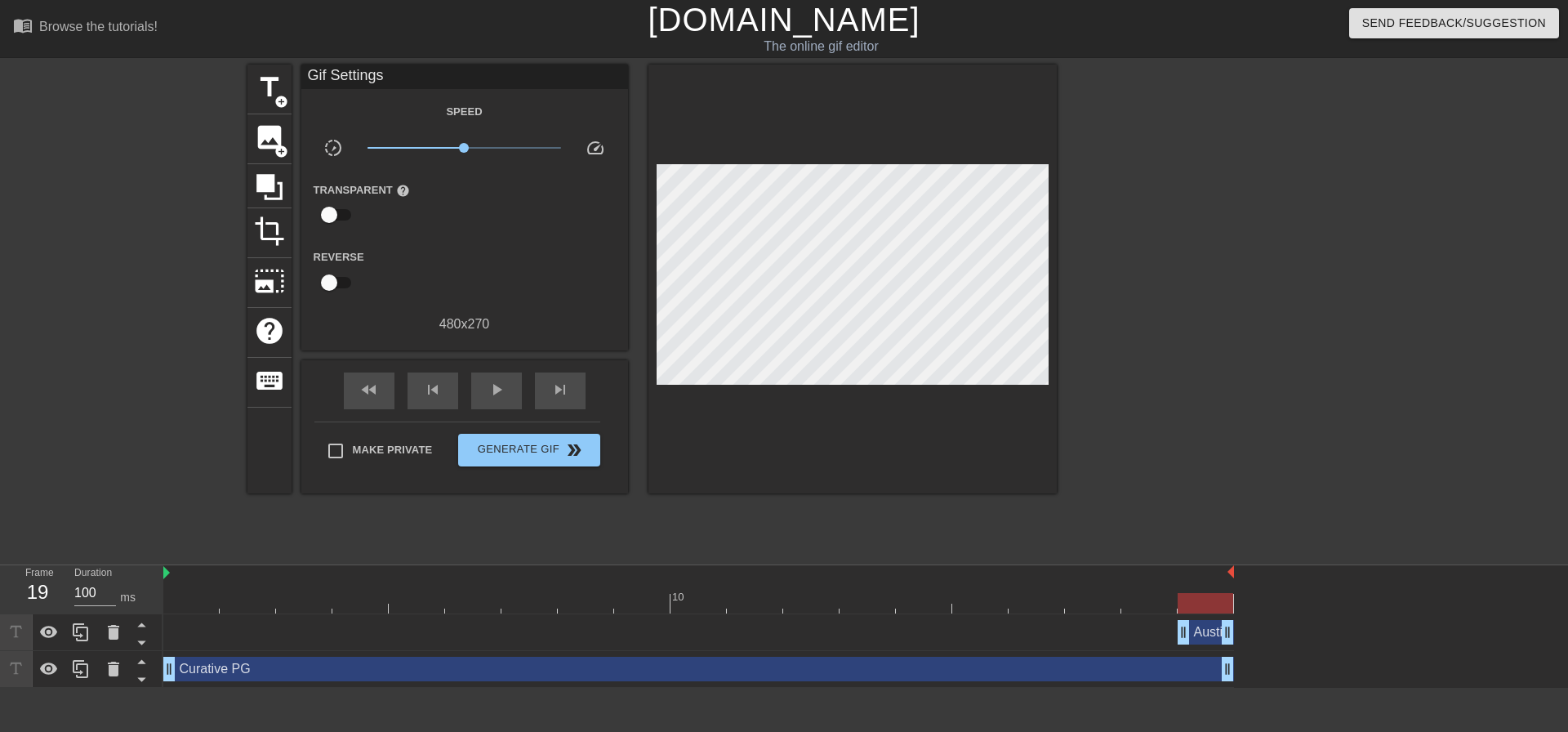 click at bounding box center (1199, 310) 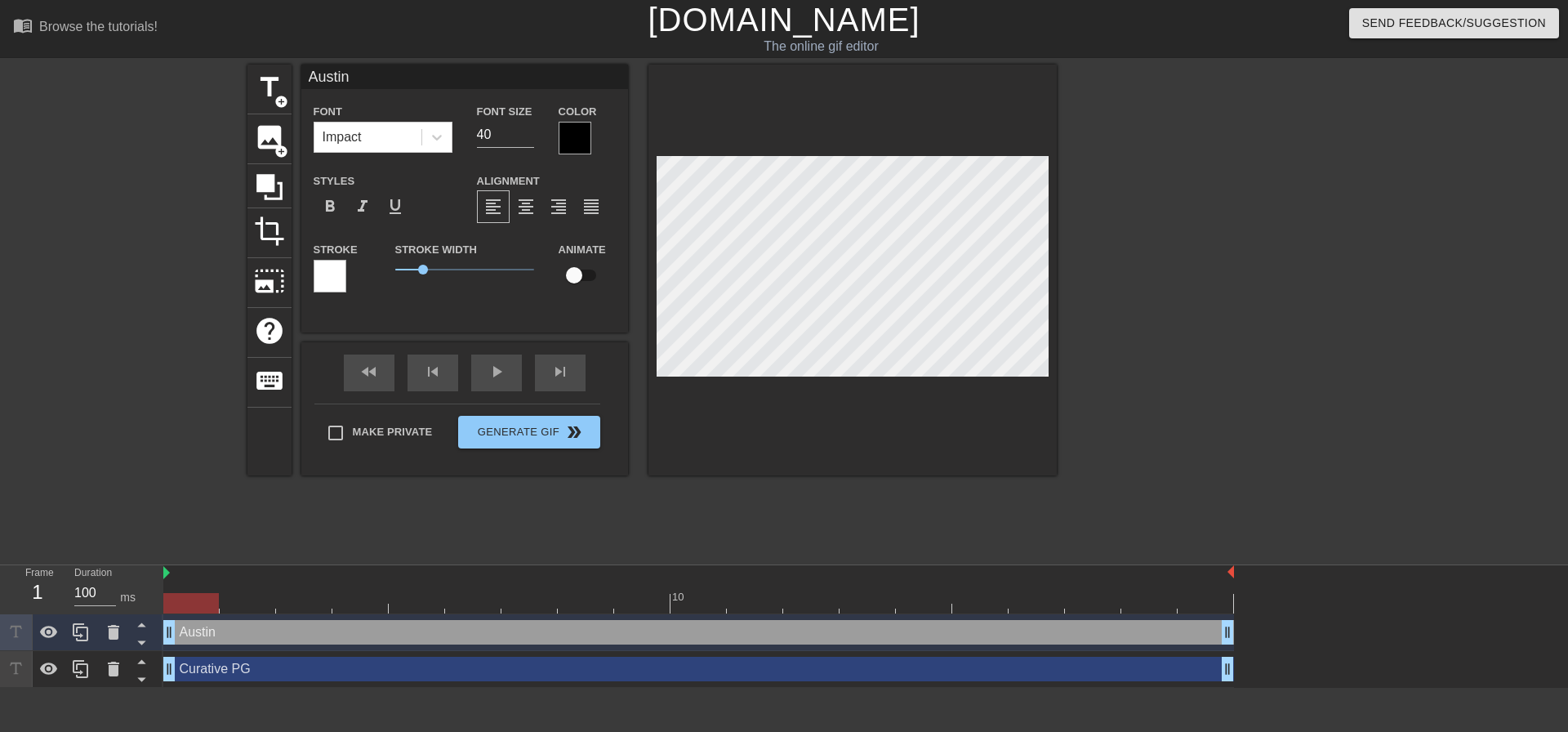 drag, startPoint x: 1187, startPoint y: 636, endPoint x: 317, endPoint y: 620, distance: 870.1471 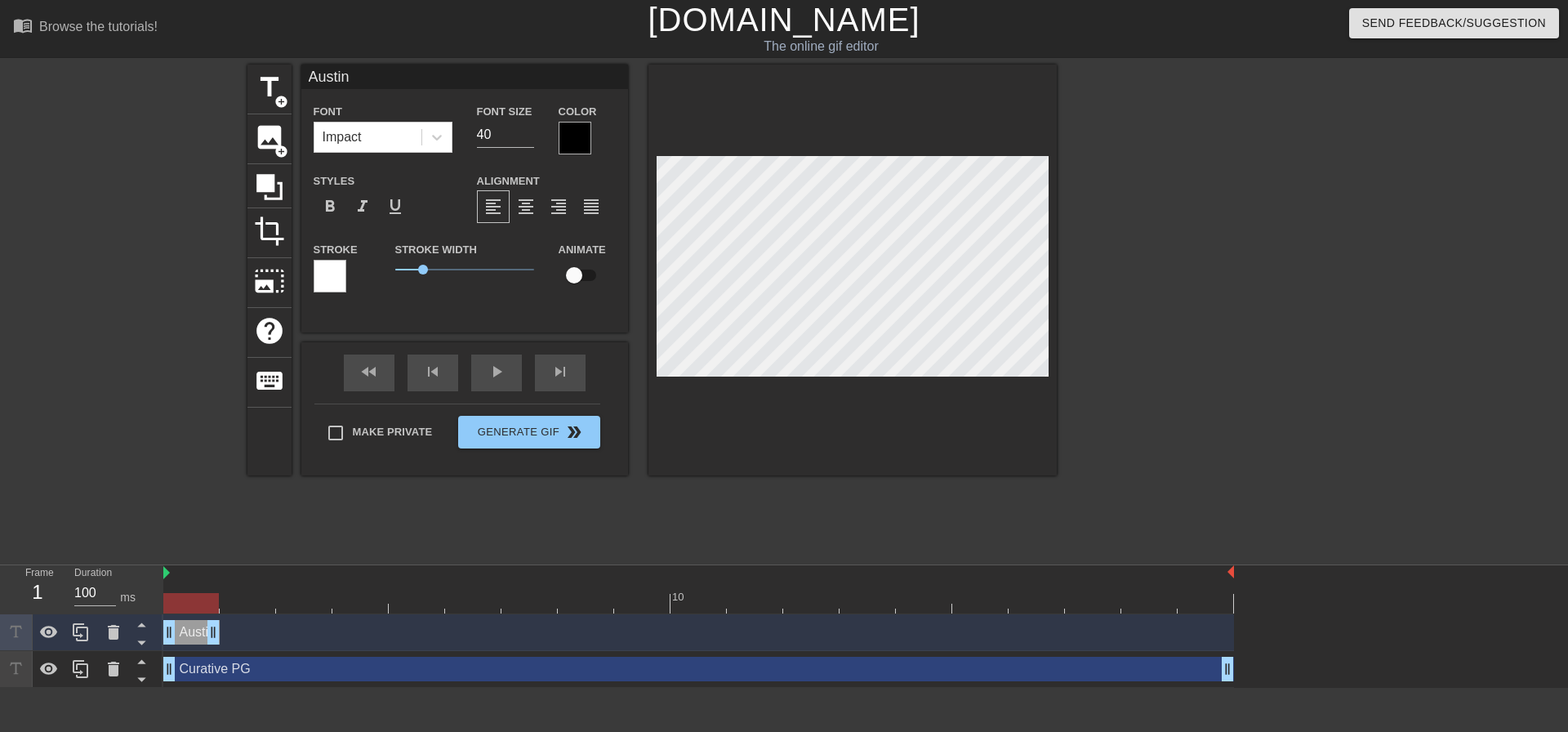 drag, startPoint x: 1230, startPoint y: 633, endPoint x: 231, endPoint y: 607, distance: 999.3383 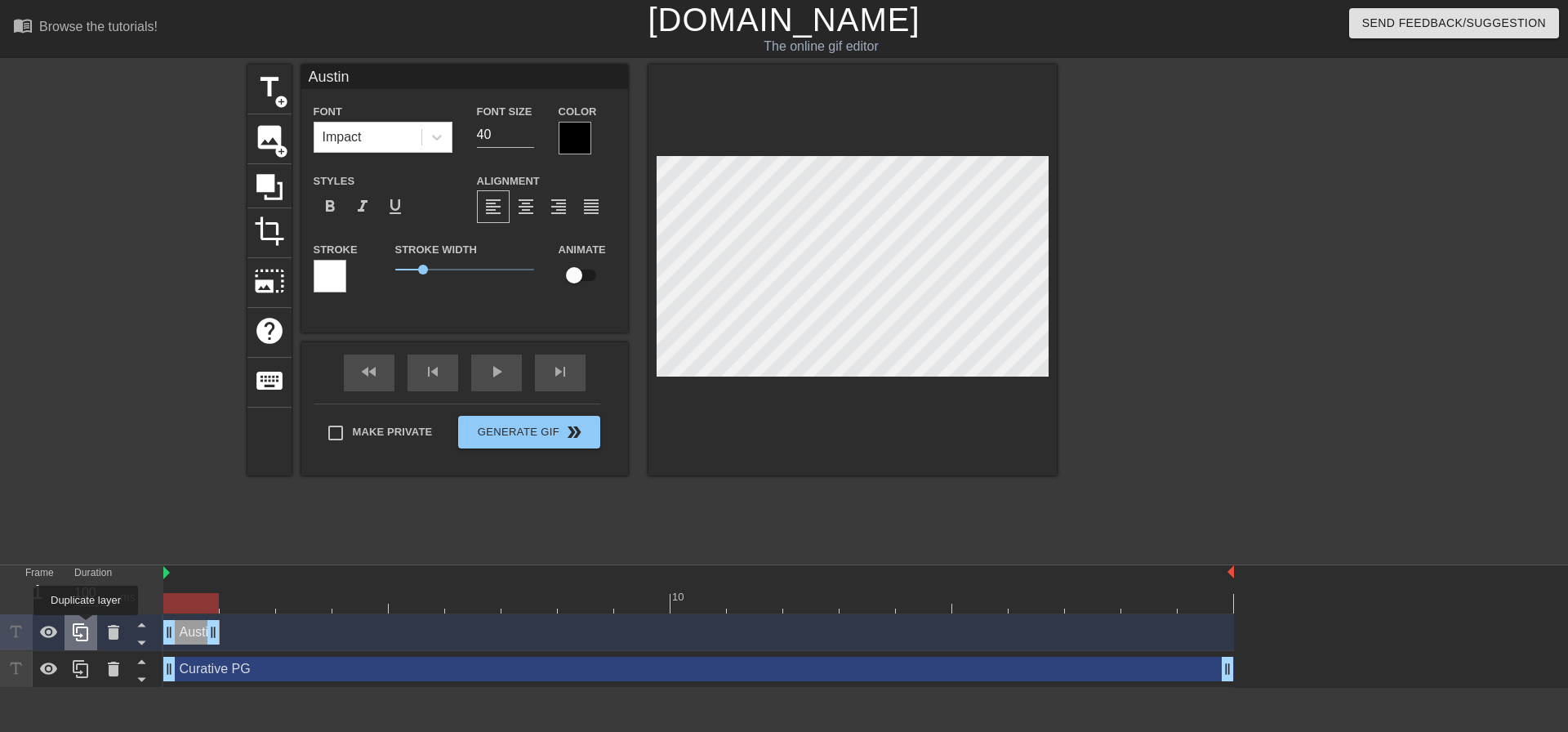click 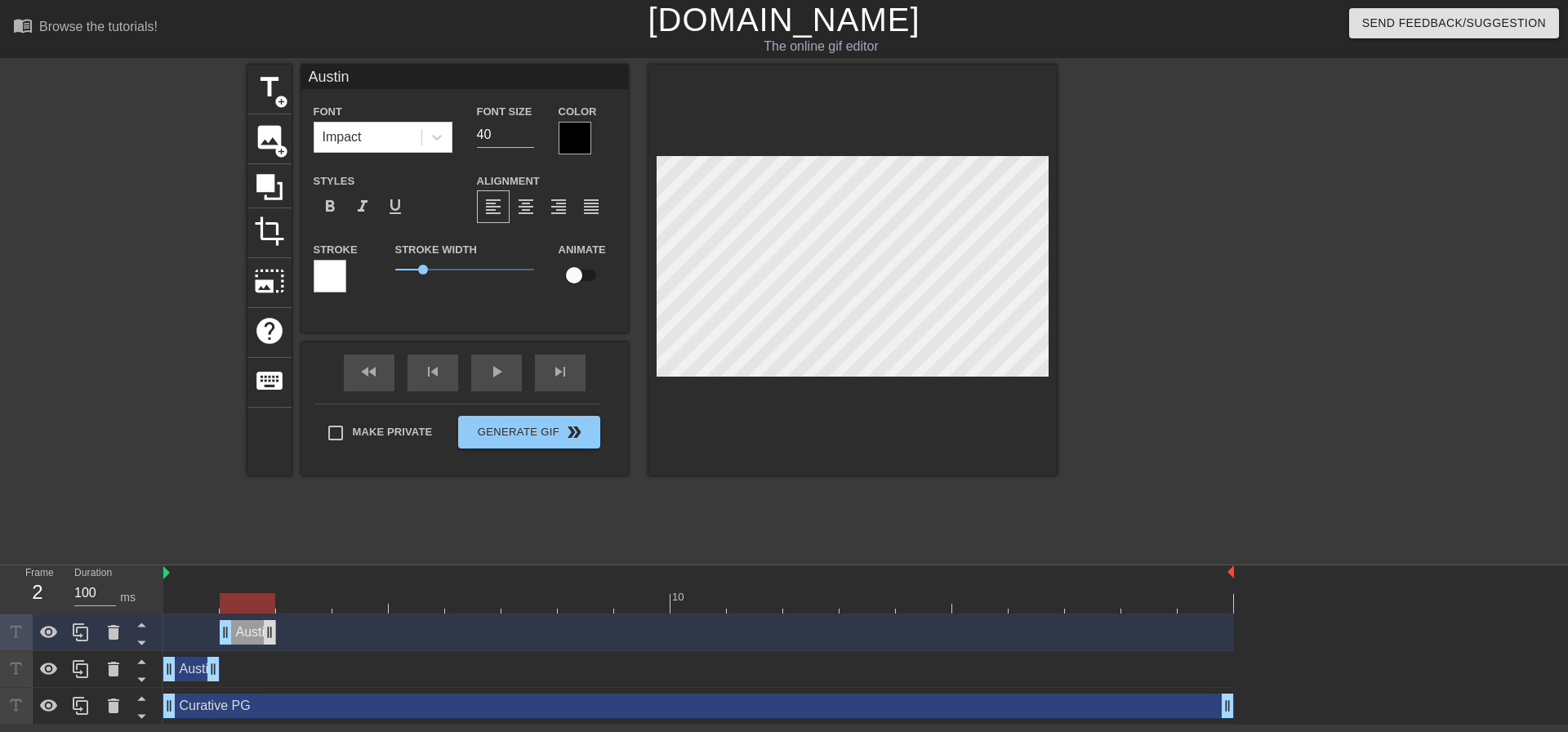 drag, startPoint x: 188, startPoint y: 635, endPoint x: 263, endPoint y: 636, distance: 75.00667 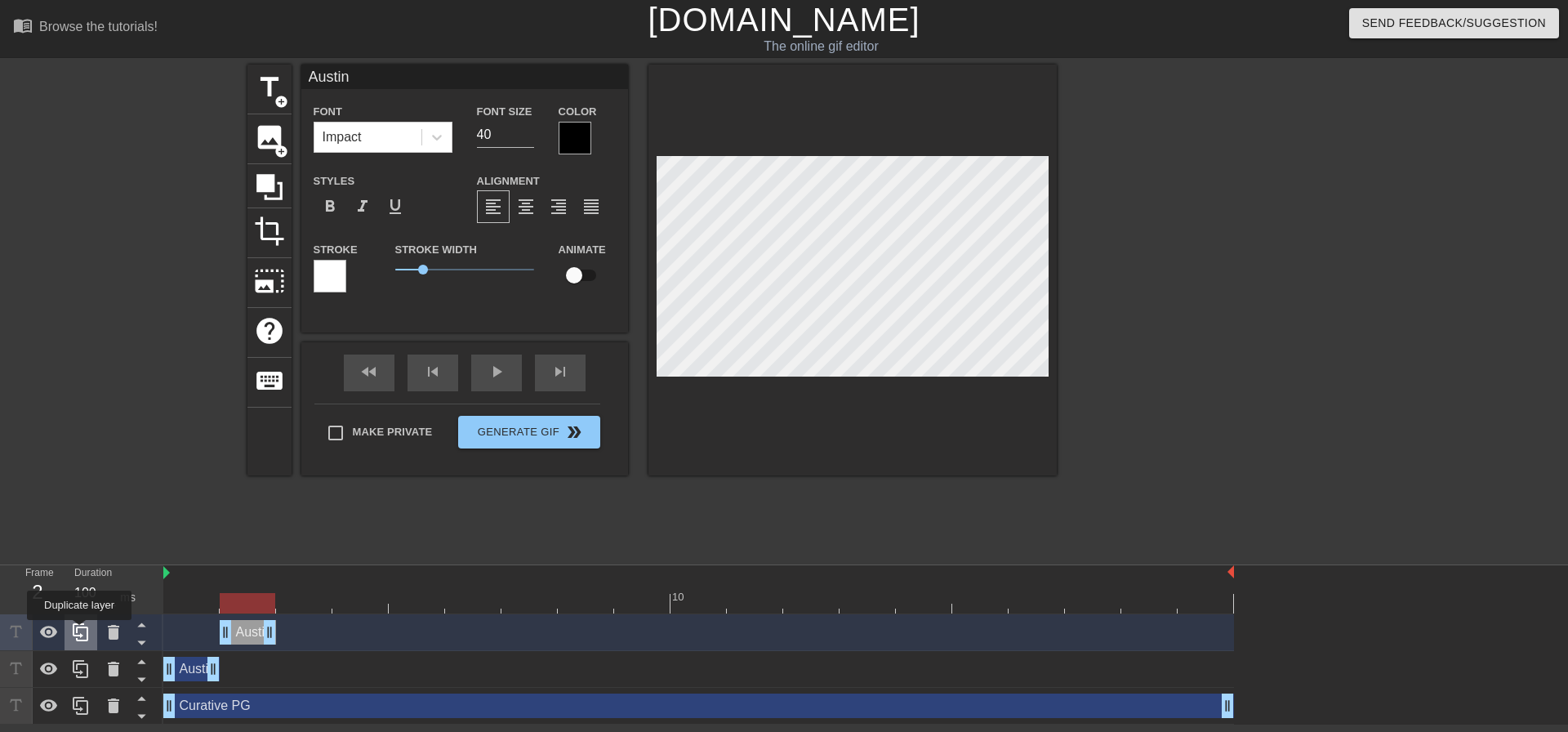 click 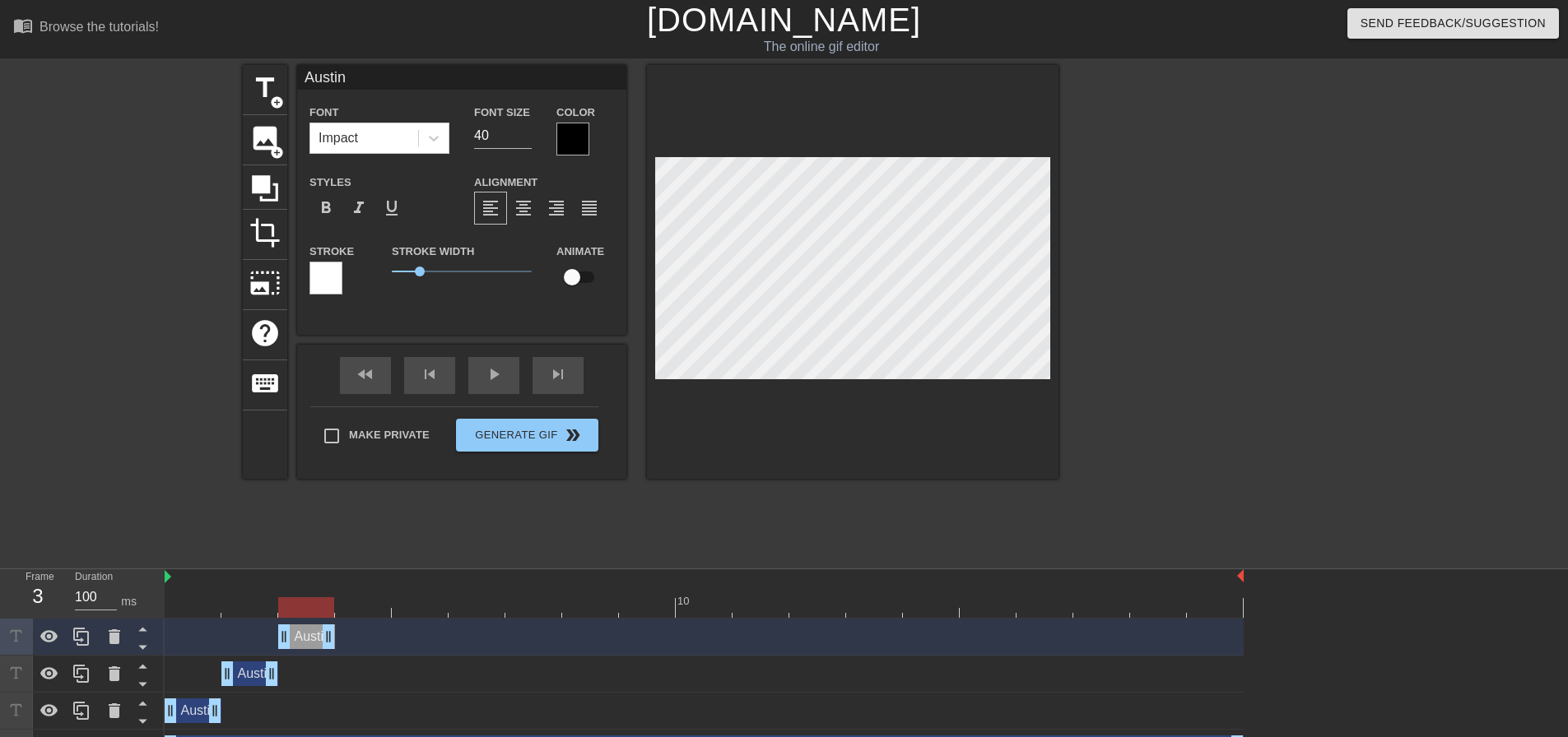 drag, startPoint x: 244, startPoint y: 632, endPoint x: 312, endPoint y: 632, distance: 68 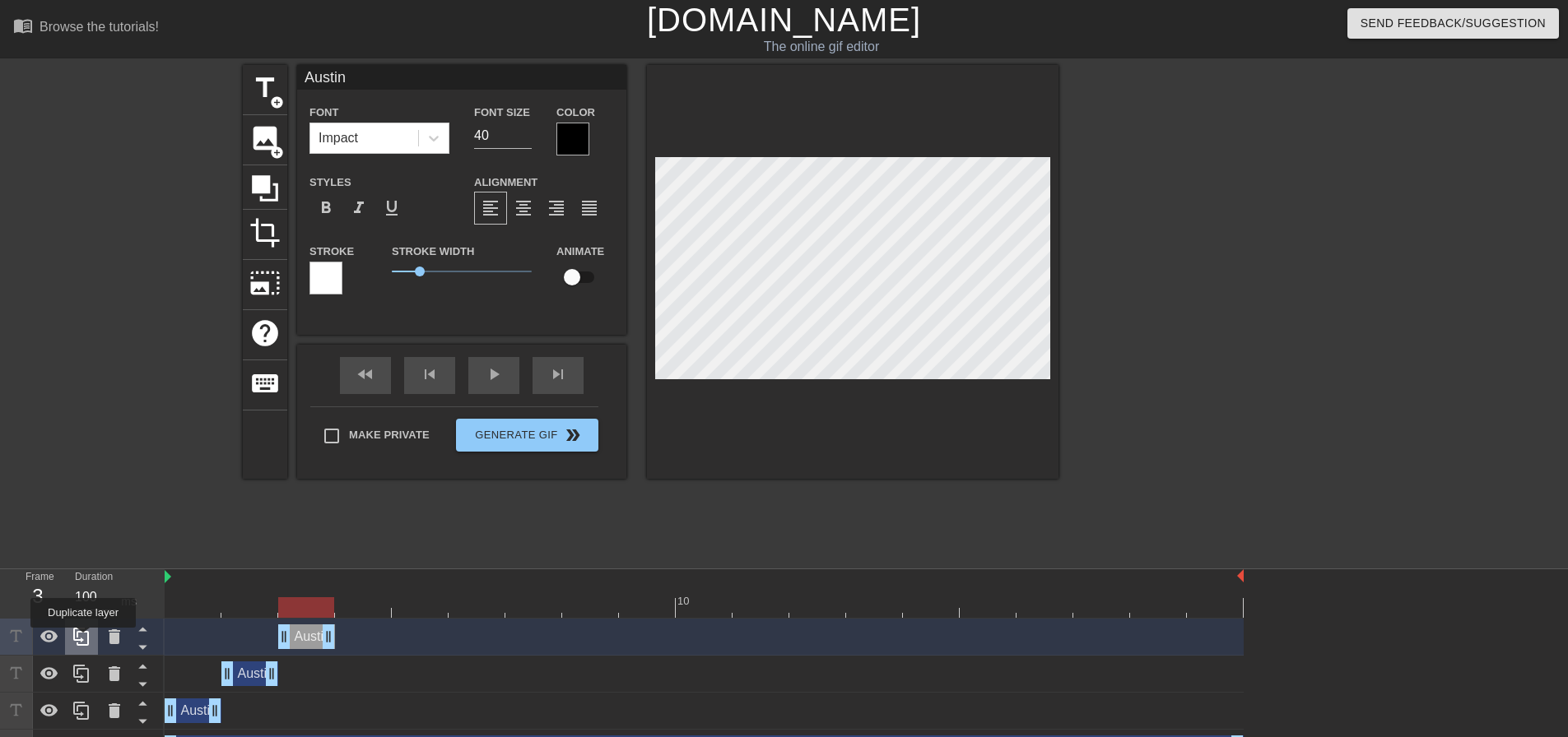 click 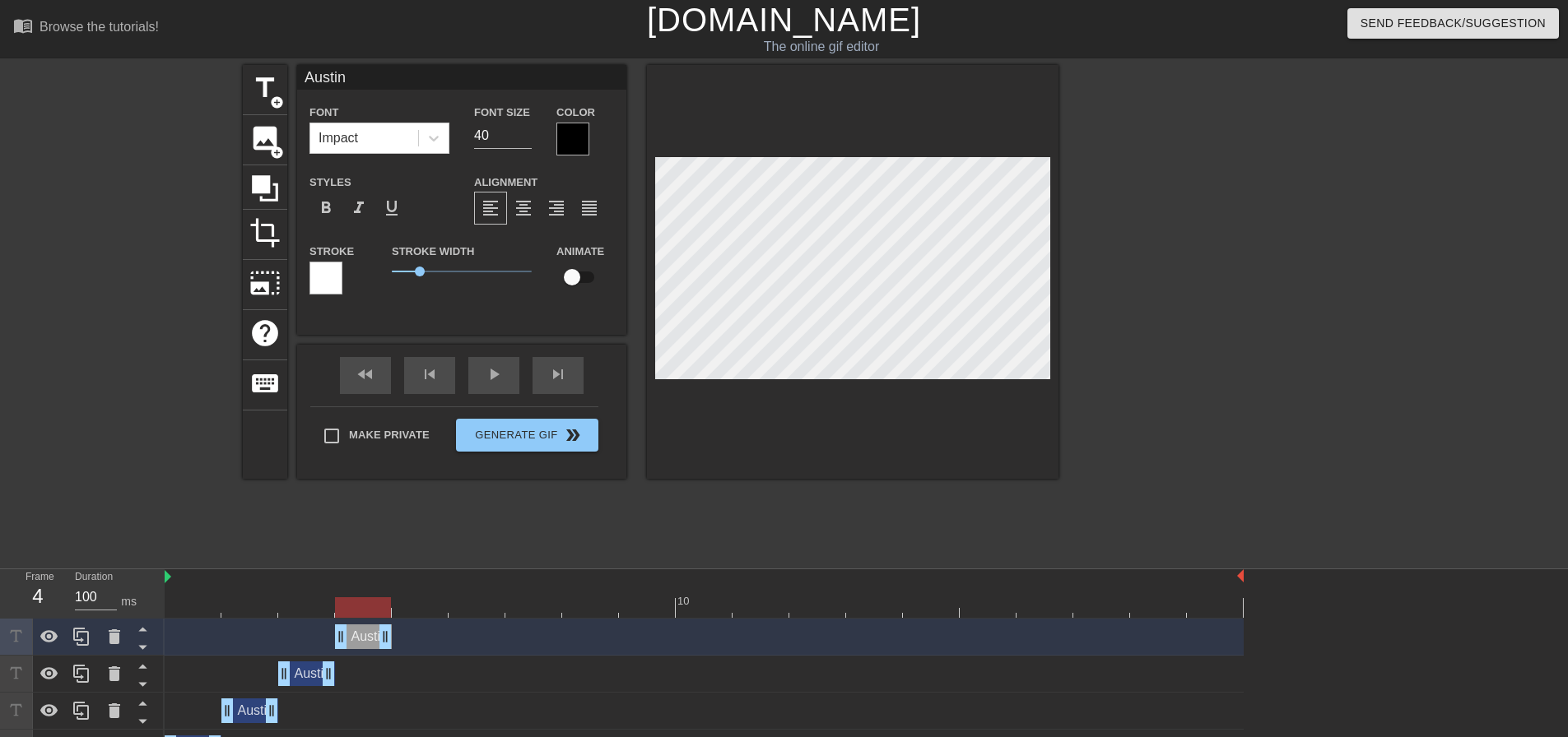 drag, startPoint x: 312, startPoint y: 630, endPoint x: 351, endPoint y: 631, distance: 39.012818 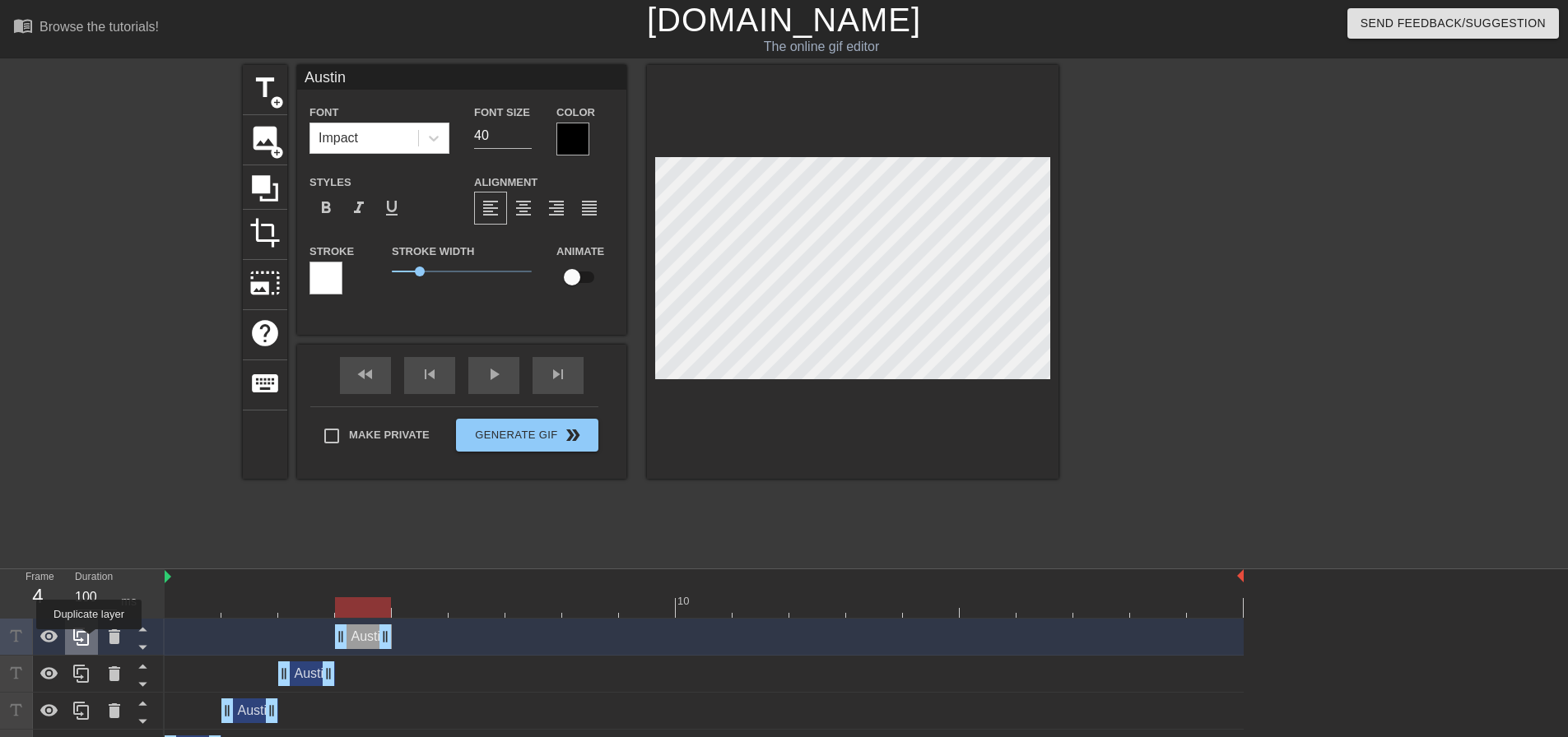 click 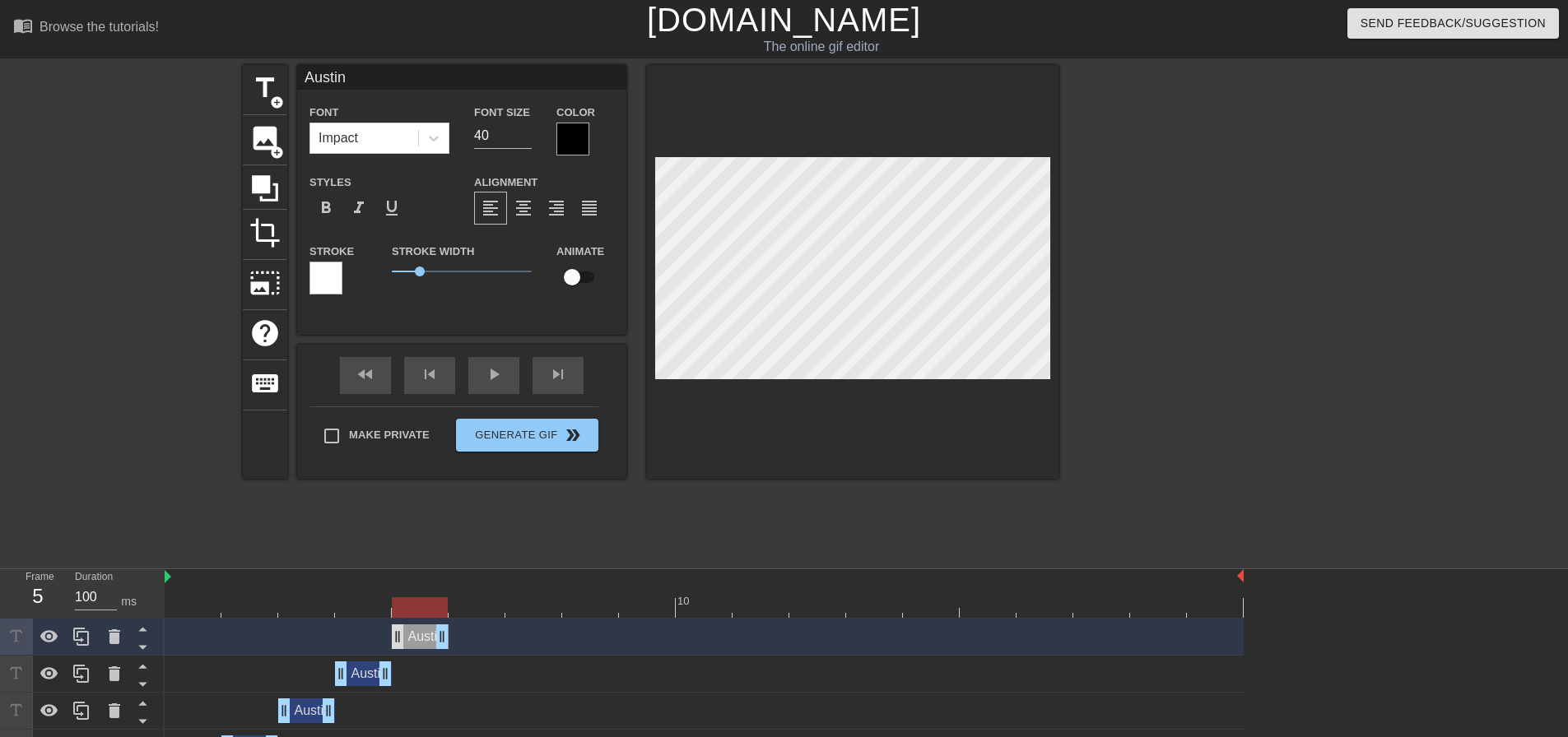 drag, startPoint x: 351, startPoint y: 635, endPoint x: 402, endPoint y: 634, distance: 51.009803 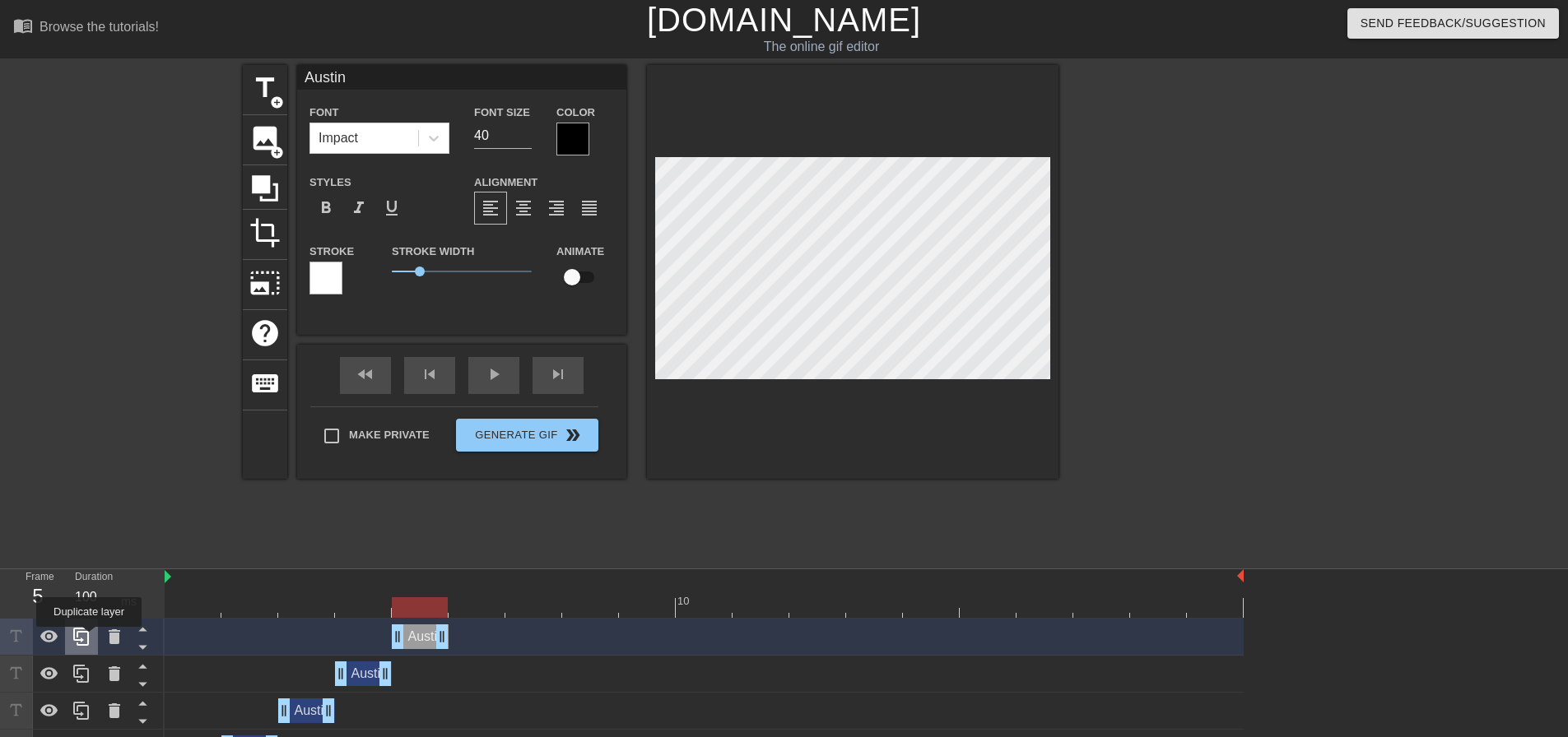 click 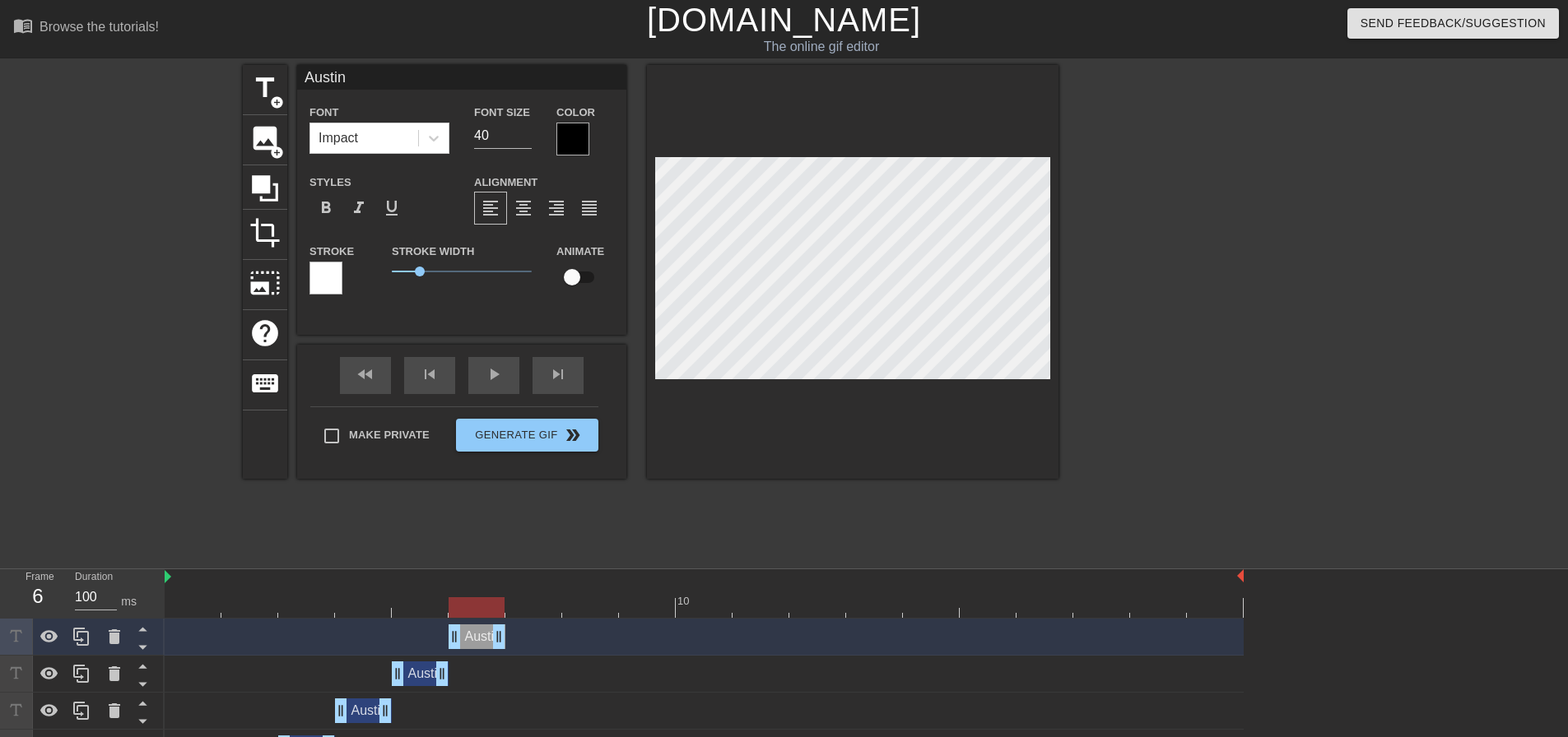 drag, startPoint x: 421, startPoint y: 640, endPoint x: 487, endPoint y: 640, distance: 66 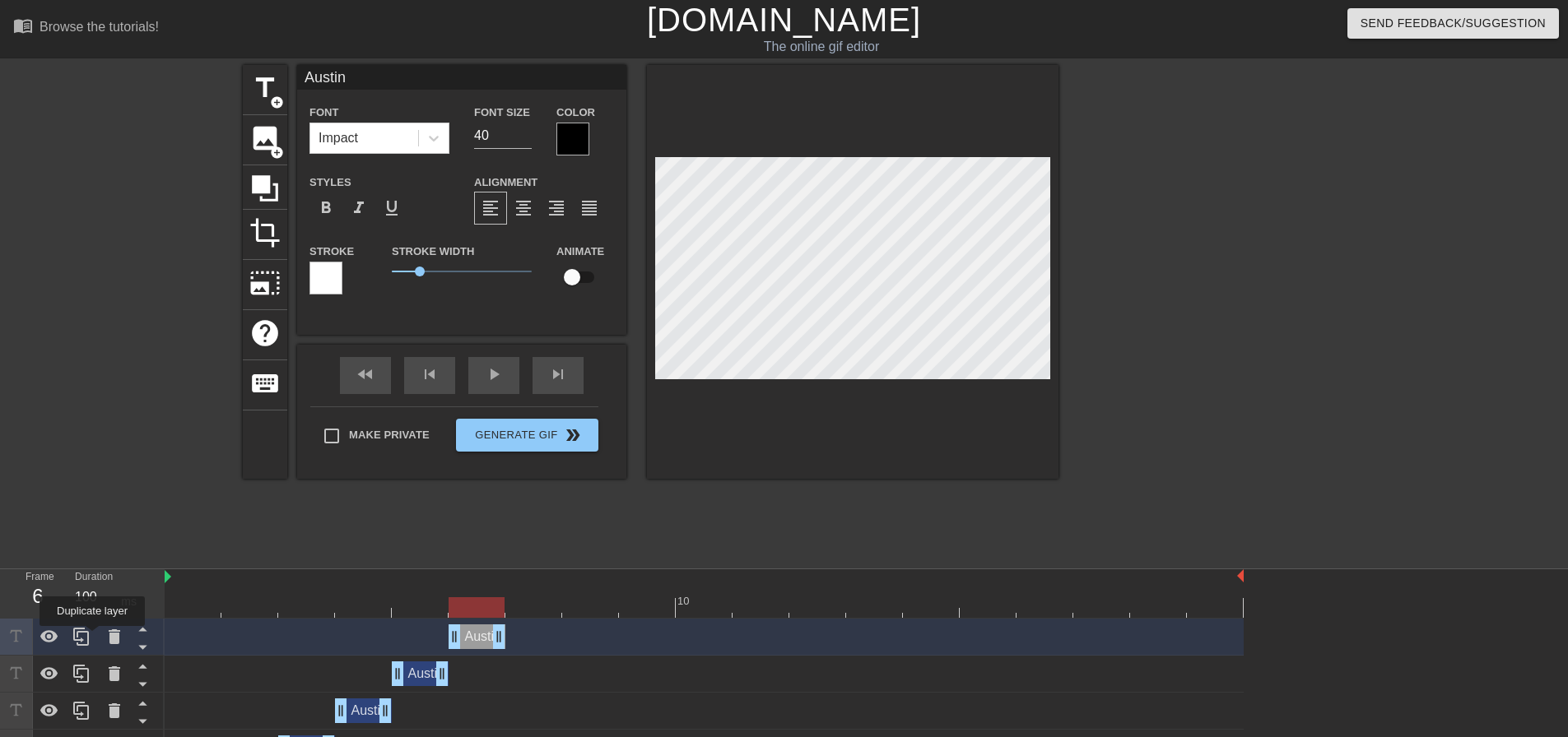 click 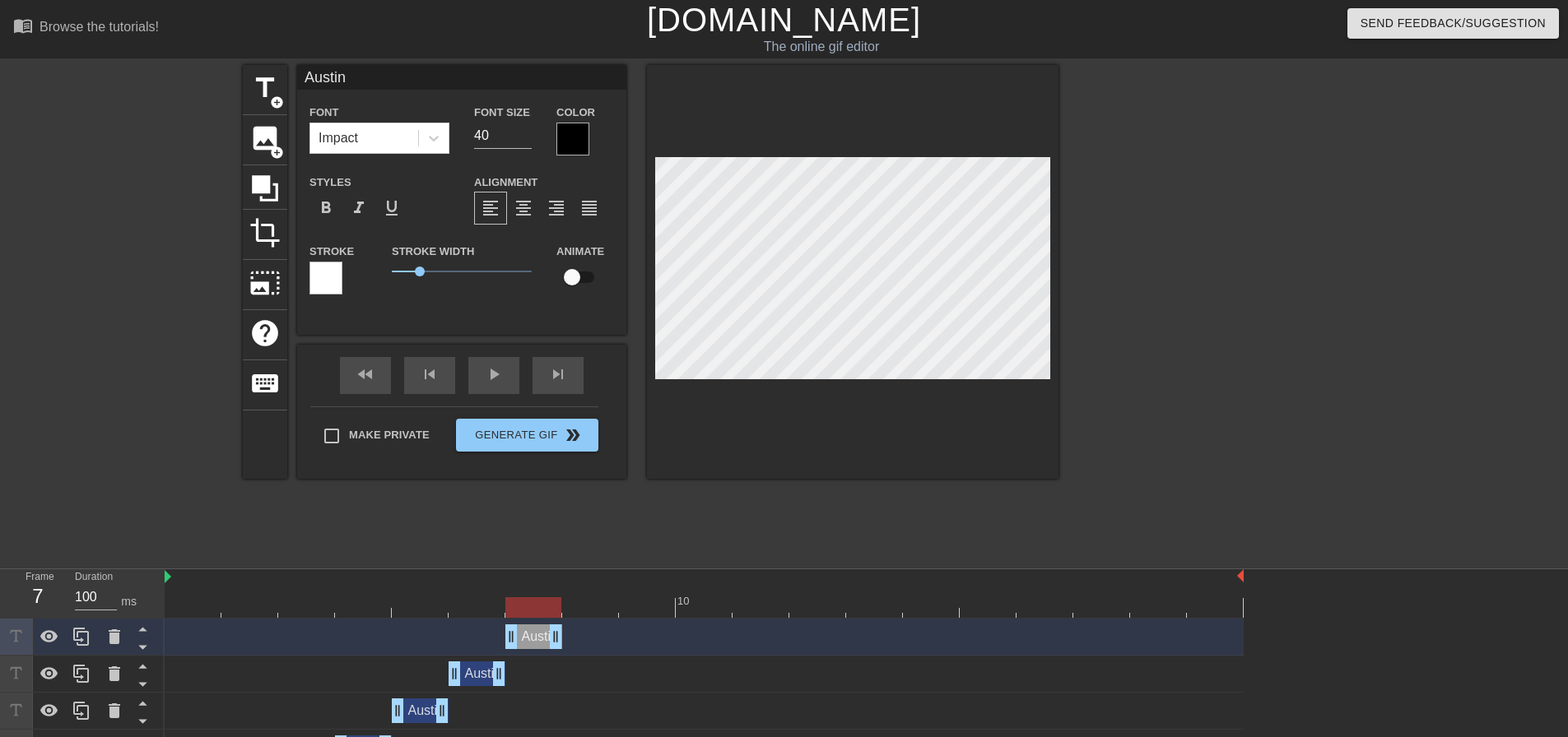 drag, startPoint x: 472, startPoint y: 636, endPoint x: 537, endPoint y: 640, distance: 65.12296 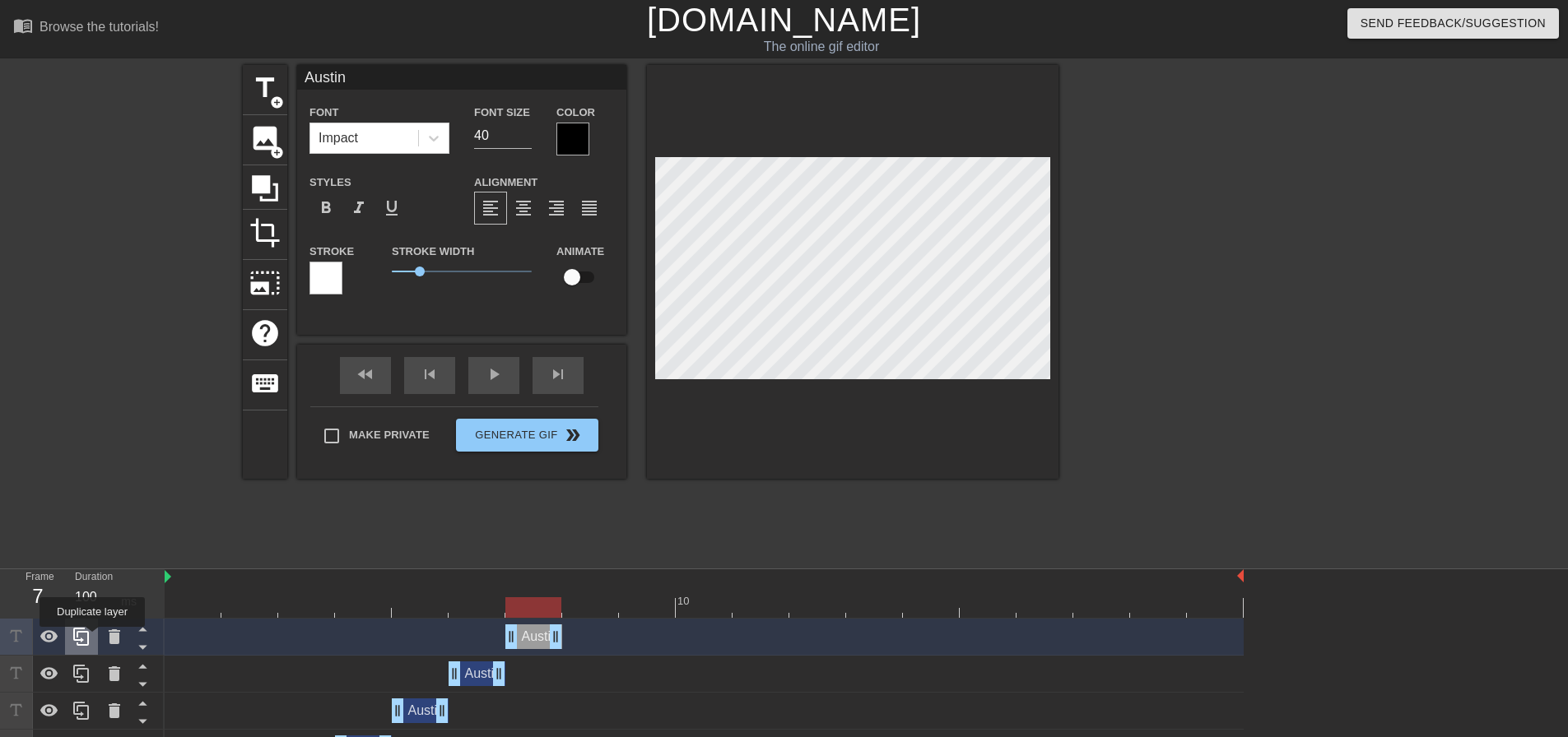 click at bounding box center (81, 637) 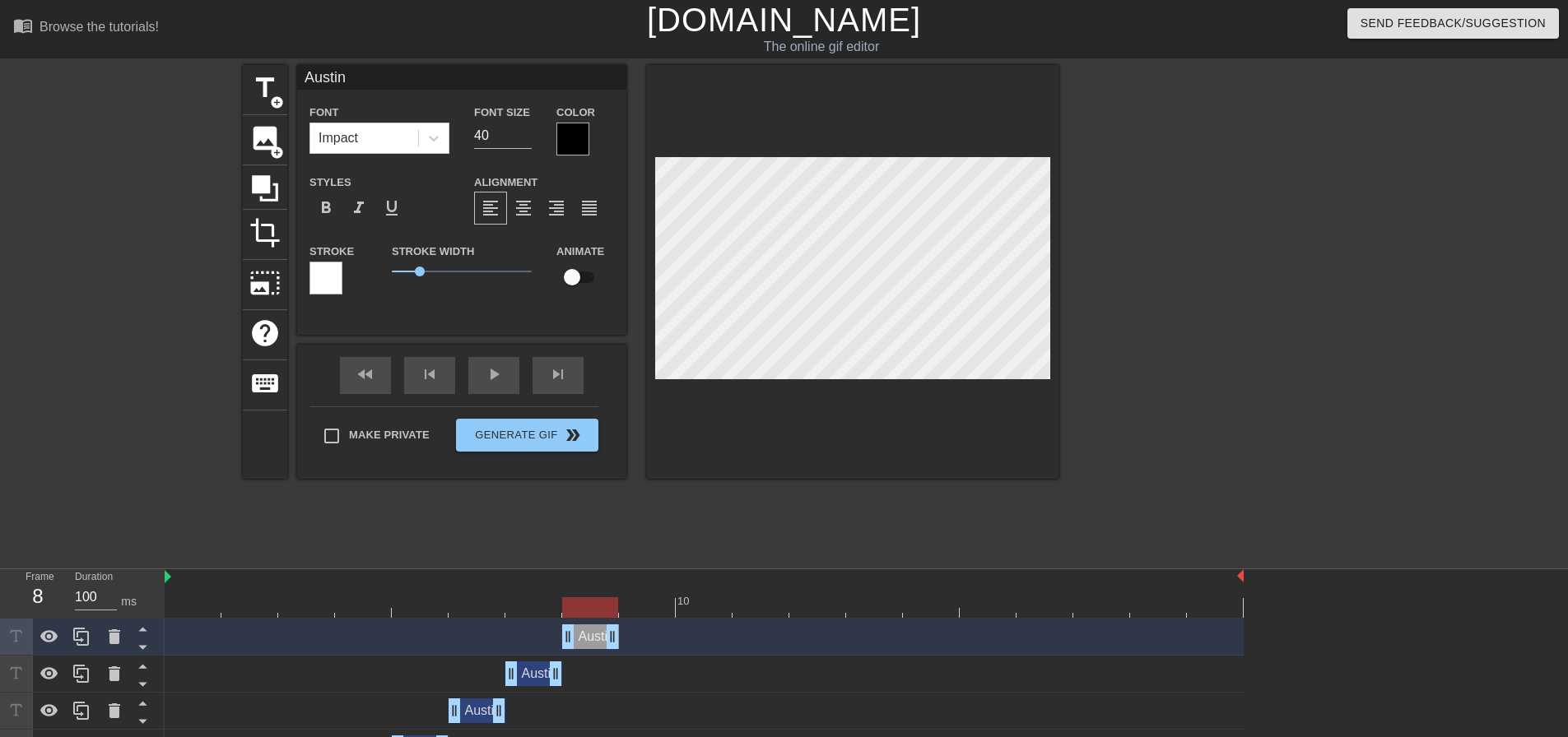drag, startPoint x: 547, startPoint y: 638, endPoint x: 591, endPoint y: 648, distance: 45.12206 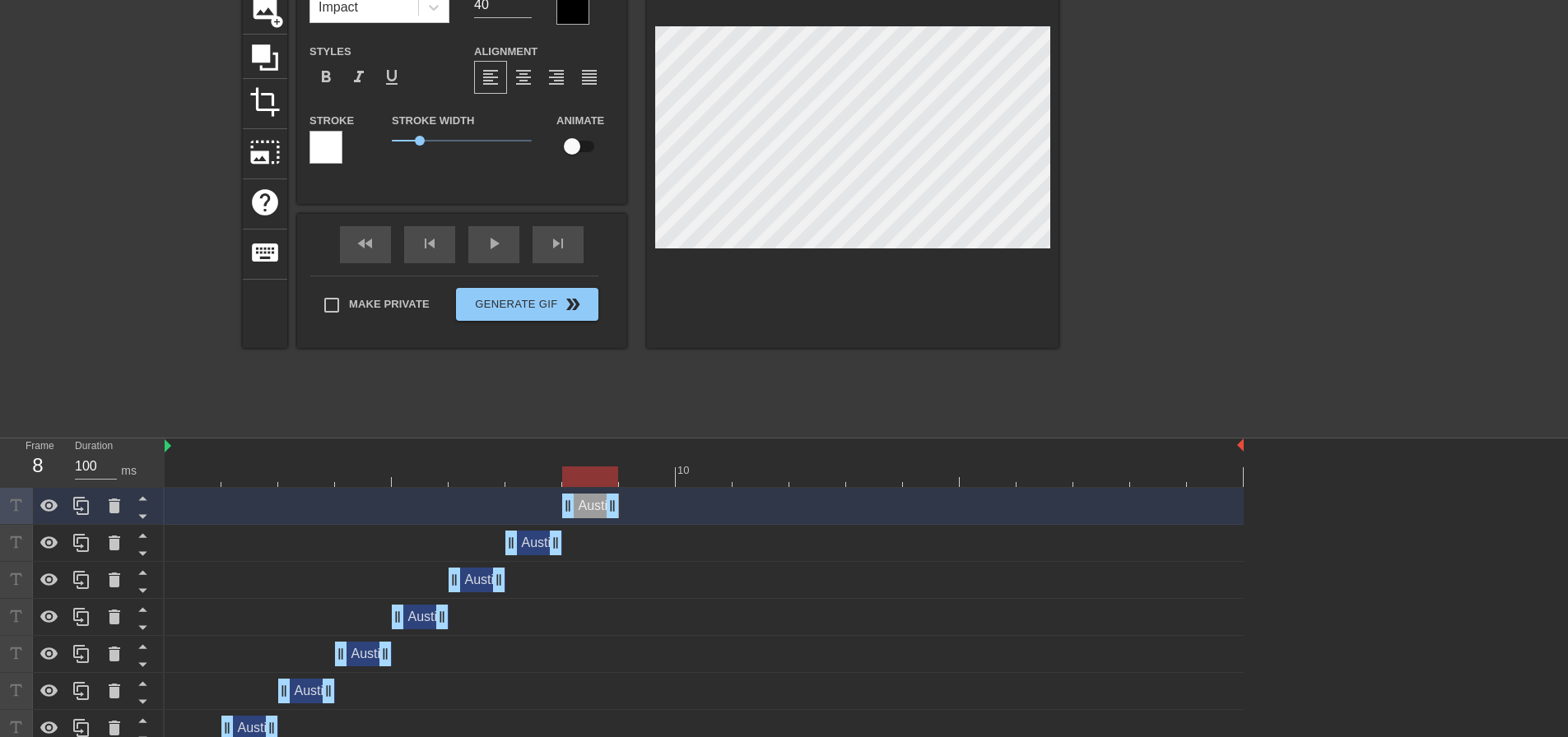 scroll, scrollTop: 218, scrollLeft: 0, axis: vertical 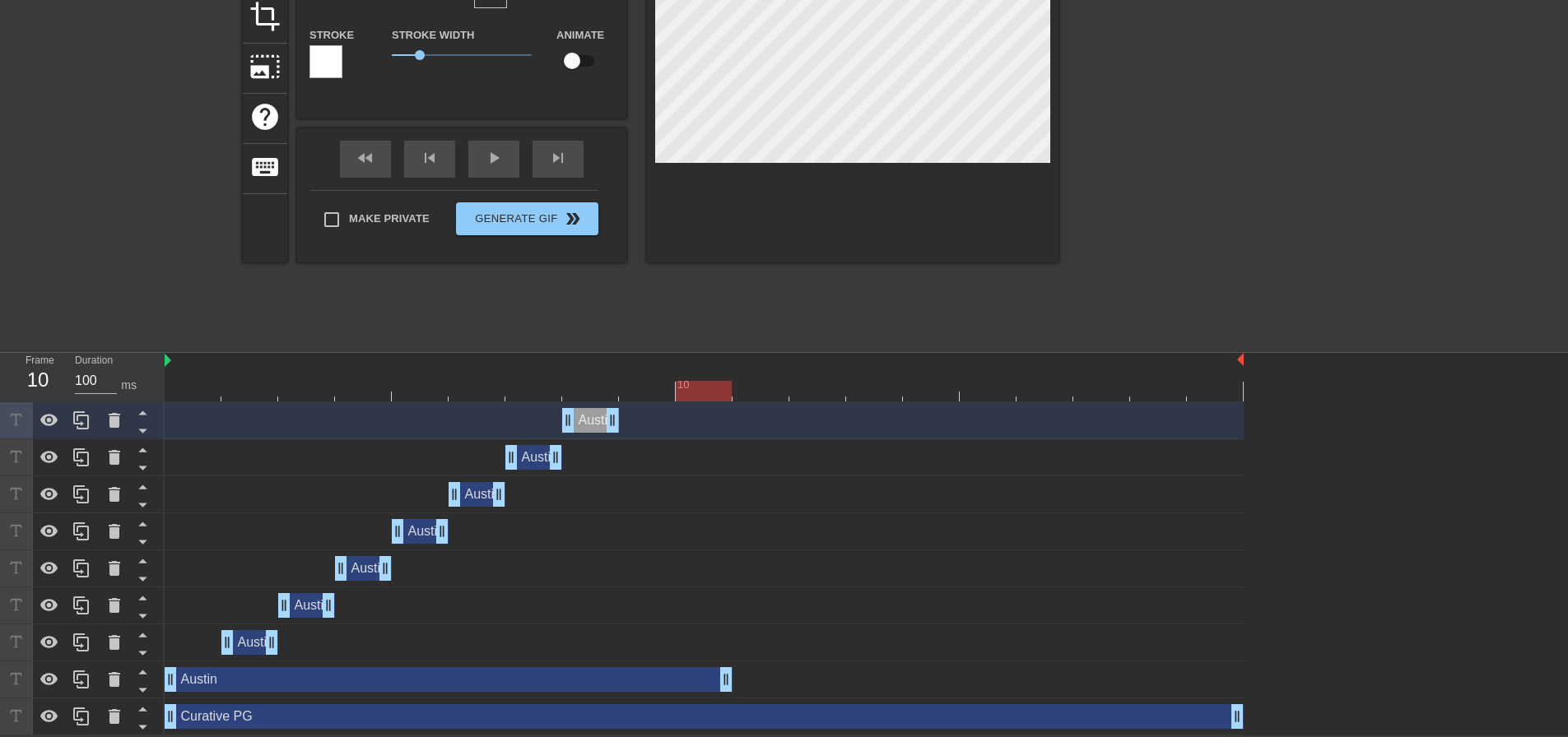 drag, startPoint x: 212, startPoint y: 675, endPoint x: 728, endPoint y: 684, distance: 516.0785 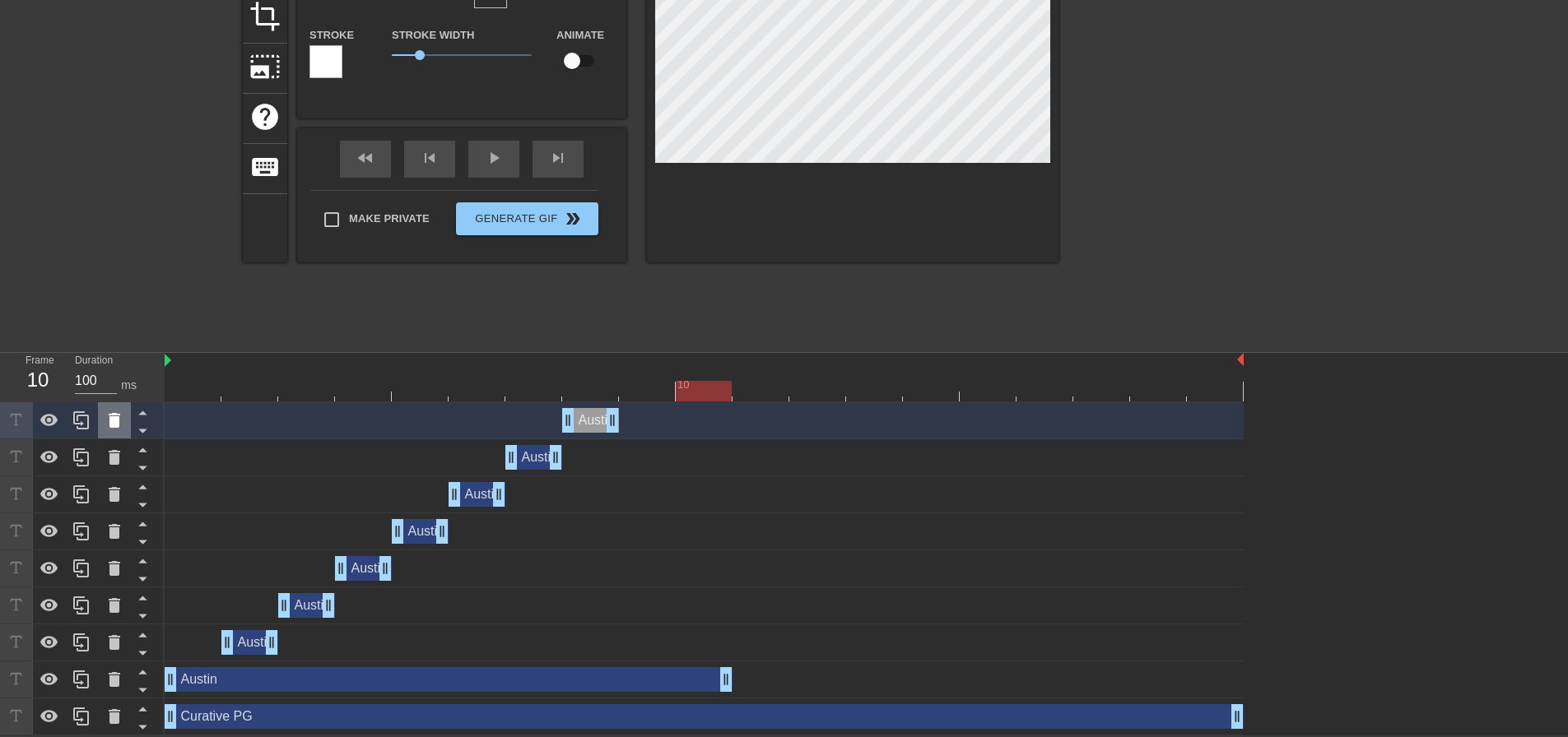 click at bounding box center [114, 420] 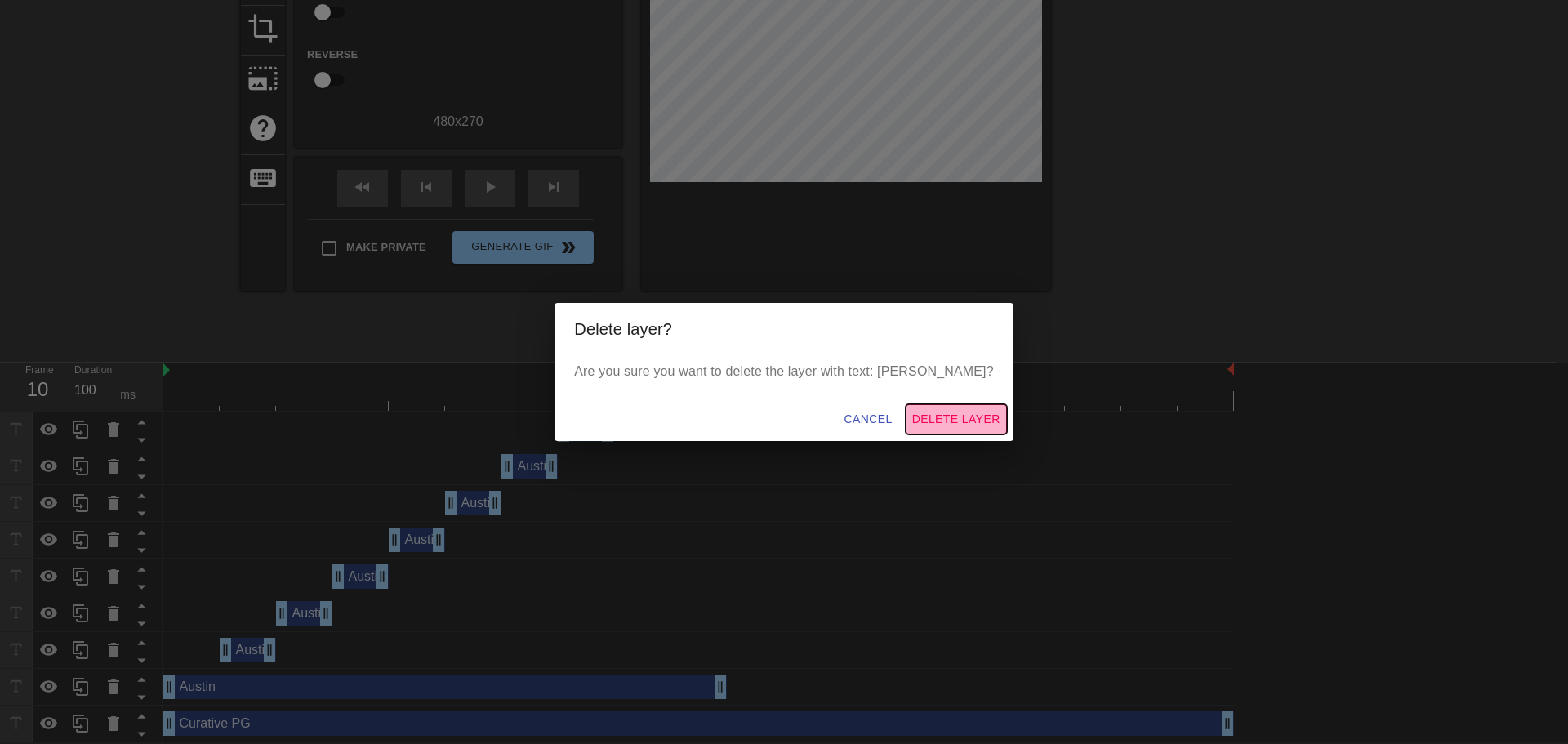 click on "Delete Layer" at bounding box center (956, 419) 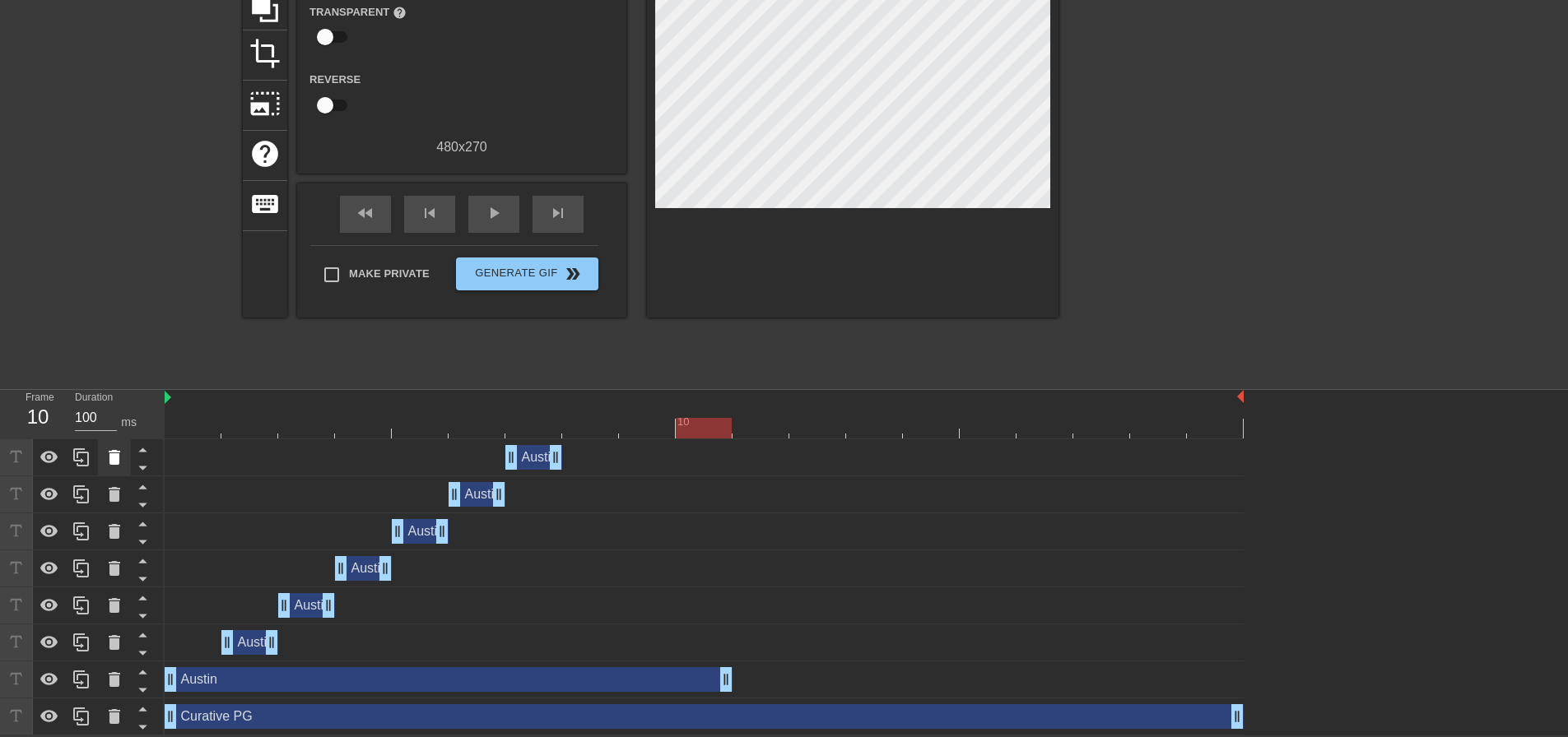 click 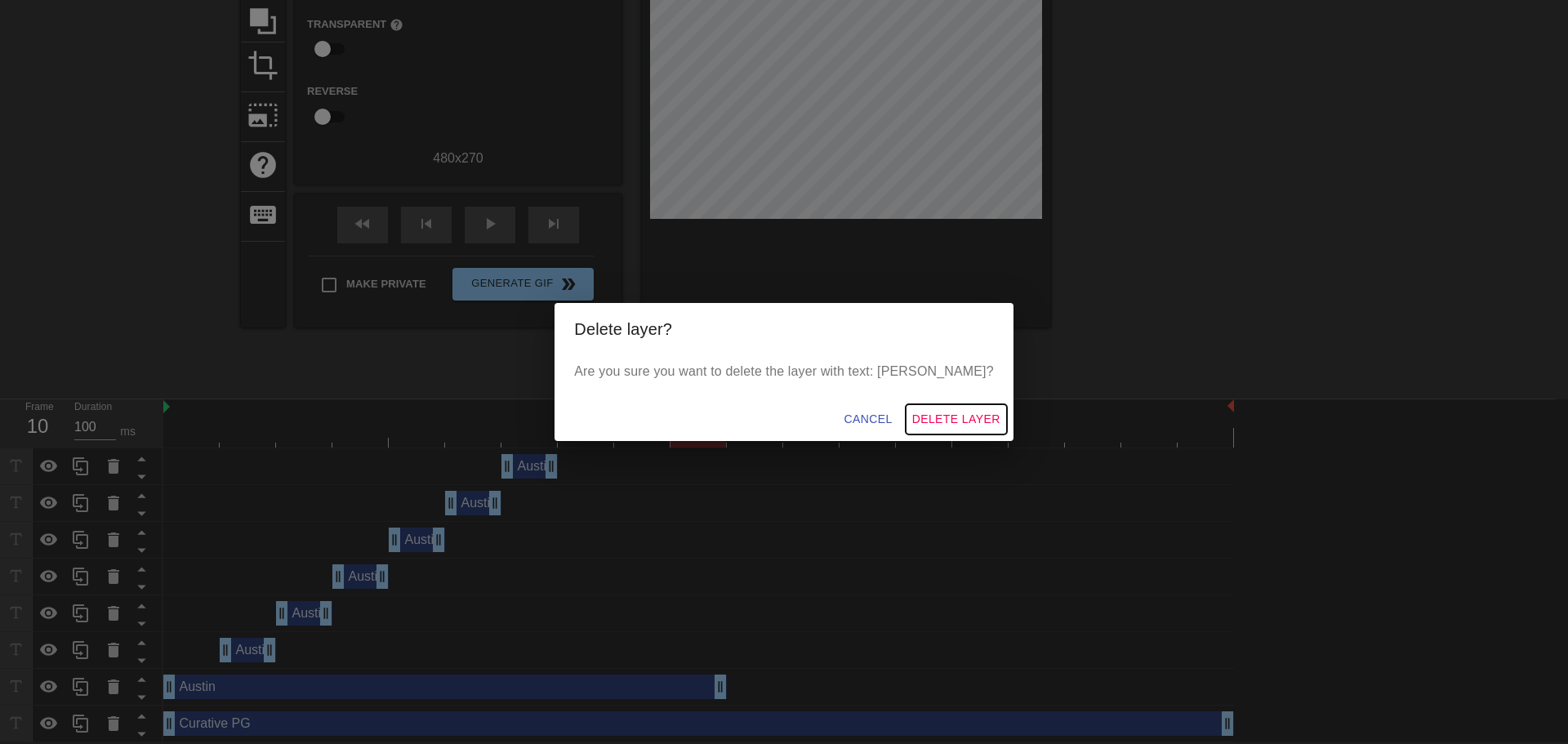 click on "Delete Layer" at bounding box center [956, 419] 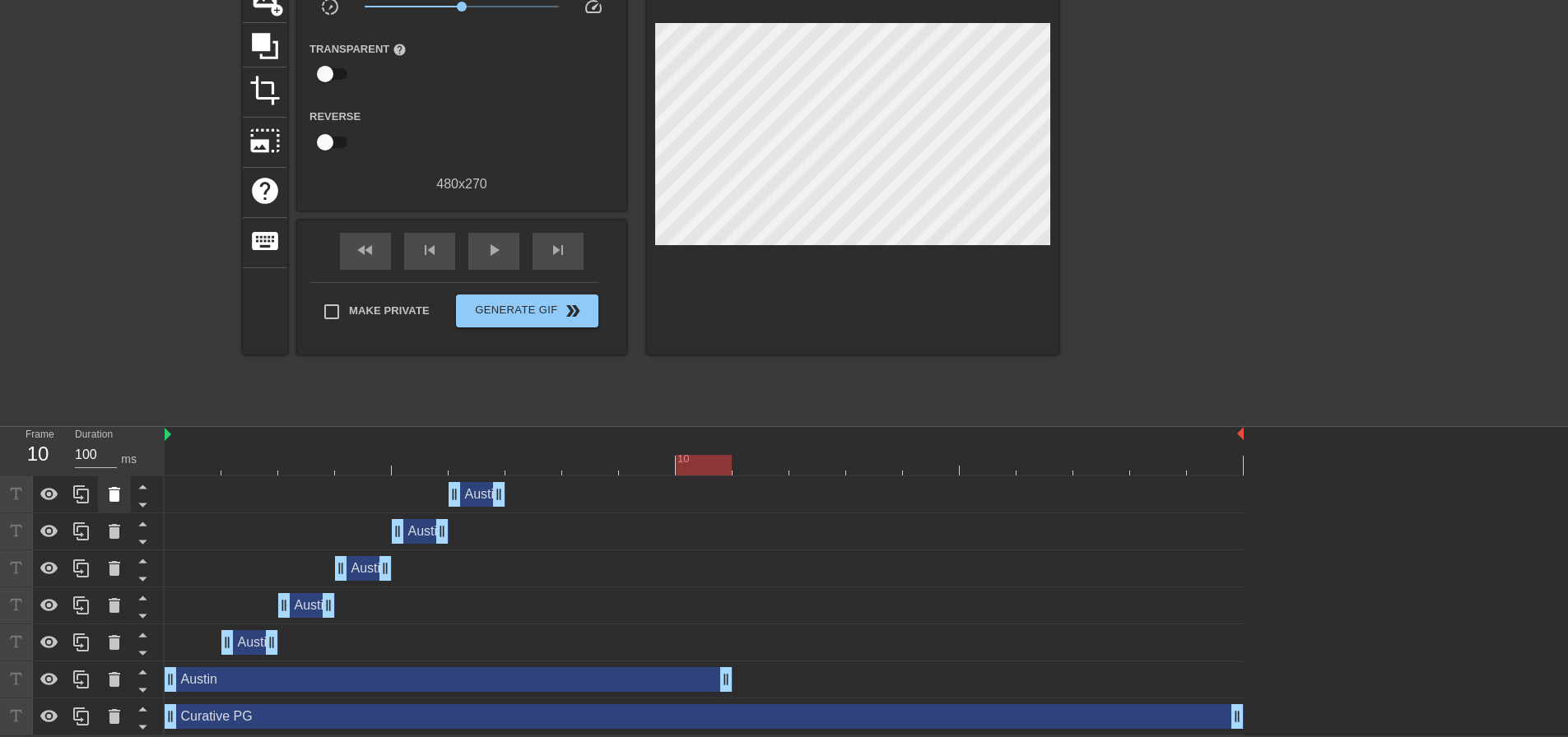 click 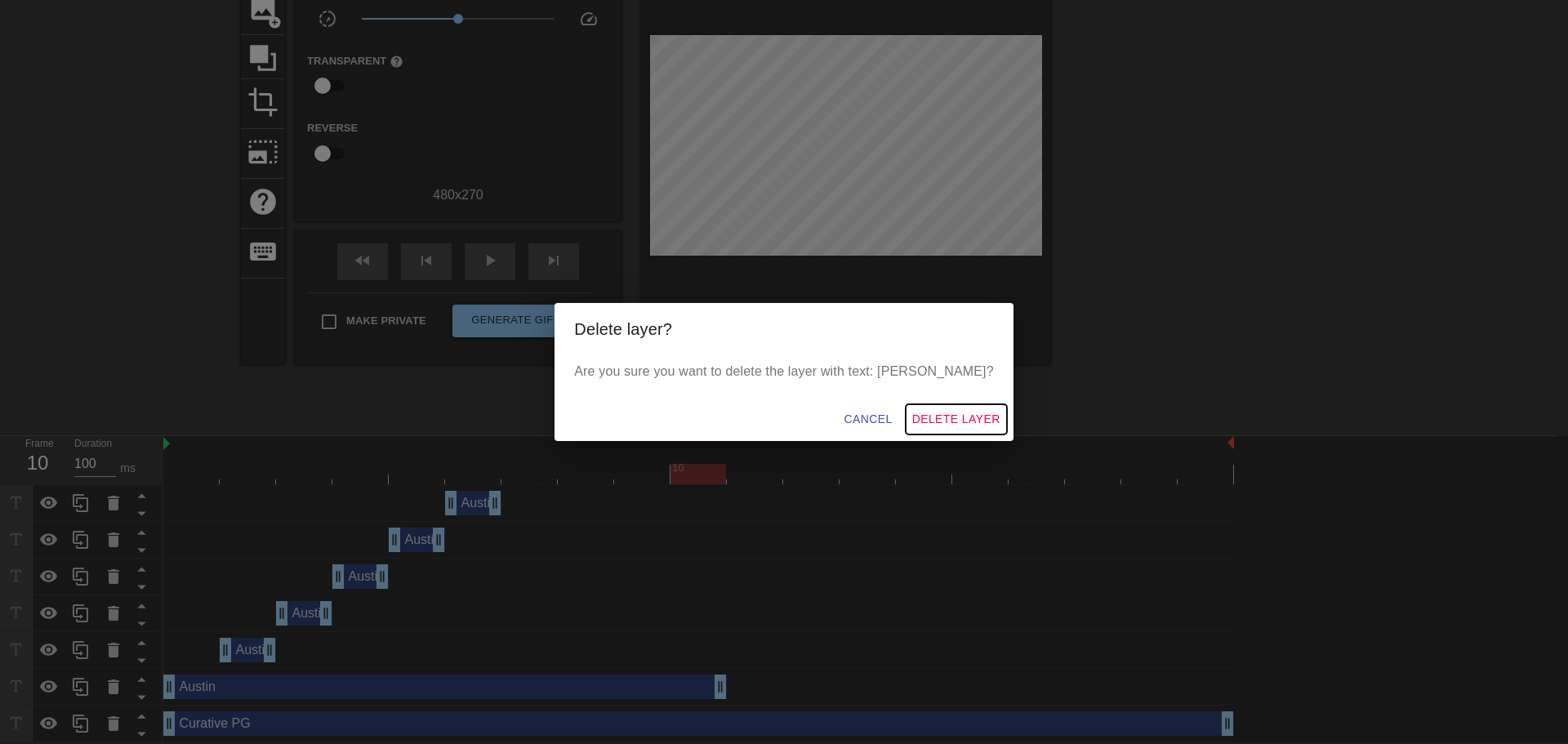 click on "Delete Layer" at bounding box center [956, 419] 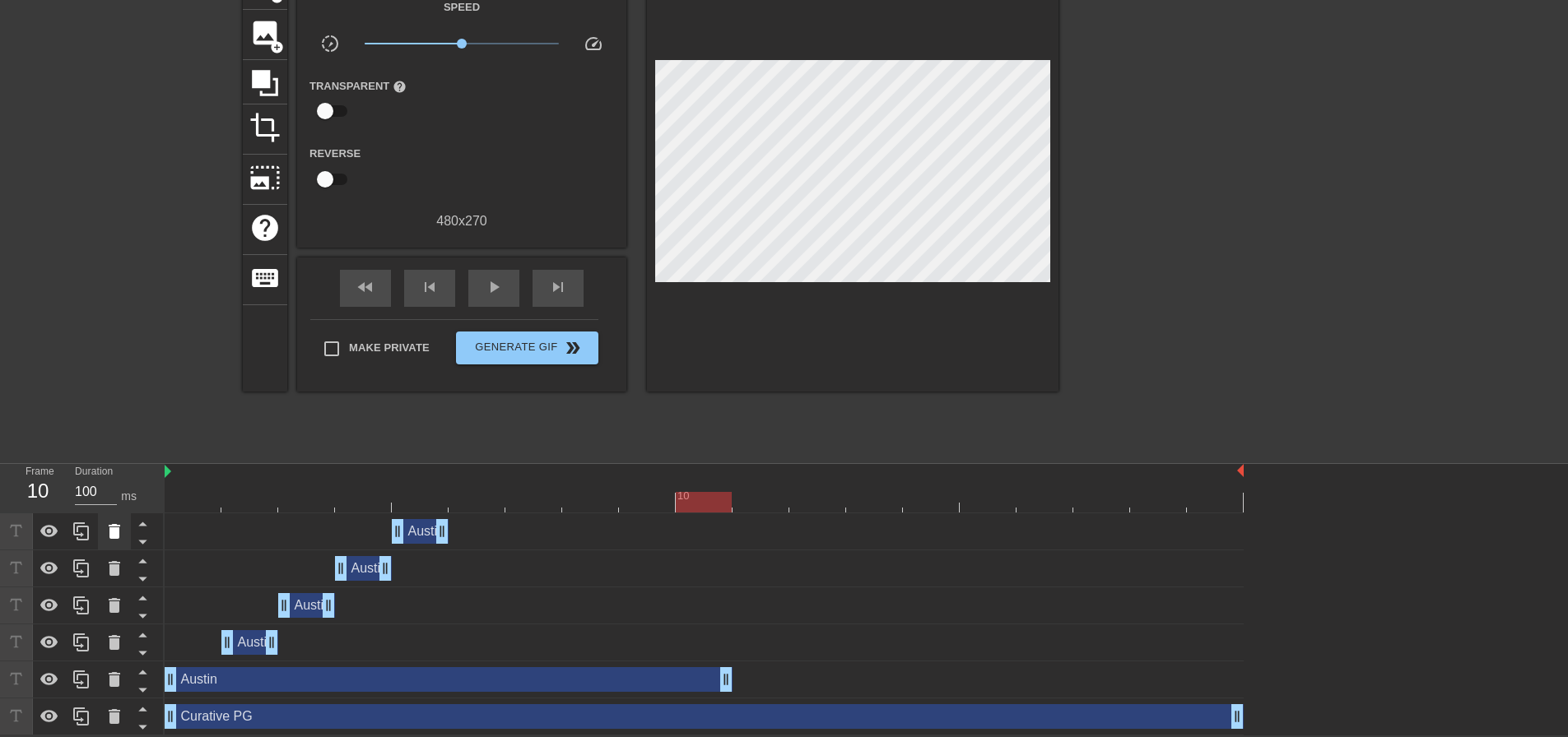 click 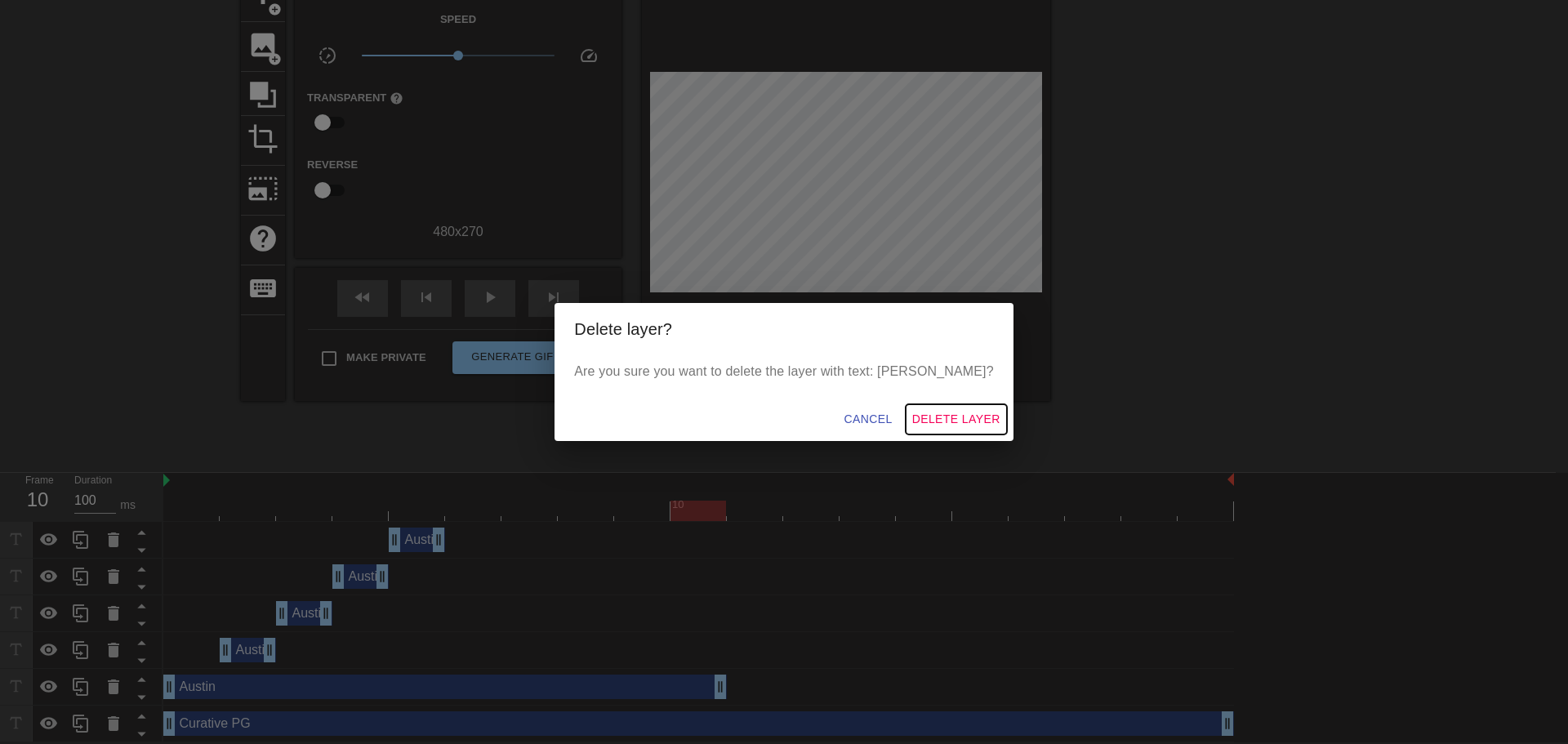 click on "Delete Layer" at bounding box center [956, 419] 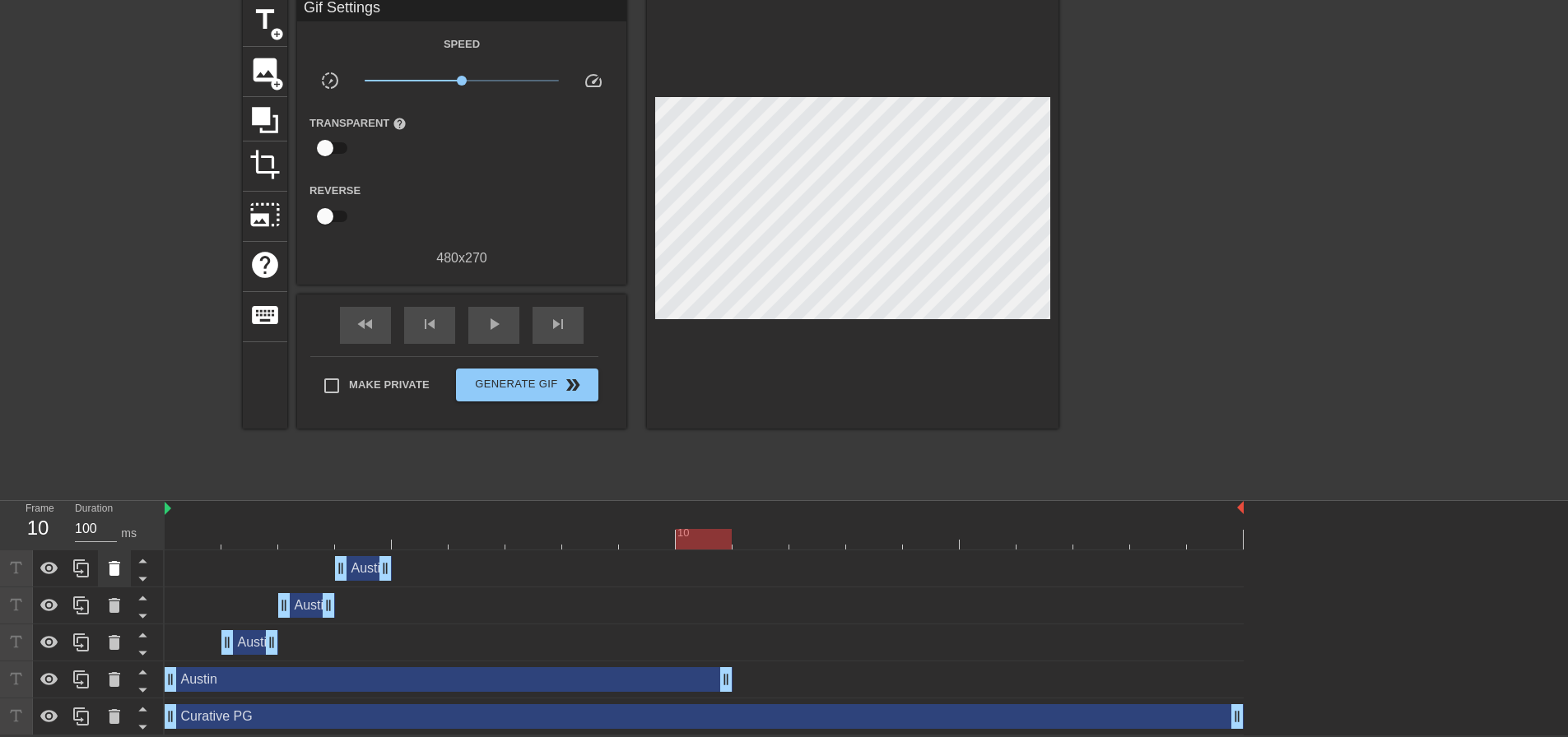 click 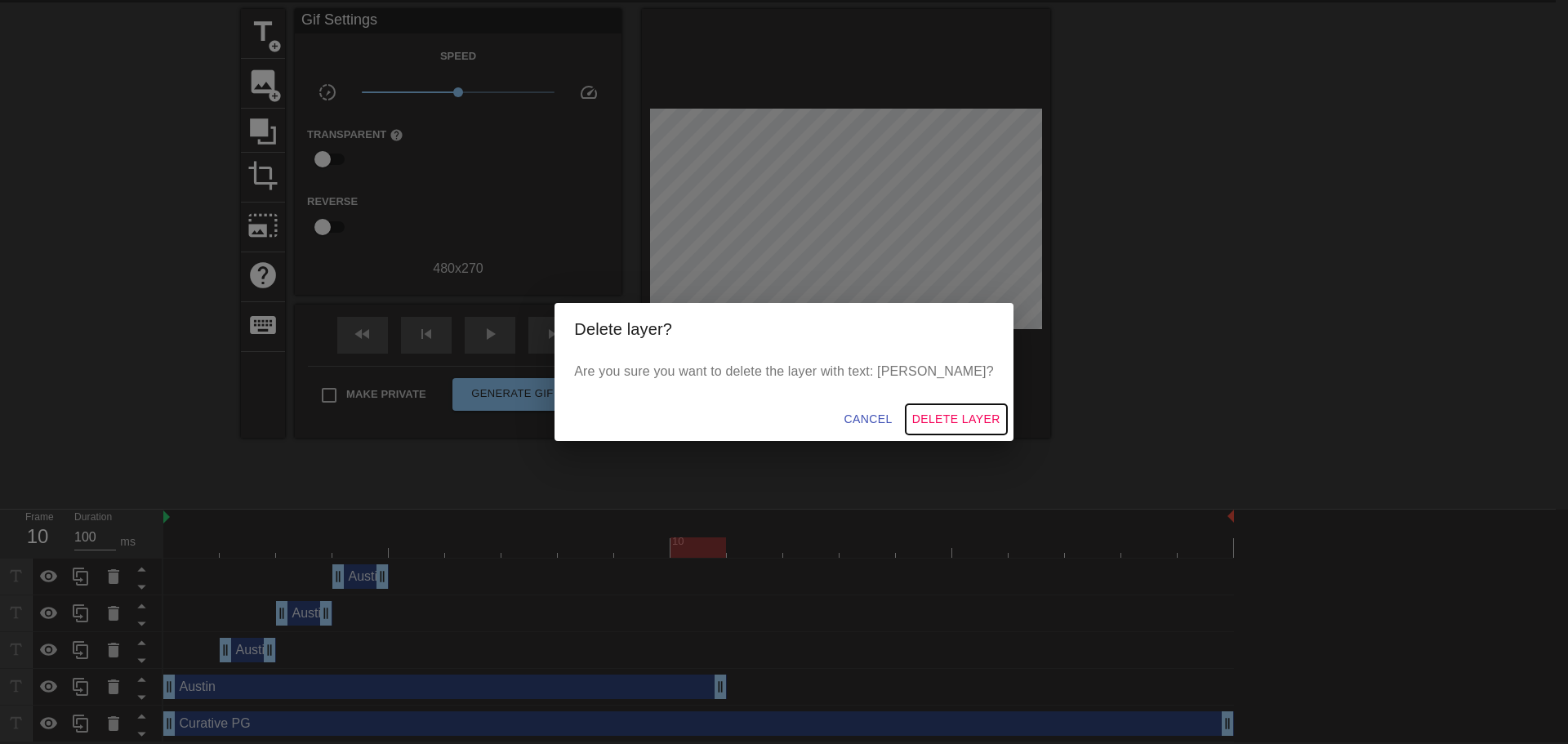 click on "Delete Layer" at bounding box center (956, 419) 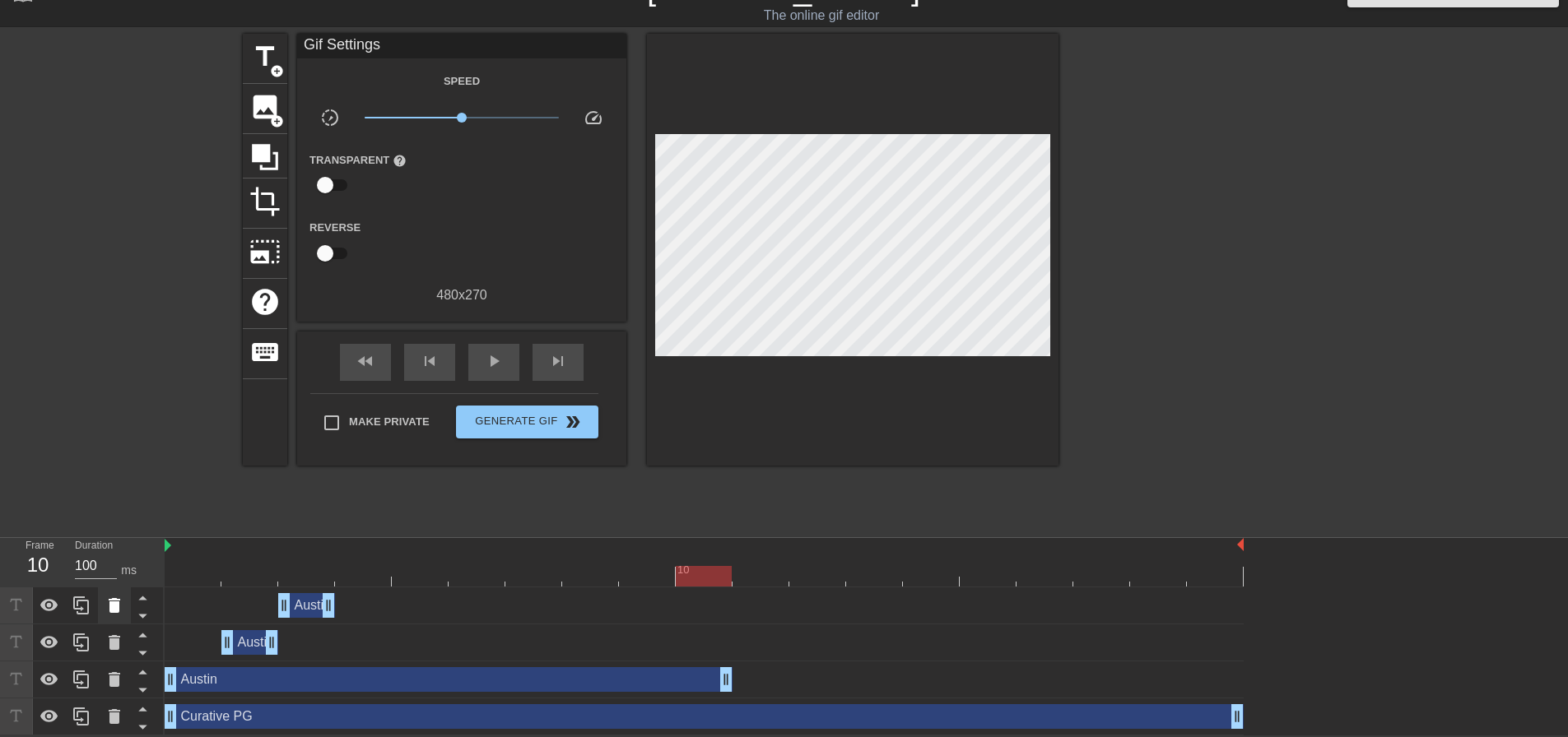 click 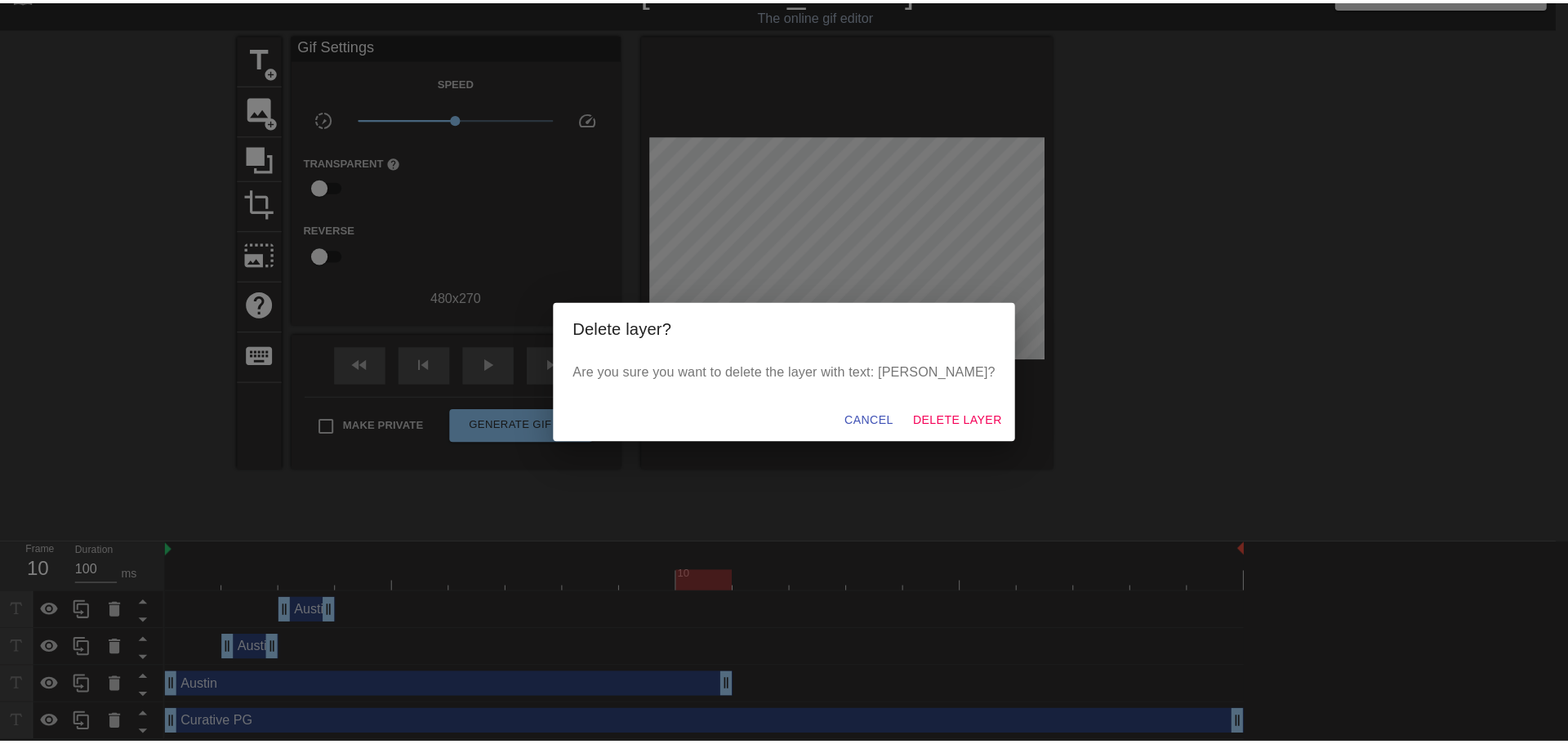 scroll, scrollTop: 20, scrollLeft: 0, axis: vertical 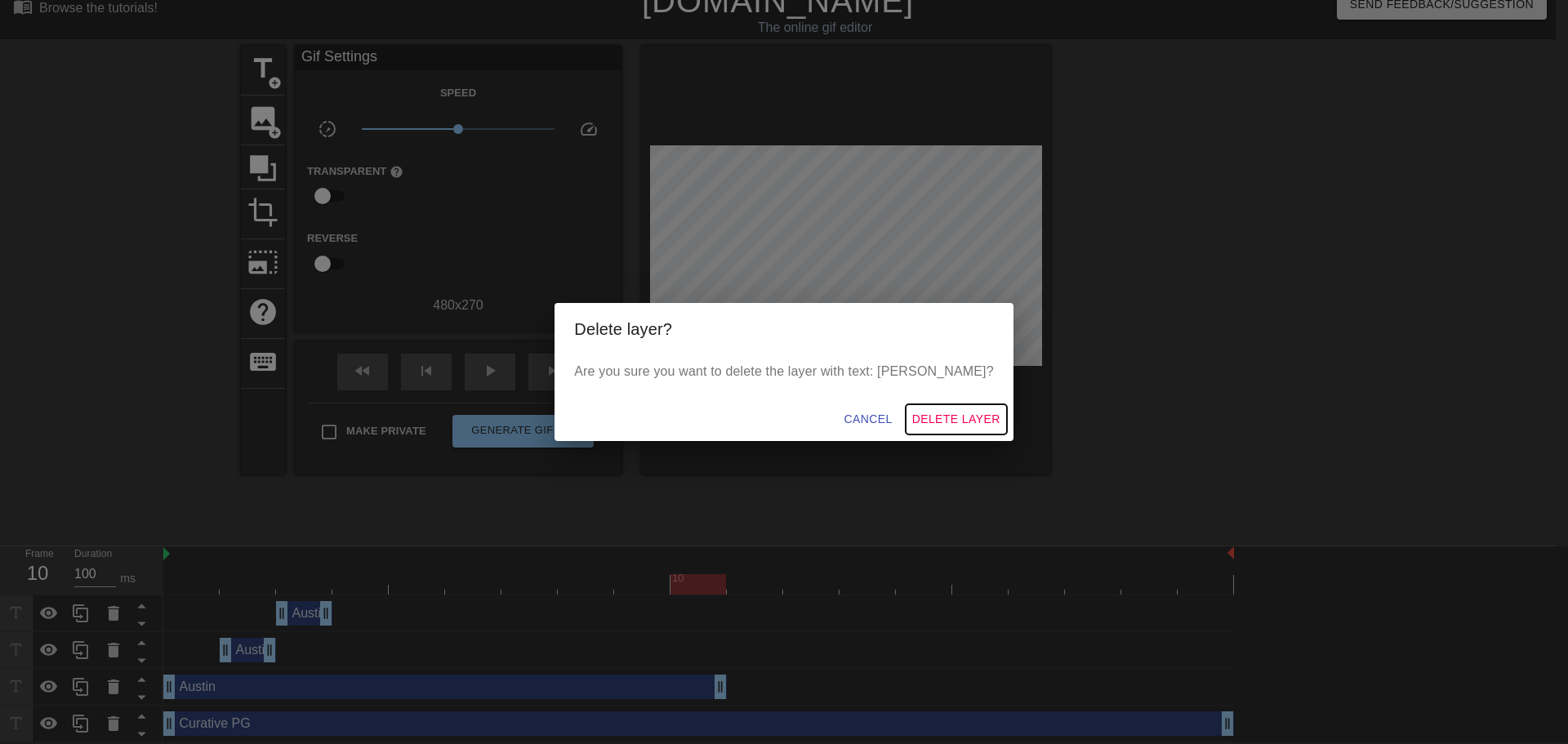 click on "Delete Layer" at bounding box center [956, 419] 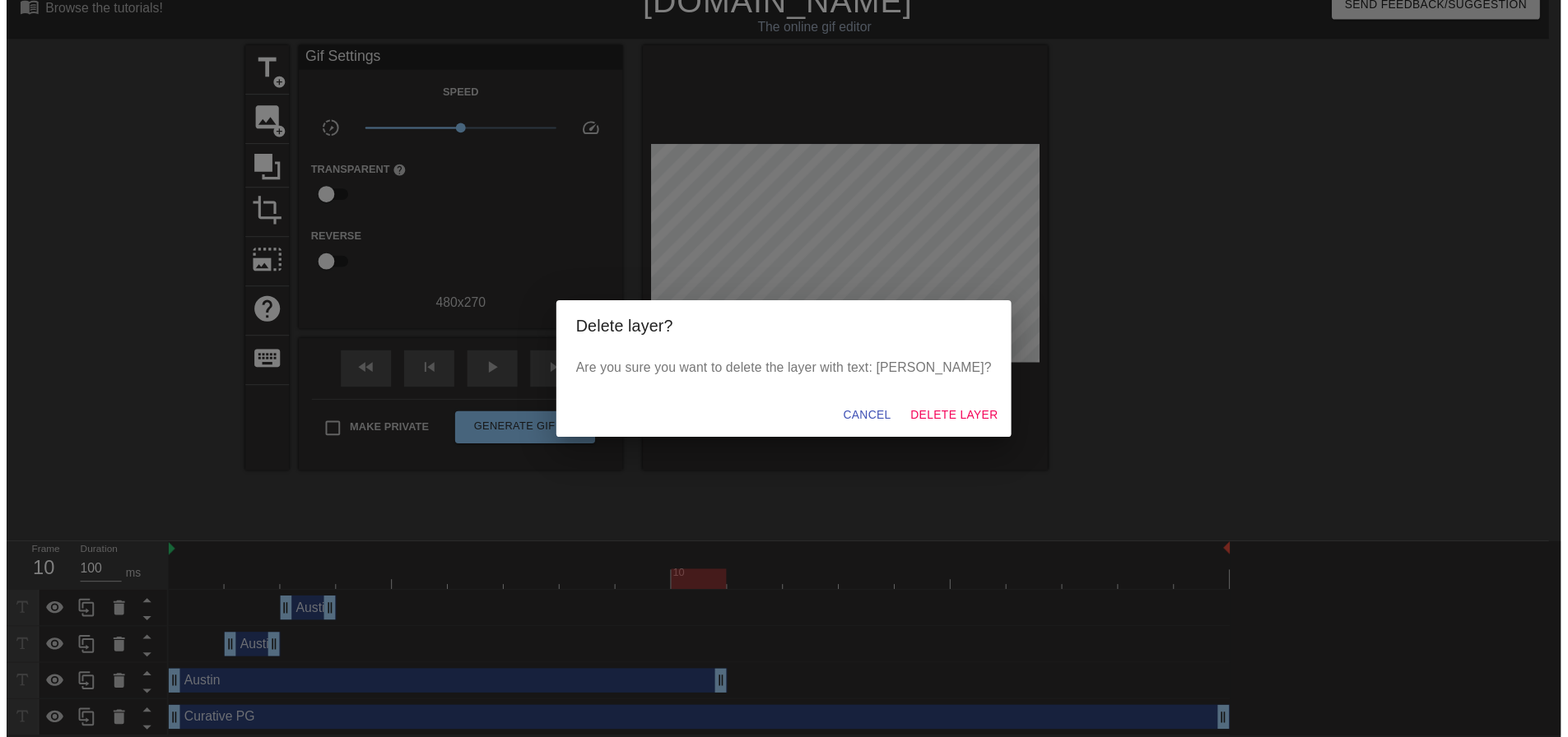 scroll, scrollTop: 0, scrollLeft: 0, axis: both 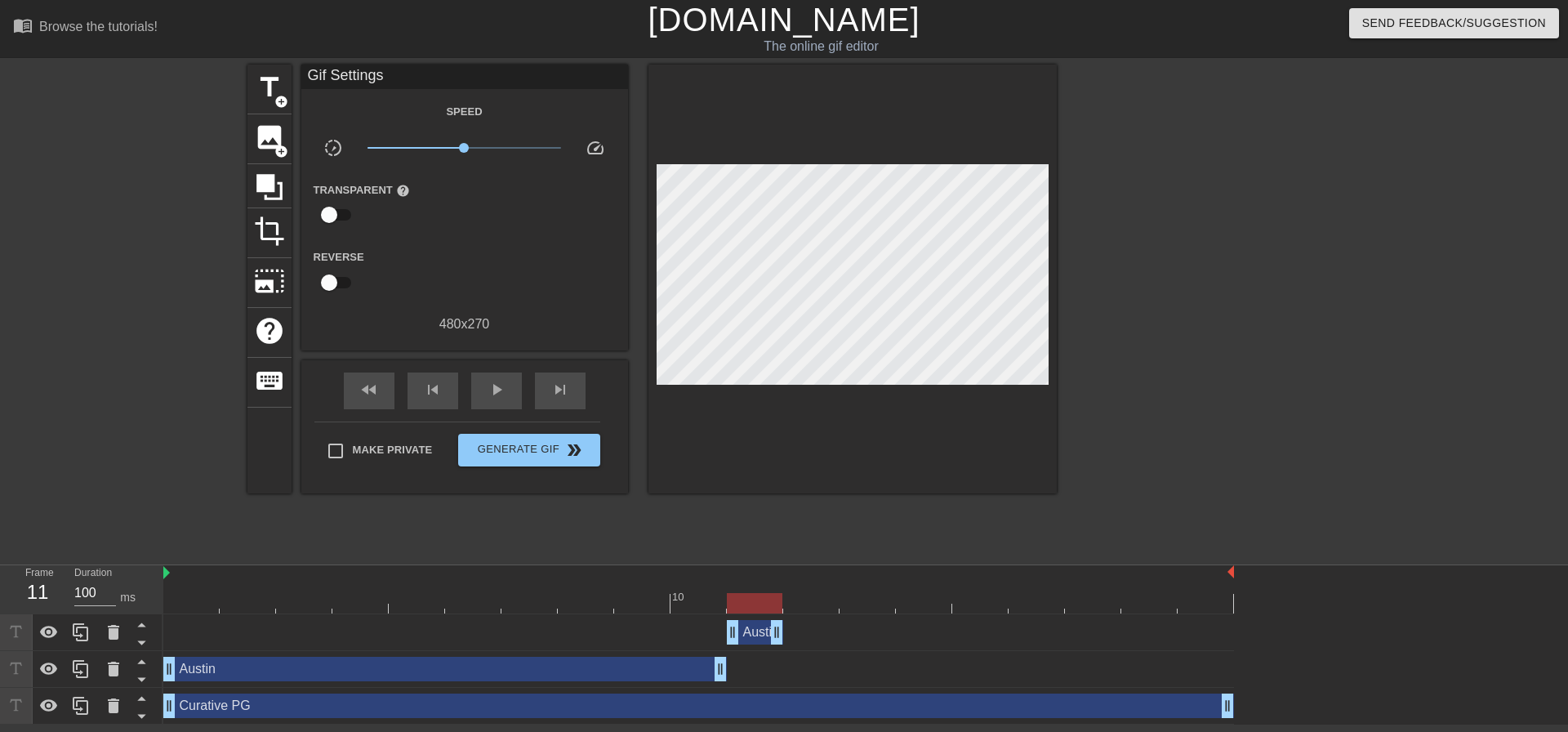 drag, startPoint x: 252, startPoint y: 634, endPoint x: 760, endPoint y: 642, distance: 508.063 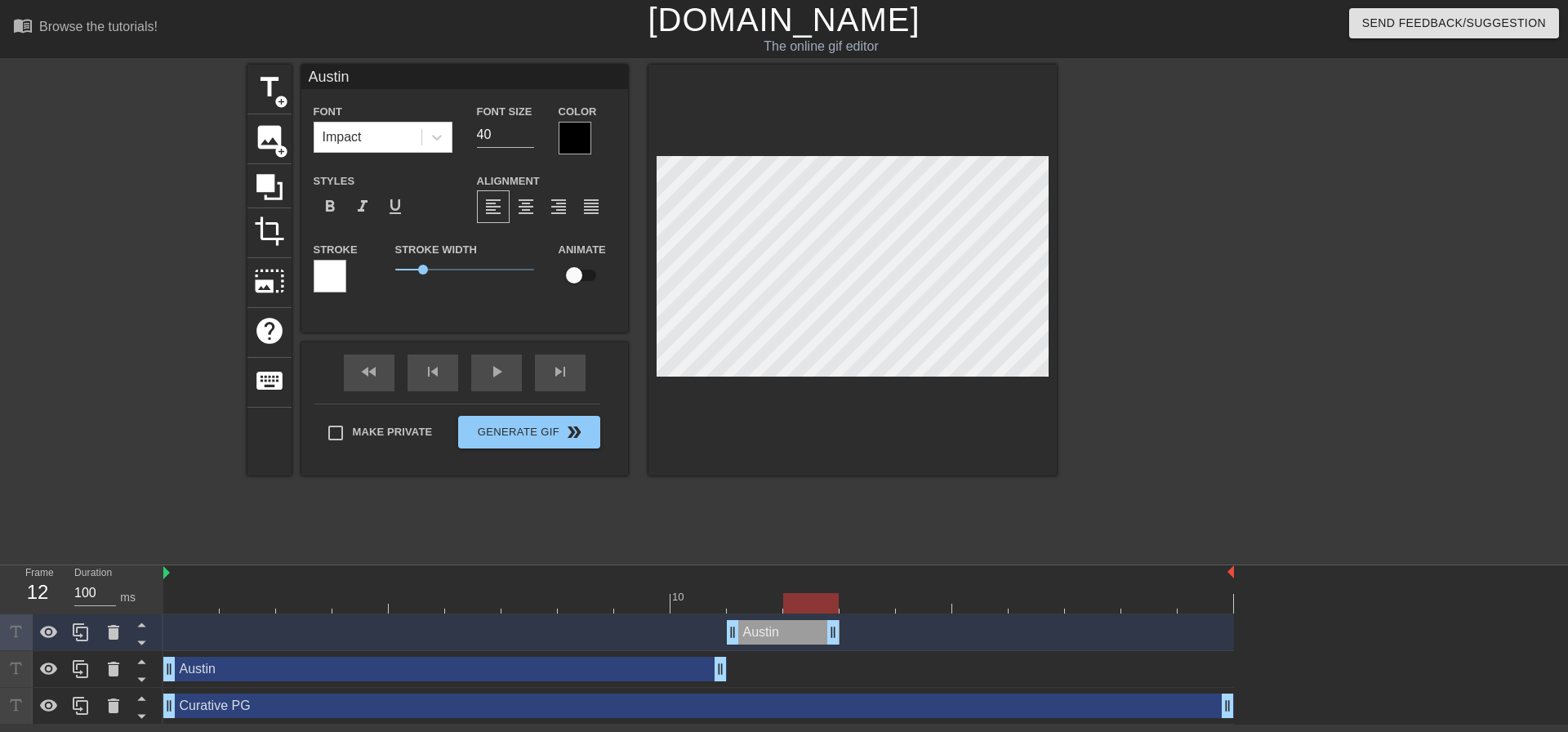 drag, startPoint x: 778, startPoint y: 633, endPoint x: 839, endPoint y: 627, distance: 61.294372 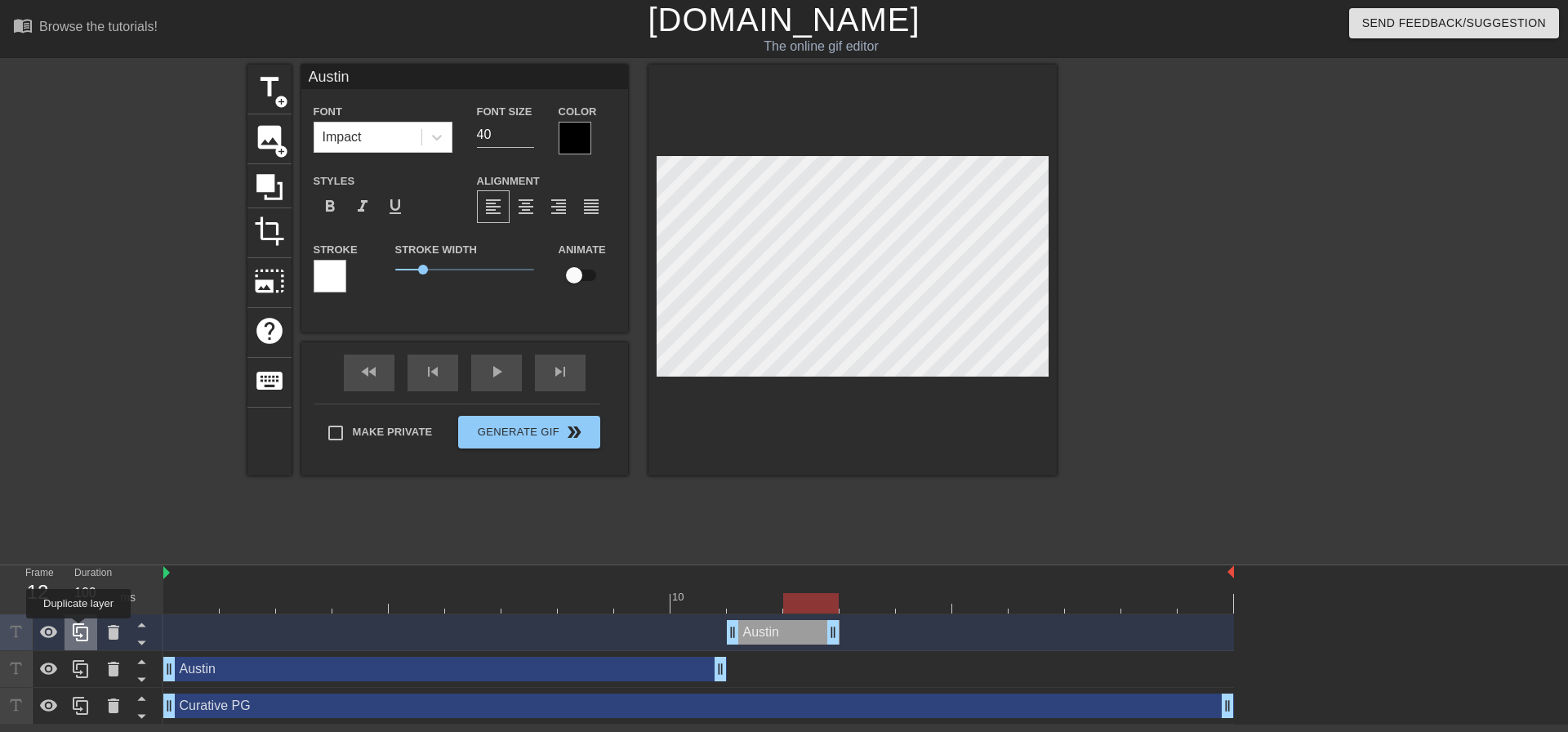 click 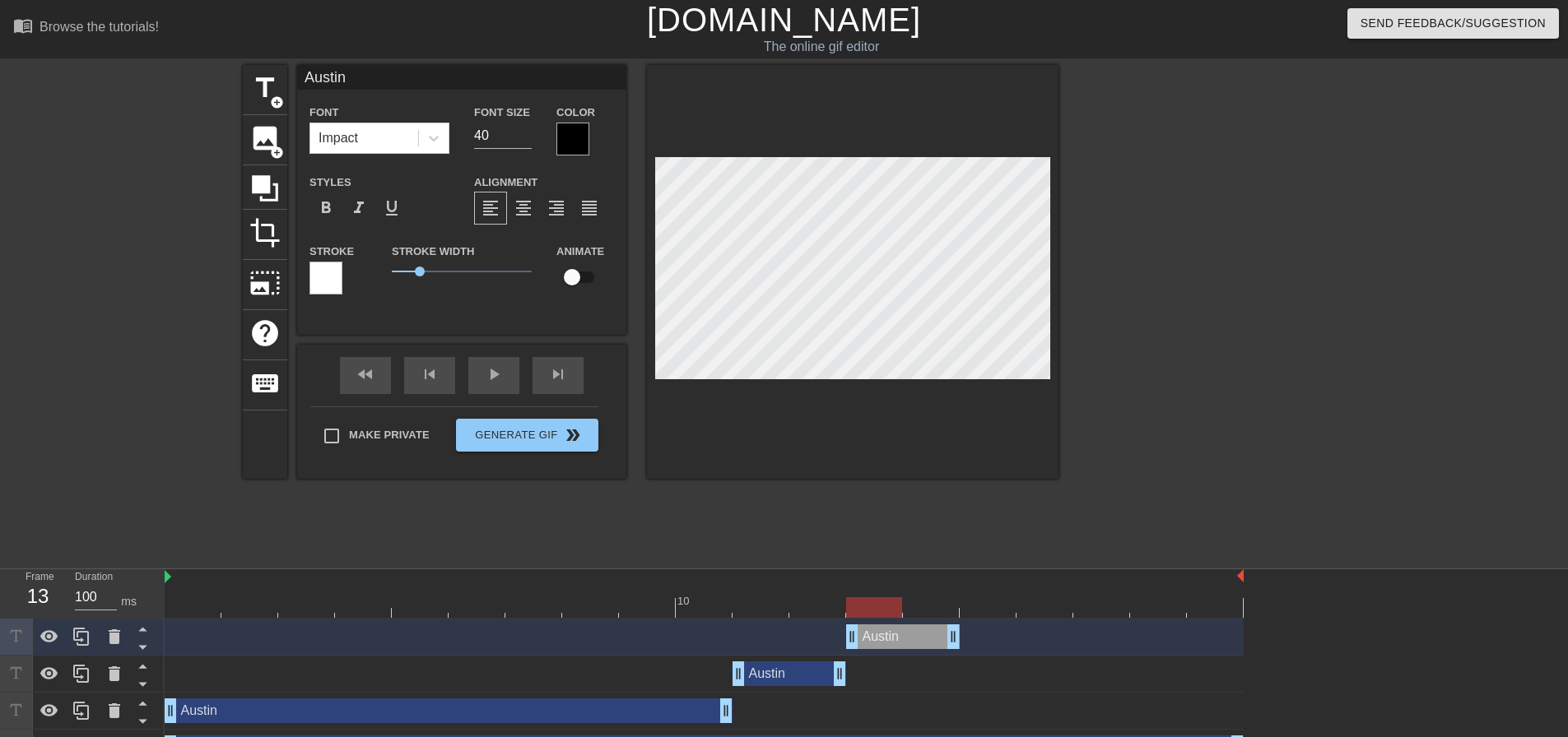 drag, startPoint x: 803, startPoint y: 633, endPoint x: 922, endPoint y: 635, distance: 119.01681 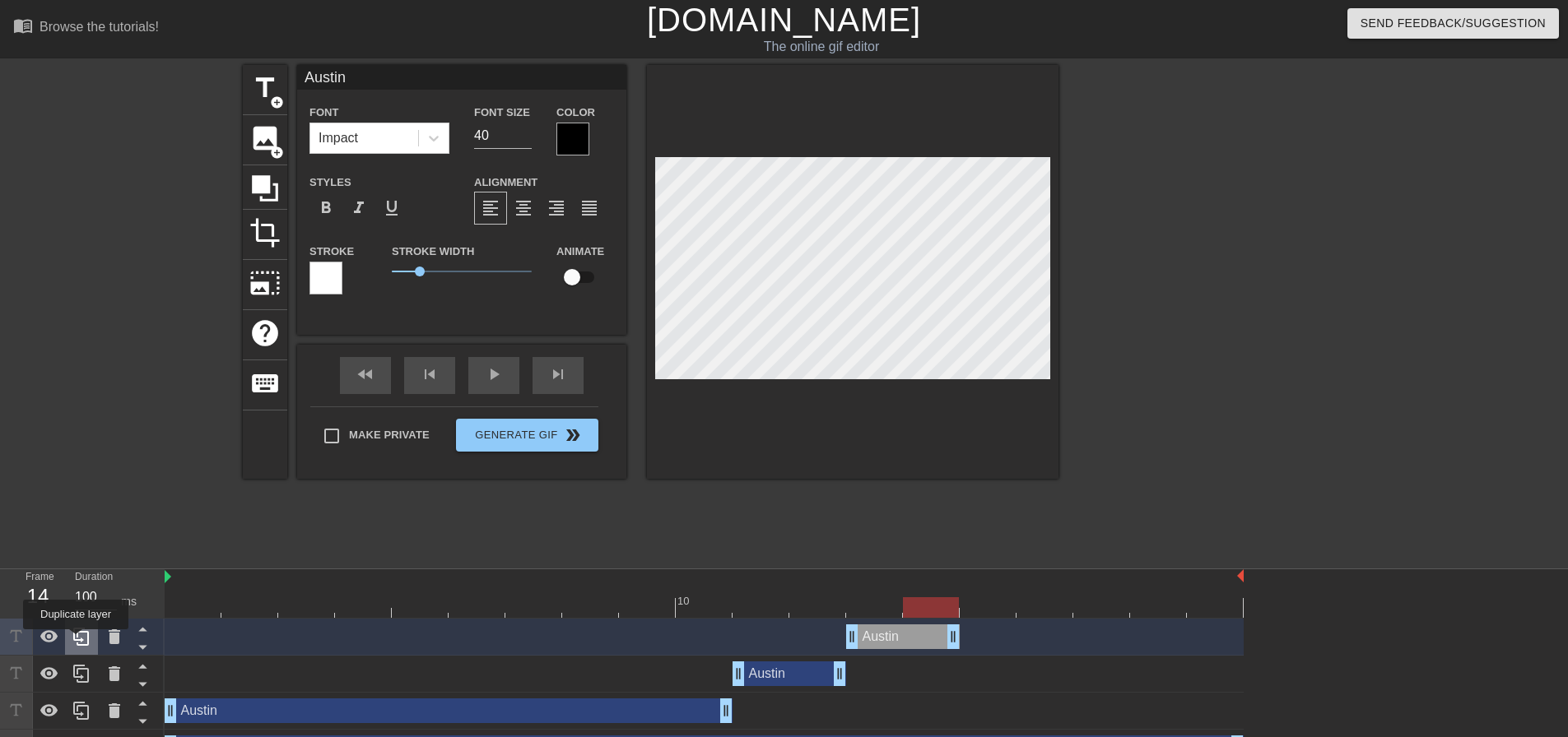 click 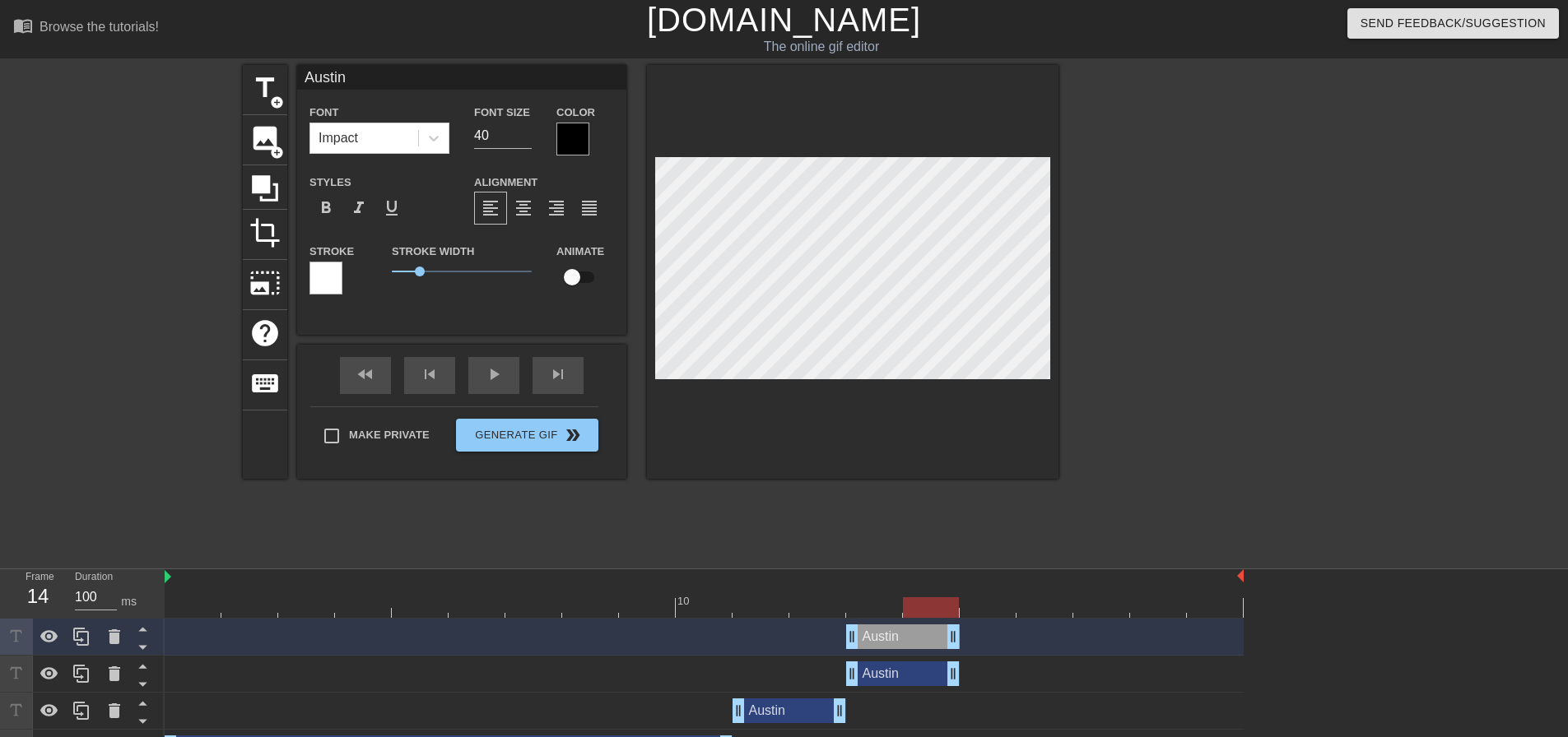 click on "Austin drag_handle drag_handle" at bounding box center (704, 637) 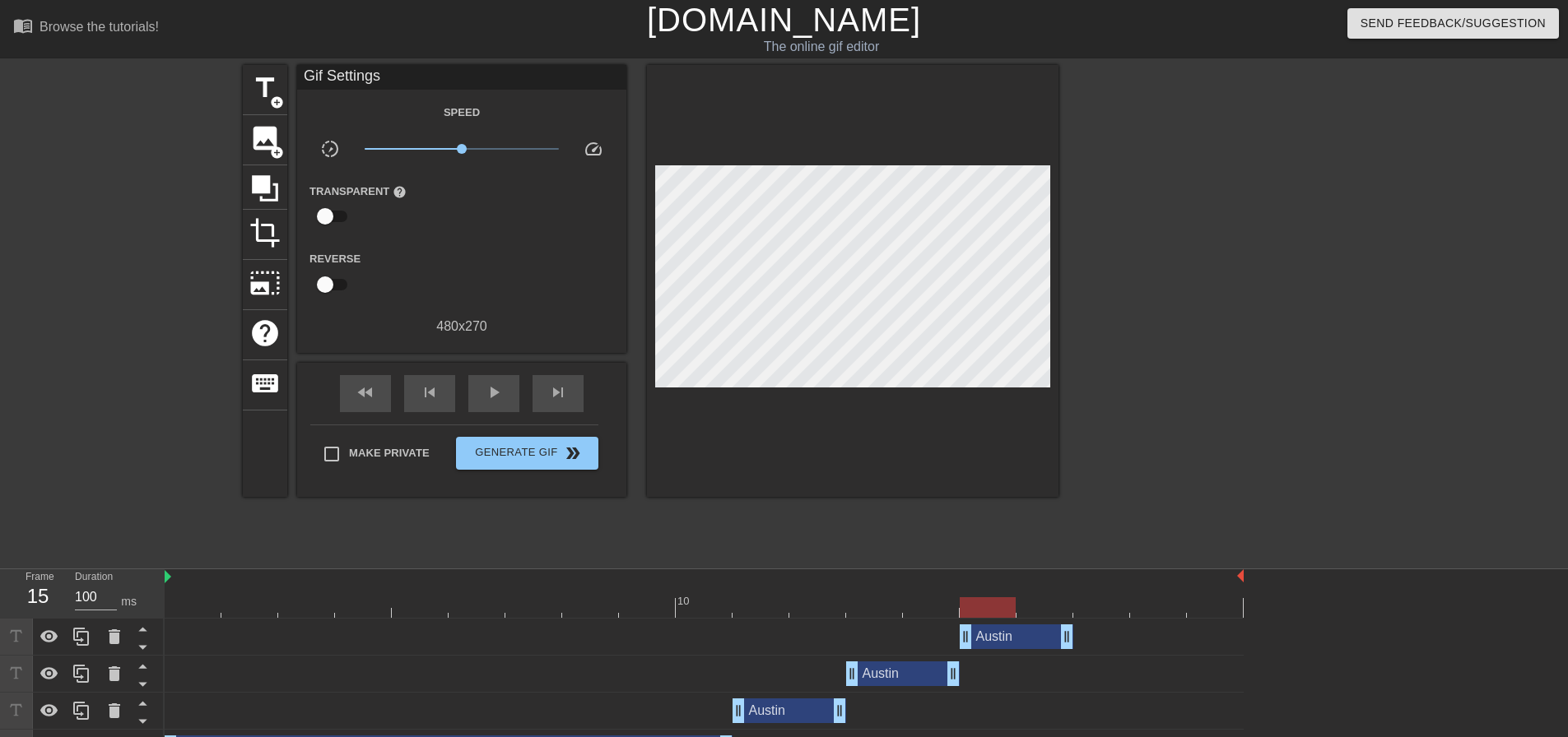 drag, startPoint x: 934, startPoint y: 644, endPoint x: 1040, endPoint y: 637, distance: 106.23088 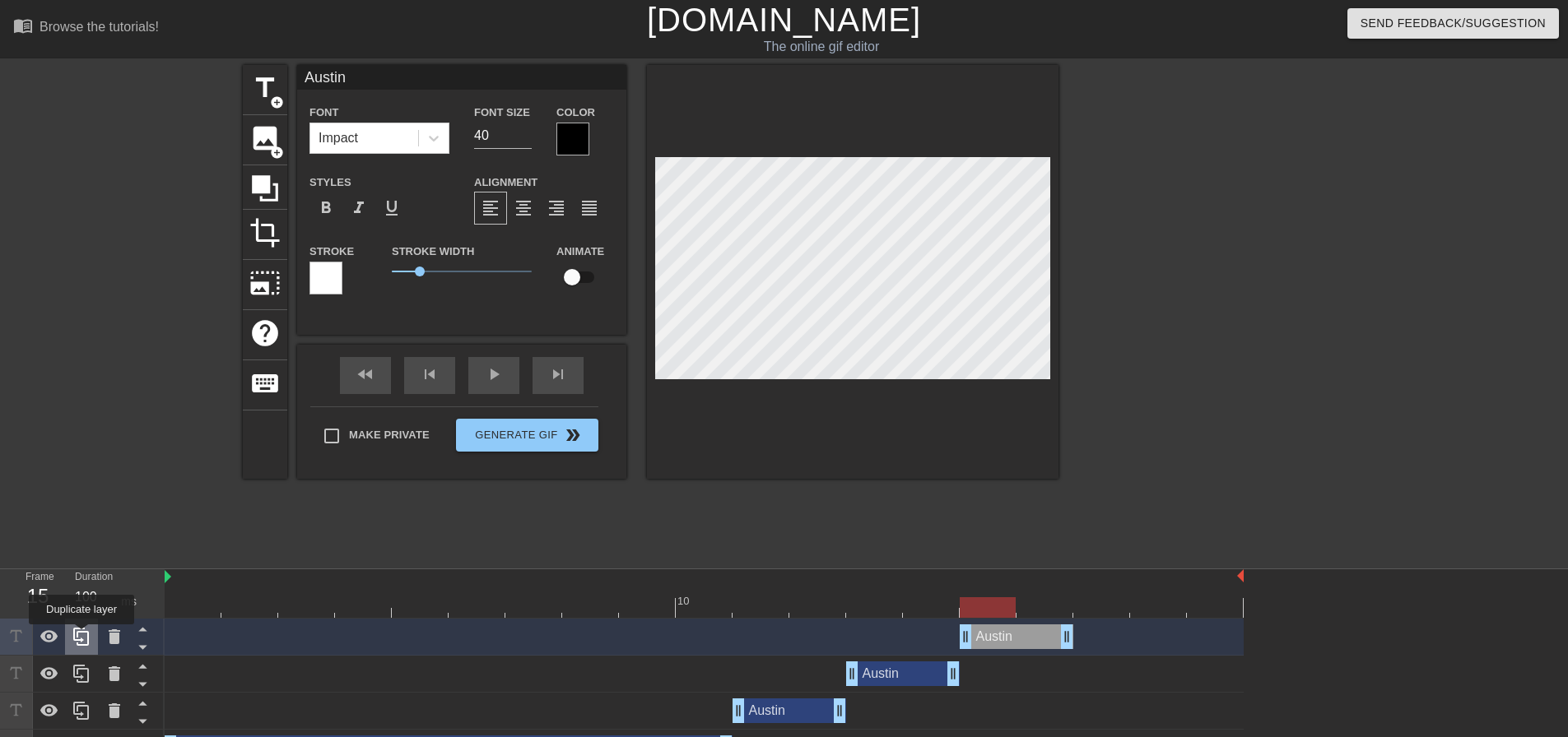 click 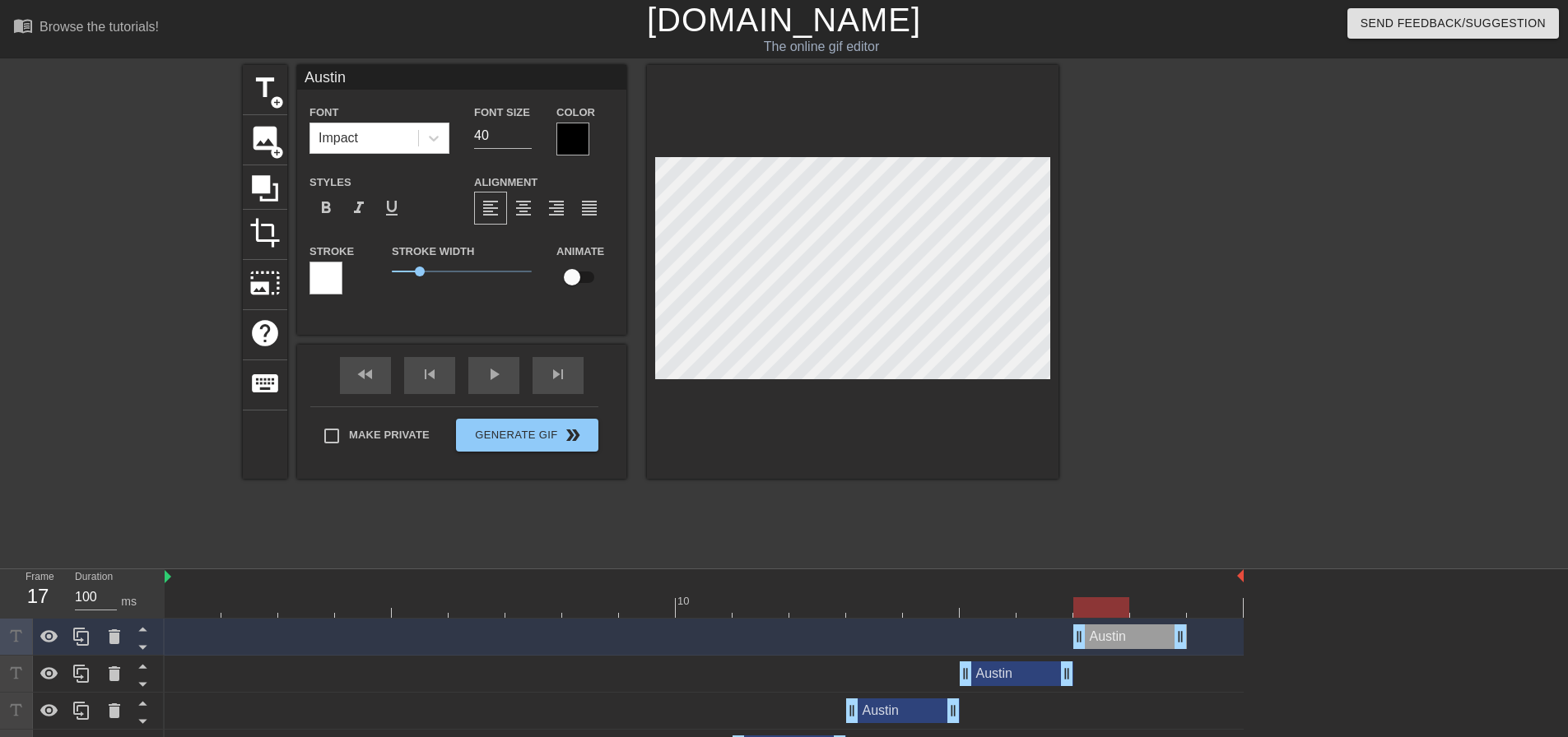drag, startPoint x: 1041, startPoint y: 642, endPoint x: 1138, endPoint y: 637, distance: 97.12878 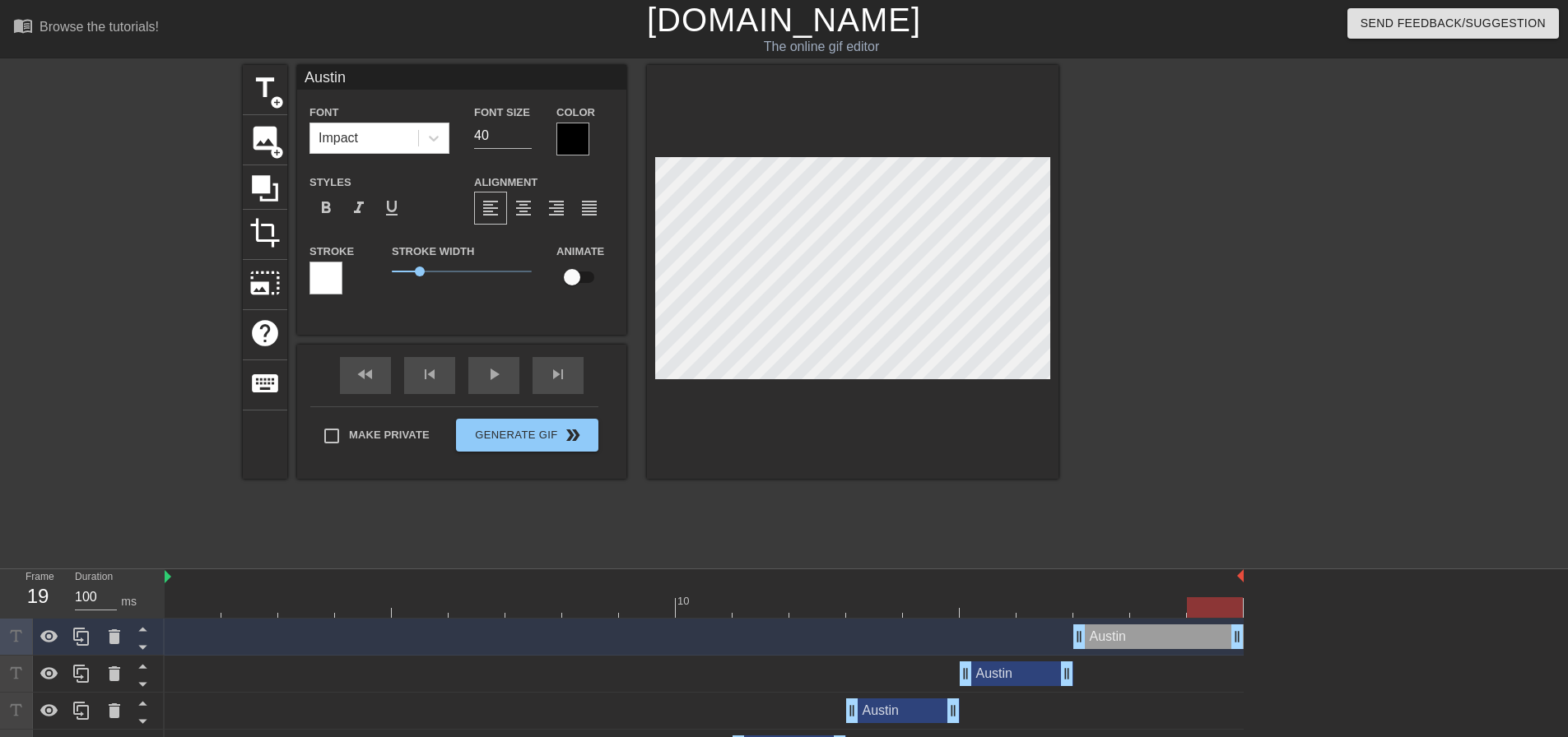 drag, startPoint x: 1185, startPoint y: 631, endPoint x: 1229, endPoint y: 629, distance: 44.045431 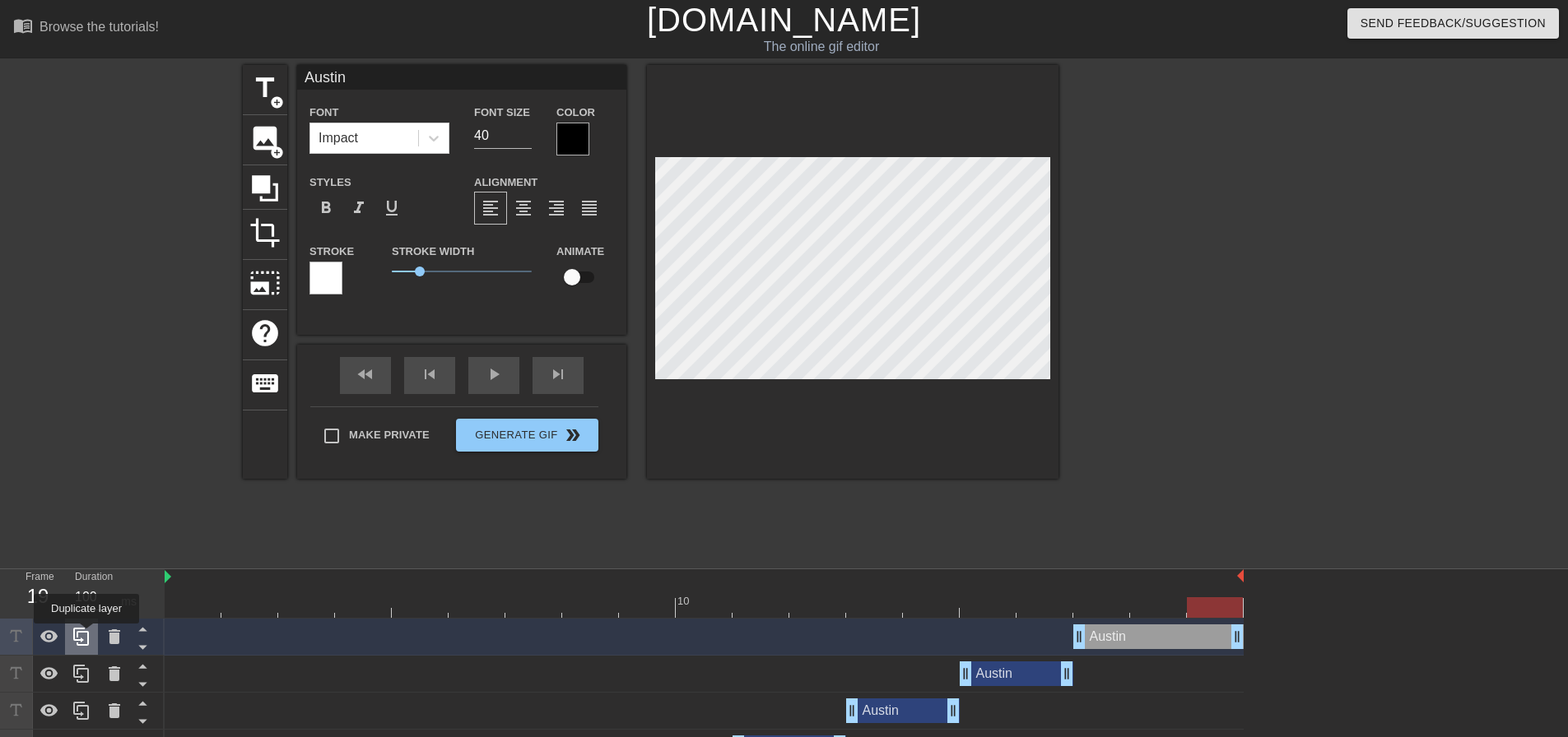 click 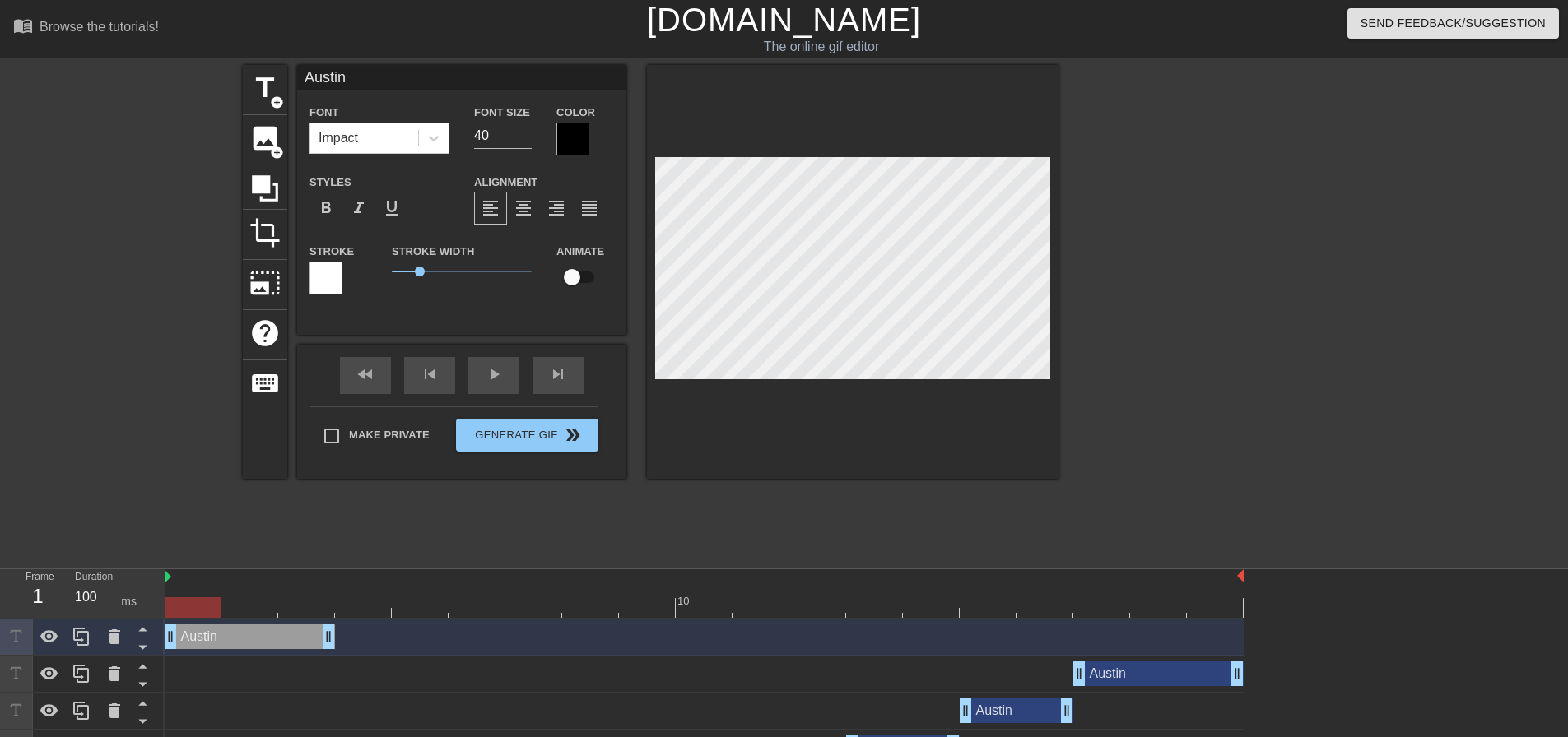 drag, startPoint x: 1121, startPoint y: 637, endPoint x: 215, endPoint y: 649, distance: 906.0795 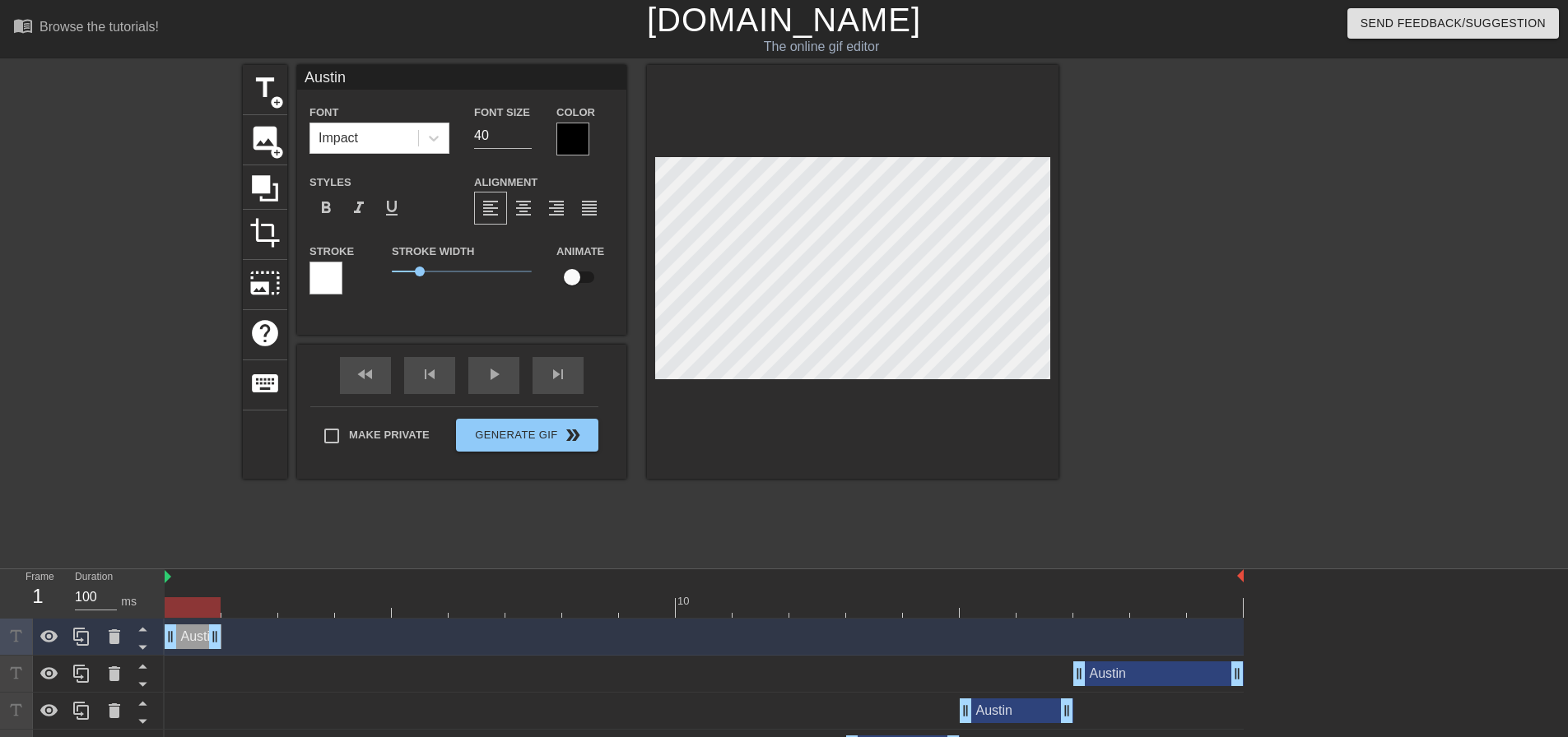 drag, startPoint x: 322, startPoint y: 637, endPoint x: 235, endPoint y: 637, distance: 87 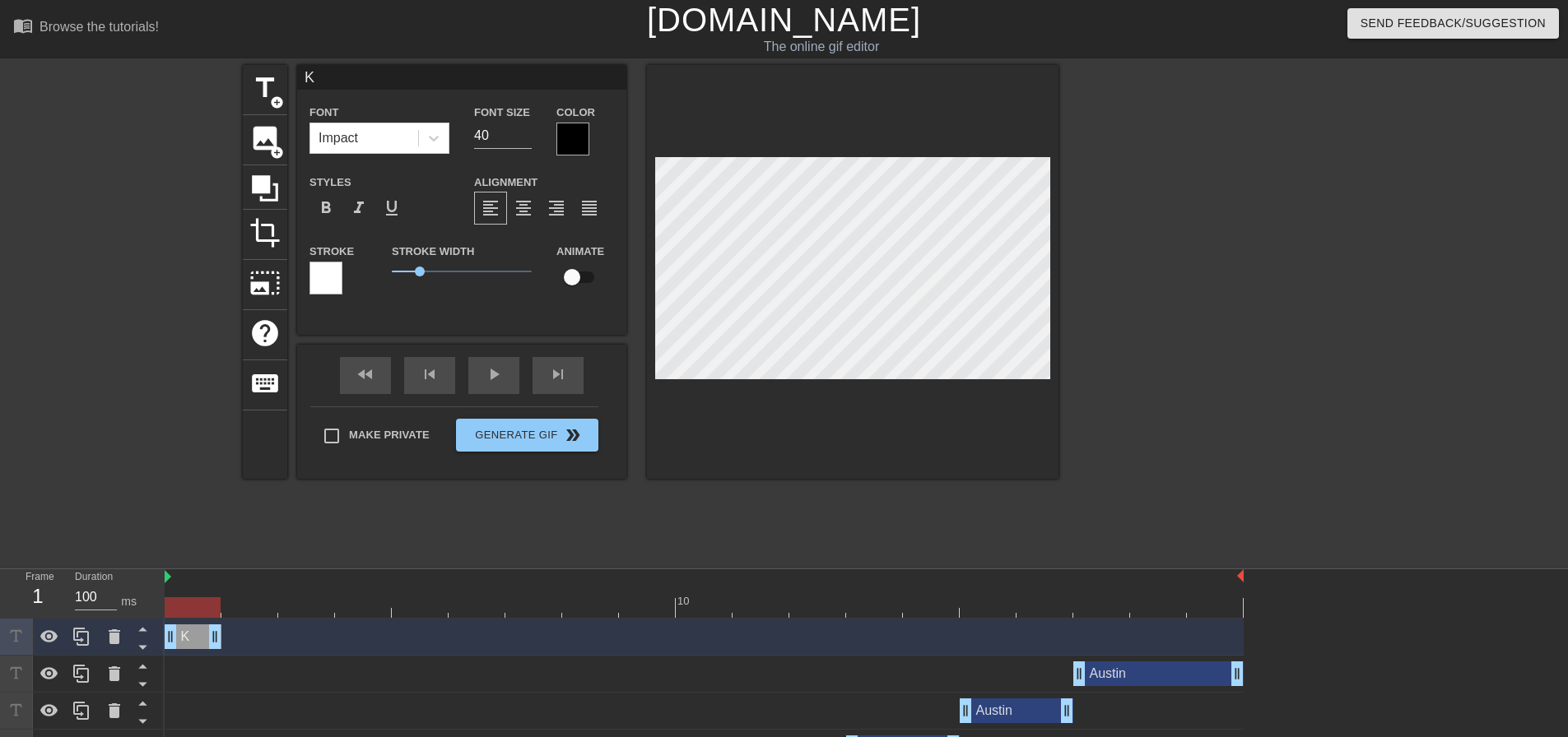type on "KO" 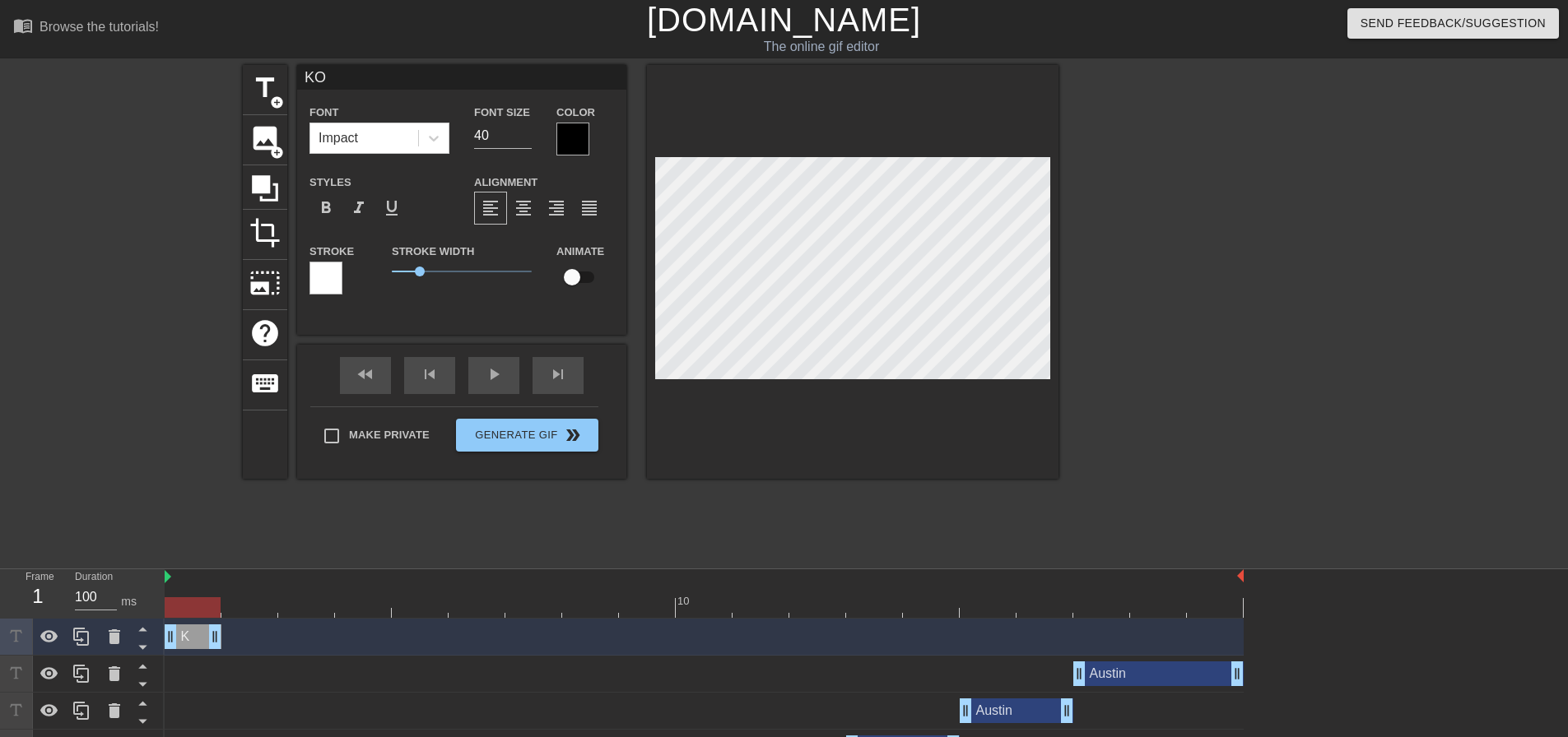 type on "KOS" 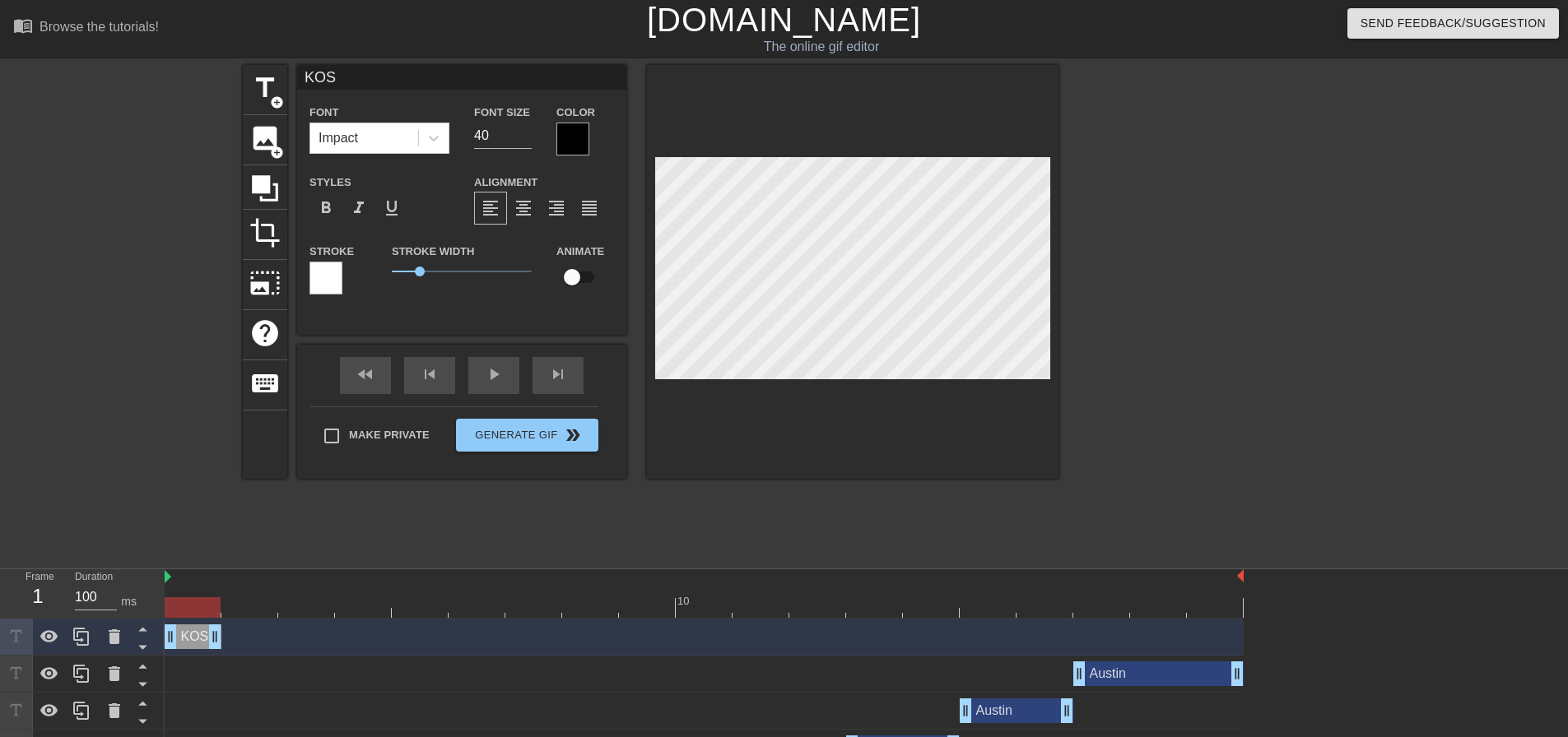 type on "KO" 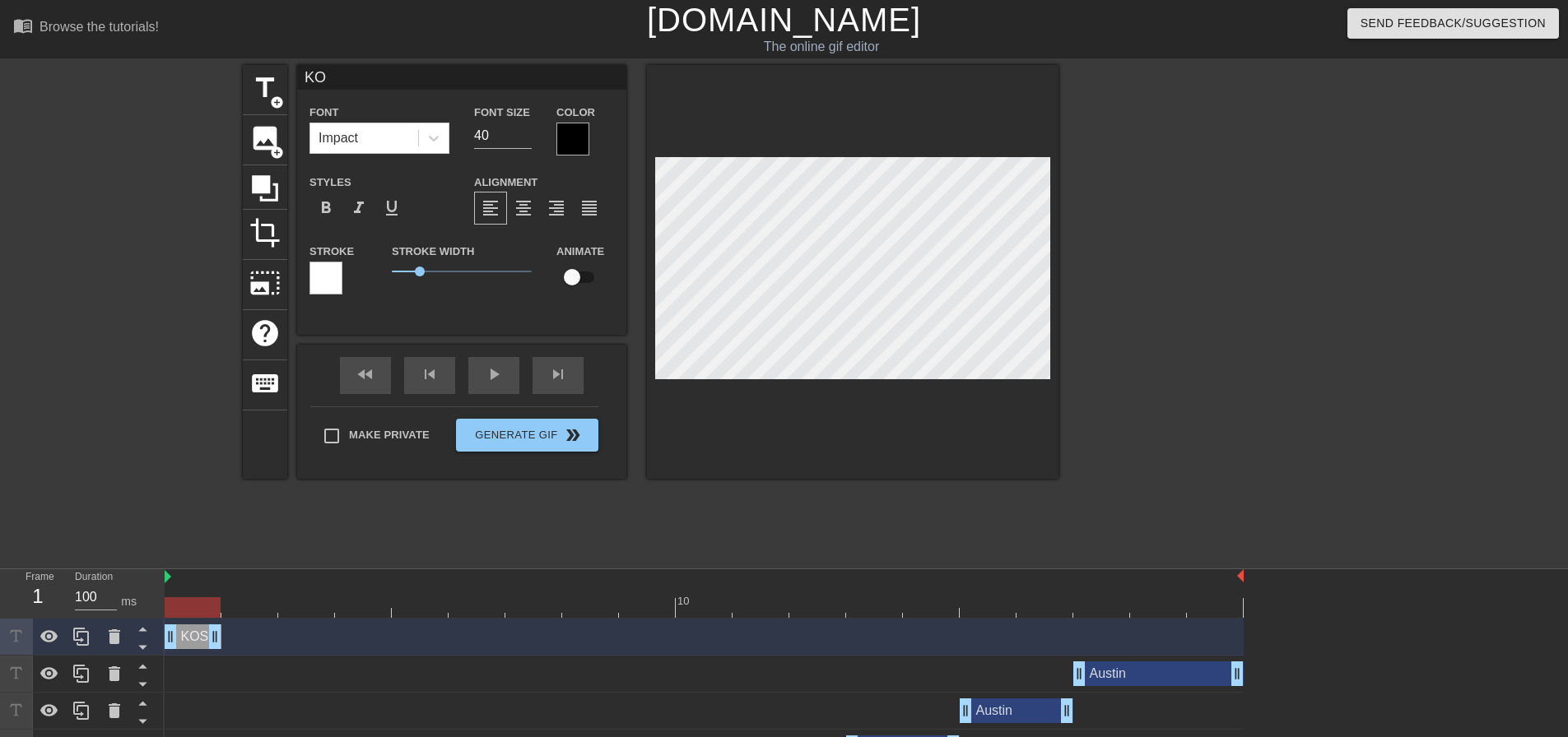 type on "K" 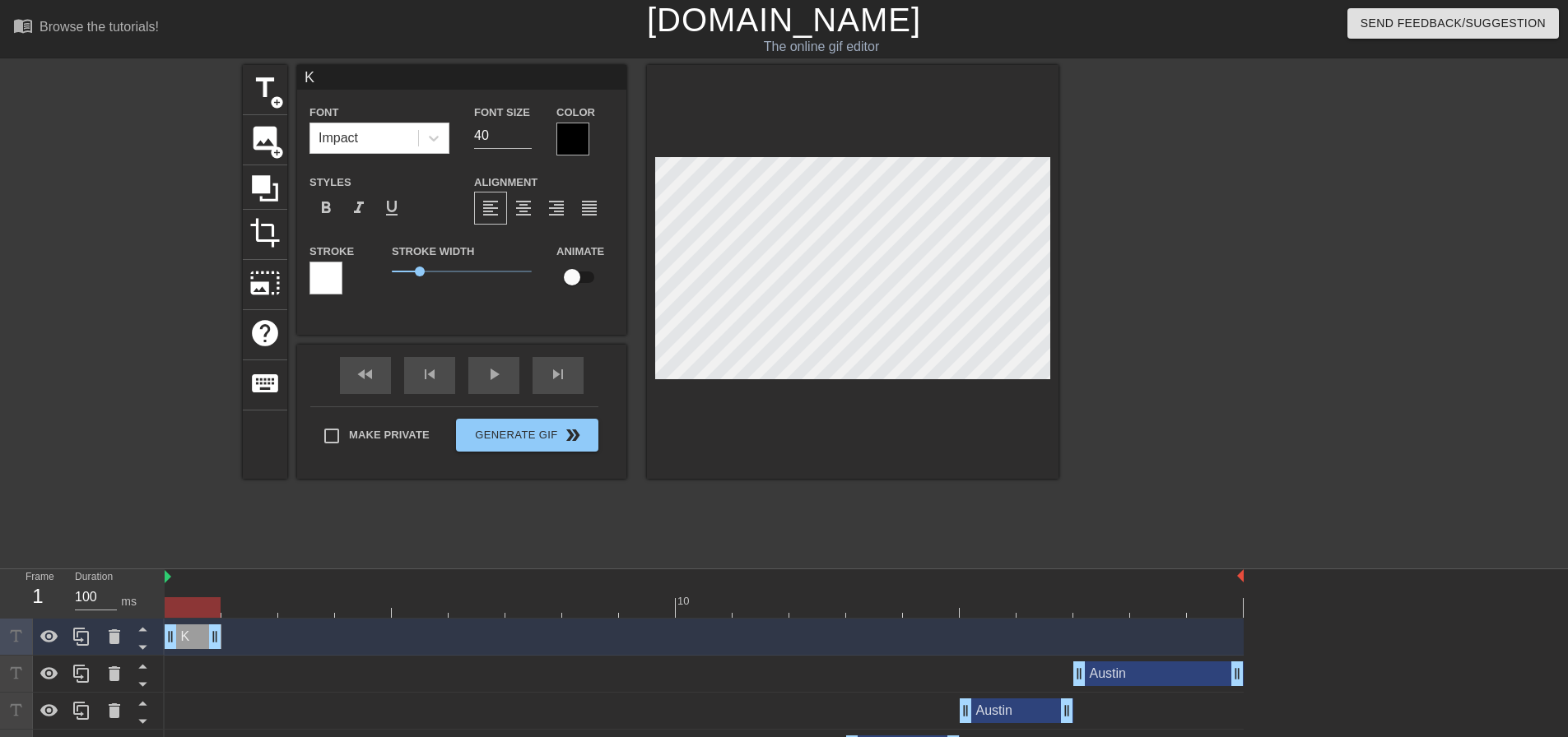 type on "KO" 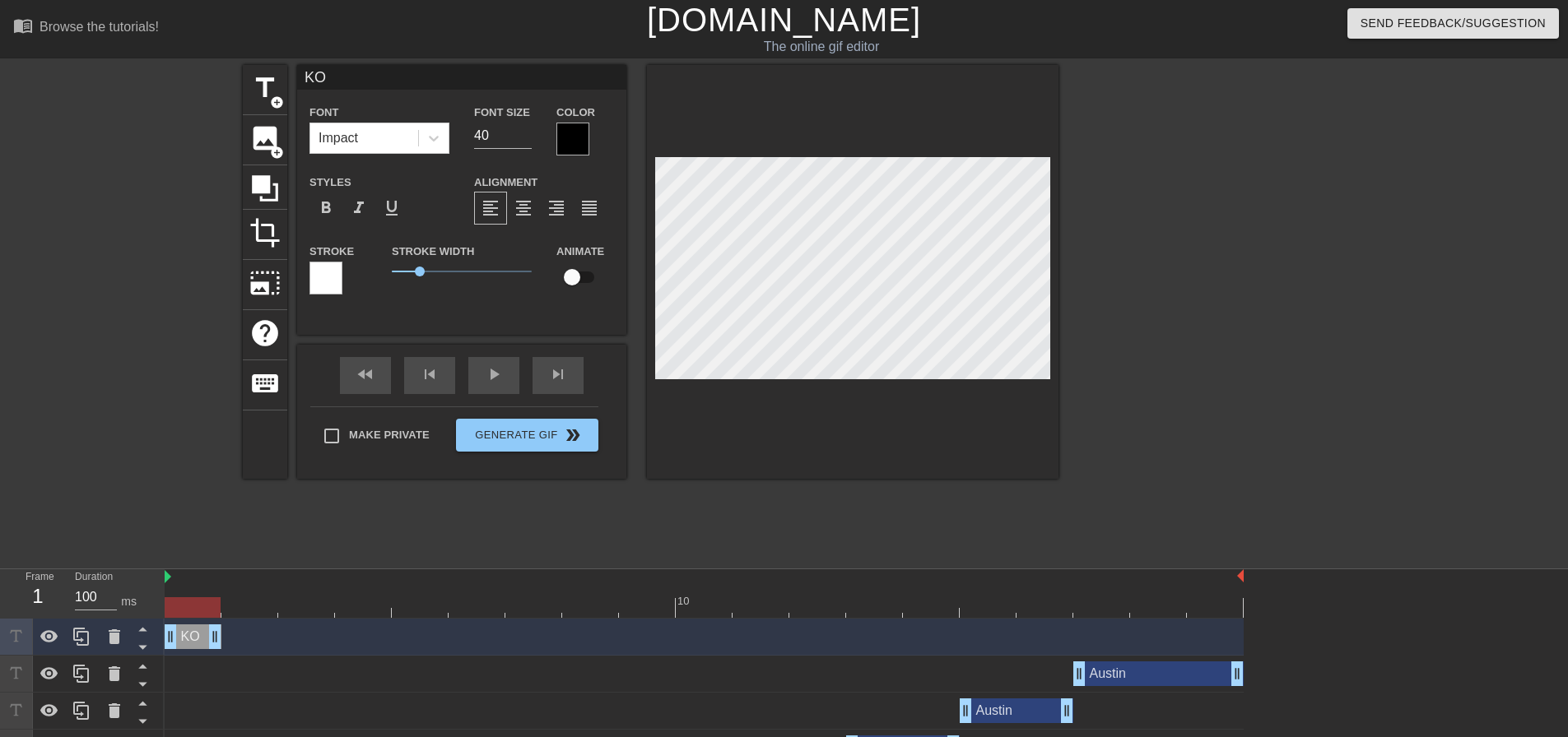 type on "KOs" 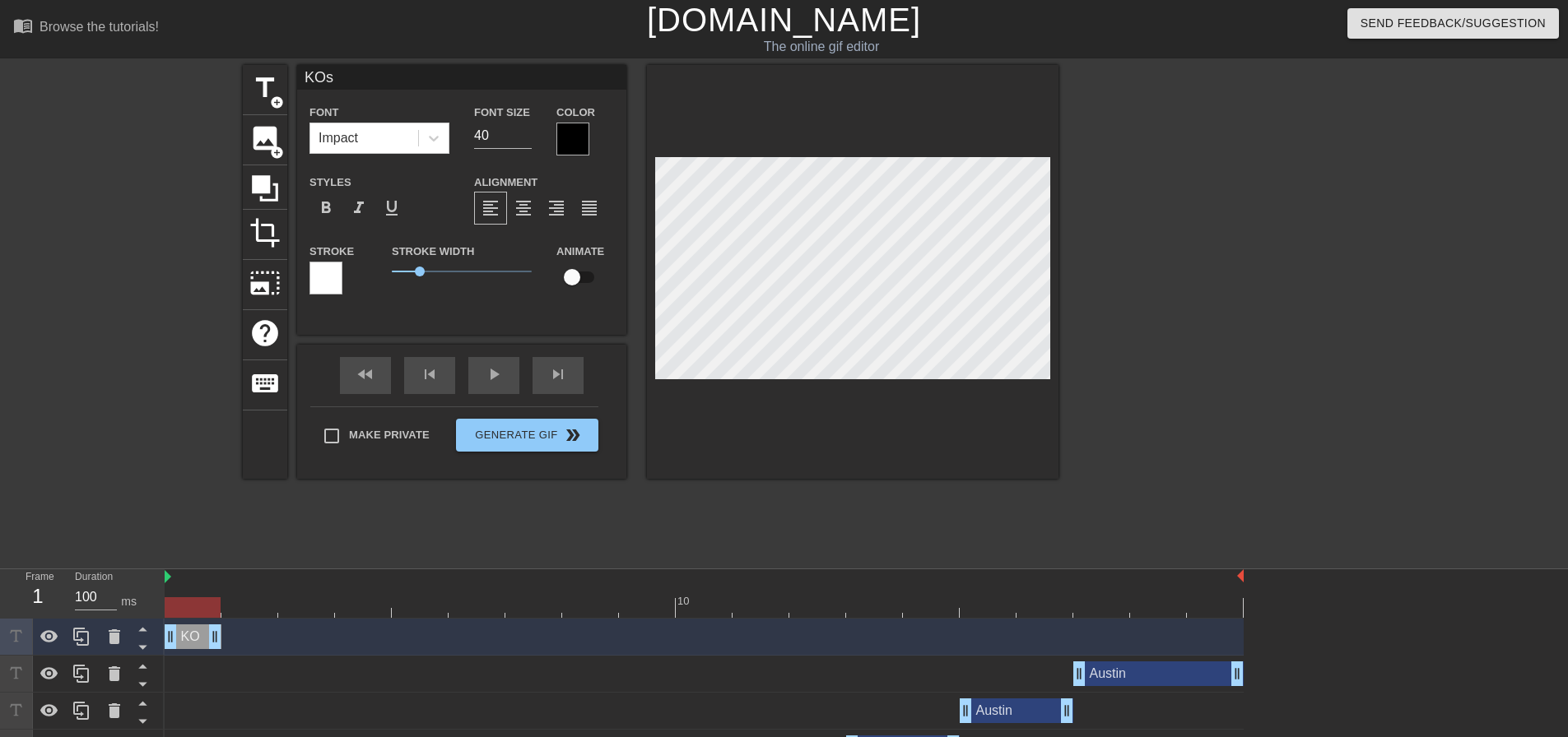 type on "KOsh" 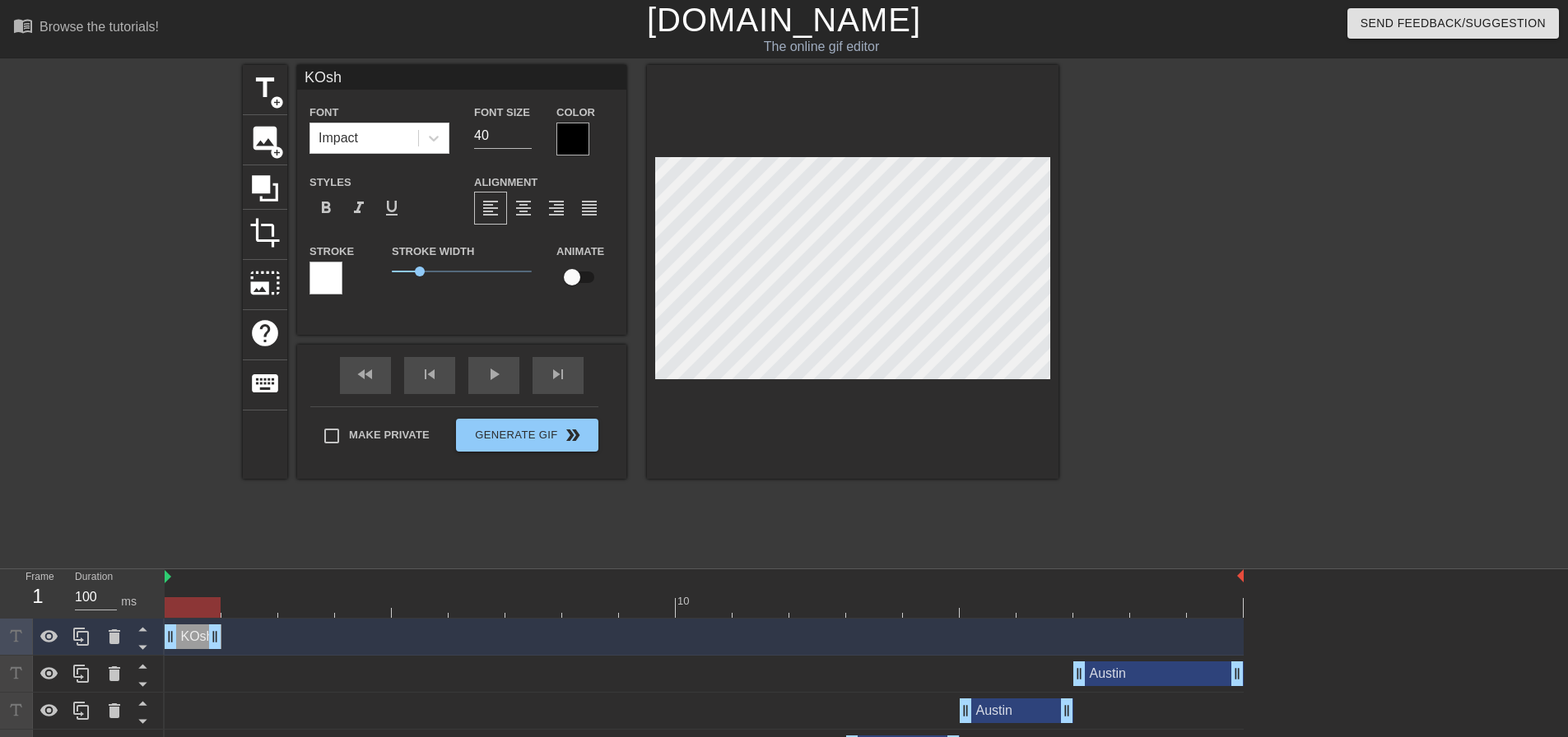 type on "KOs" 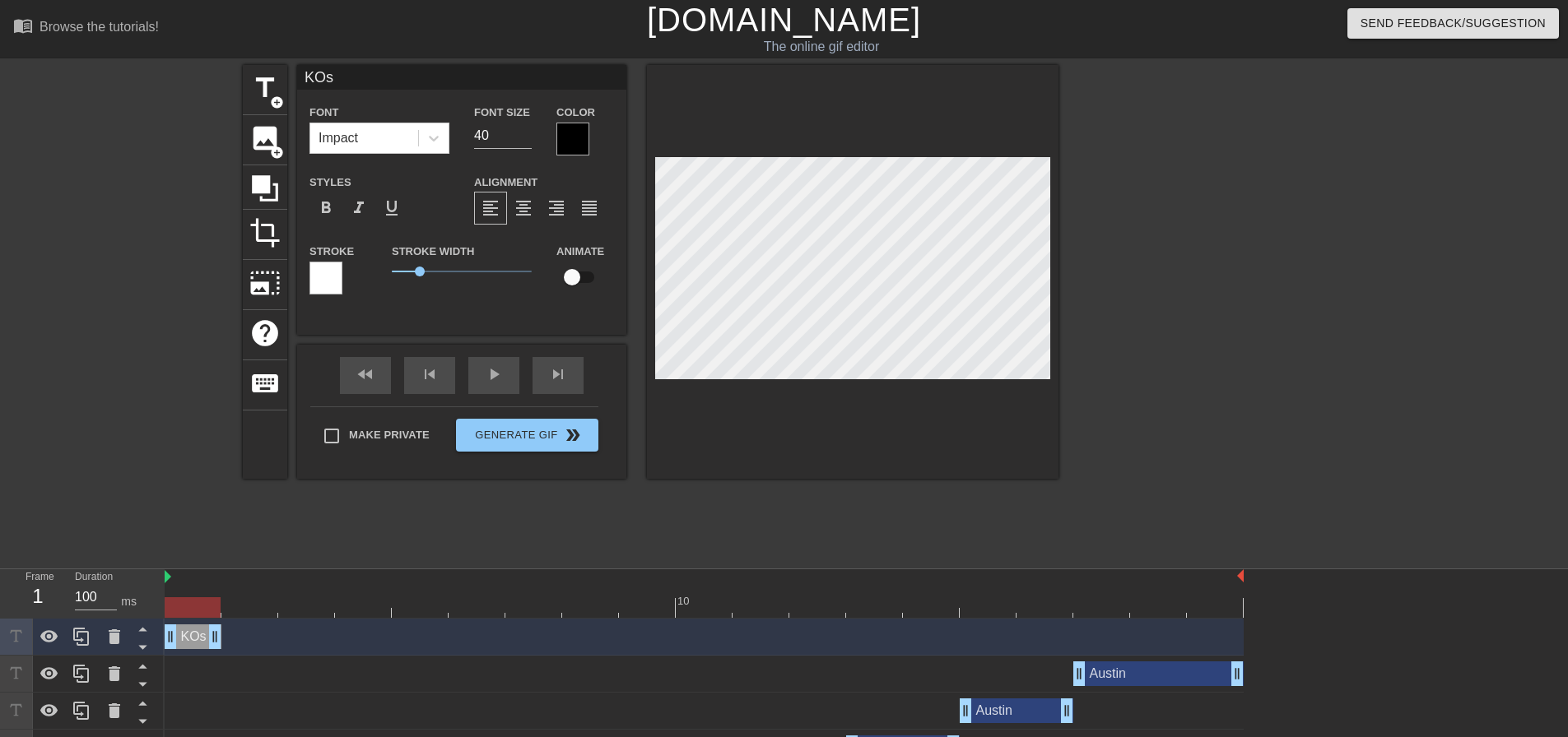 type on "KO" 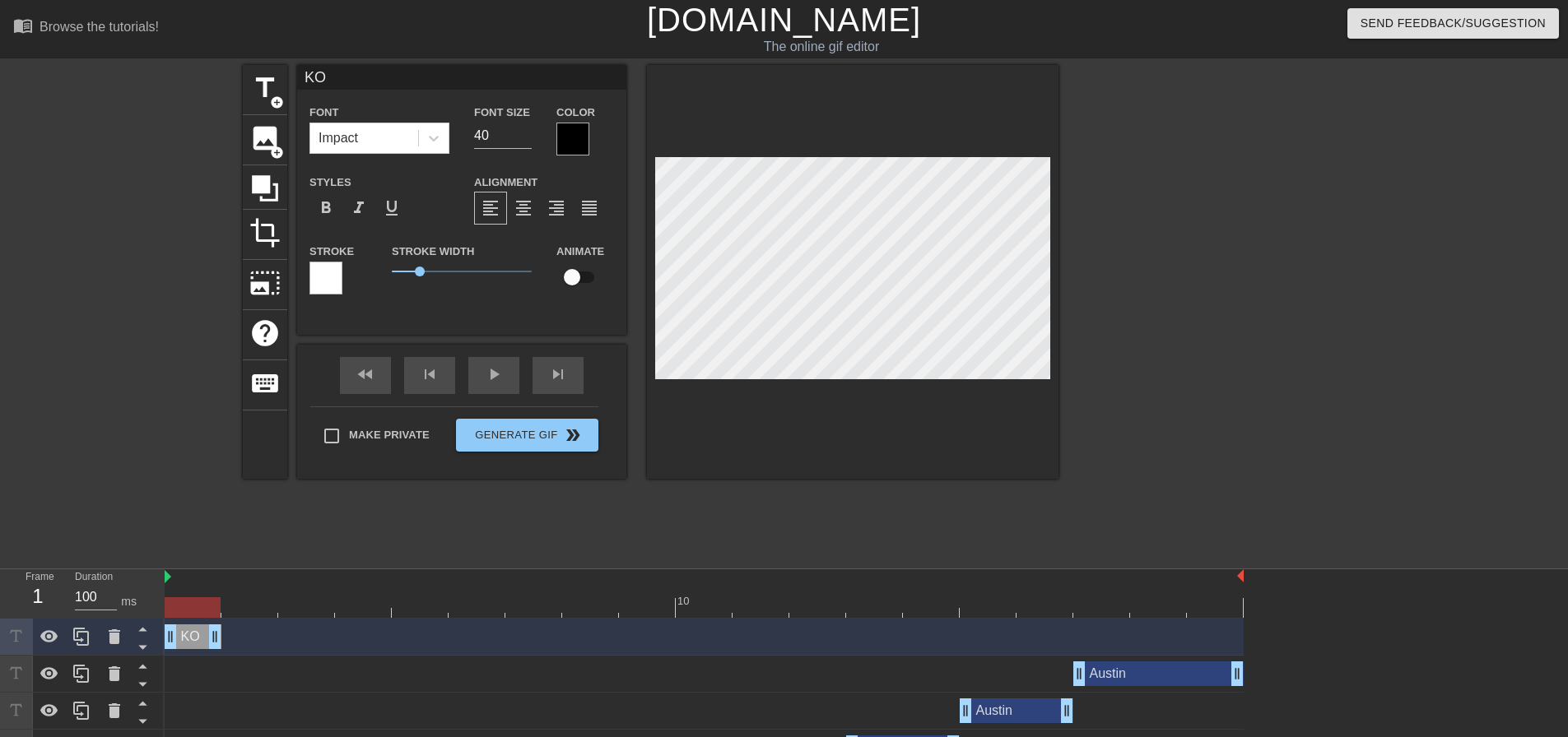 type on "KOo" 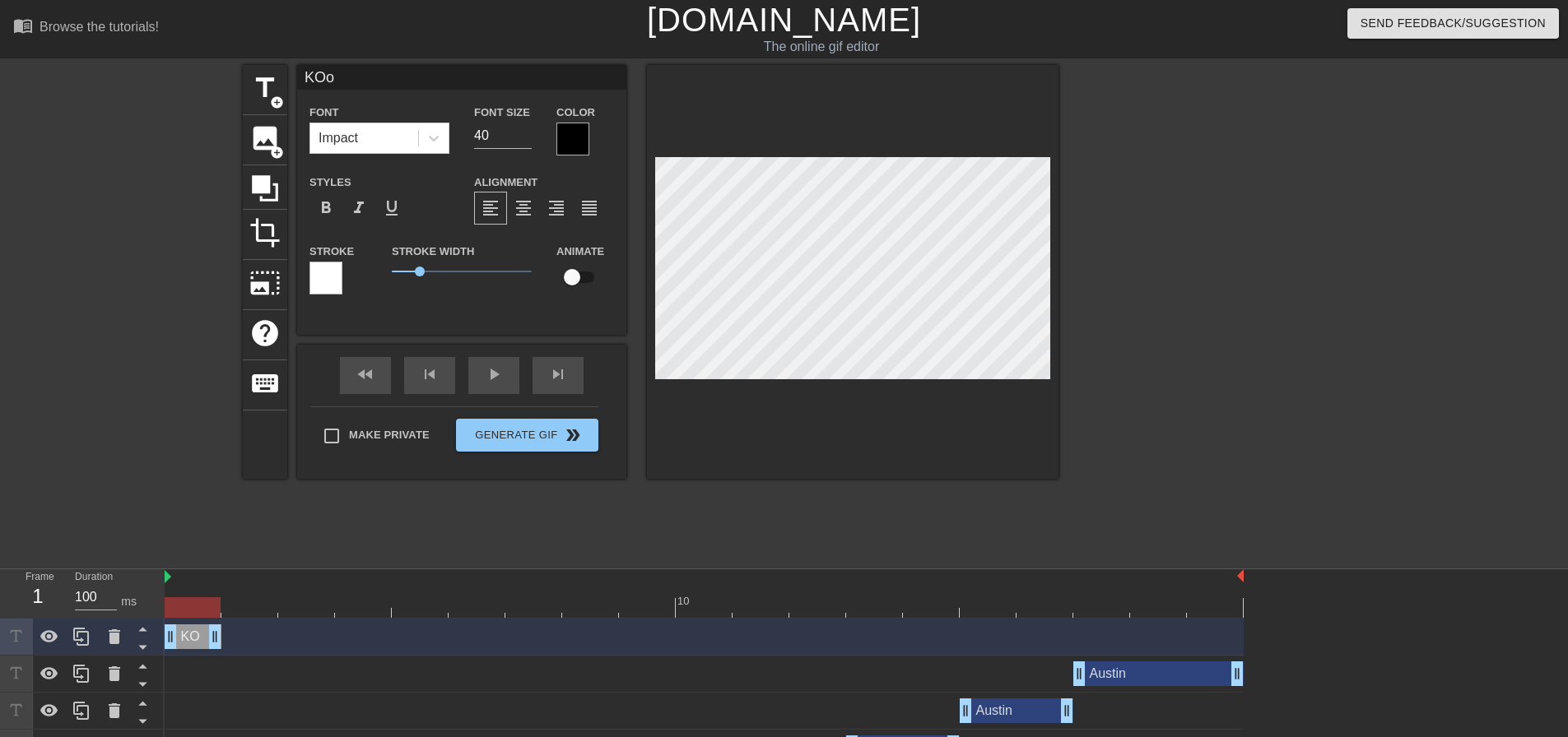 type on "KOos" 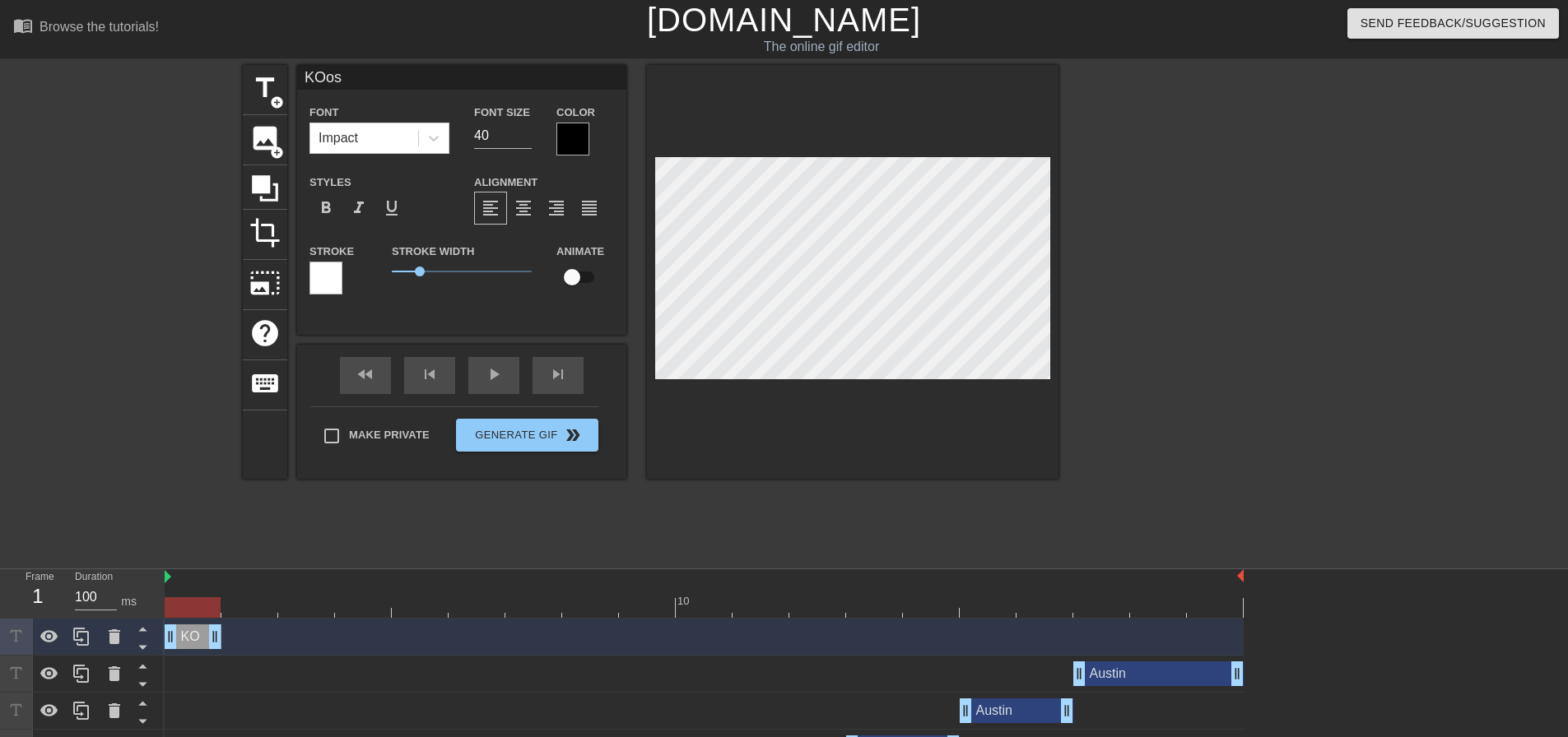 type on "KOosh" 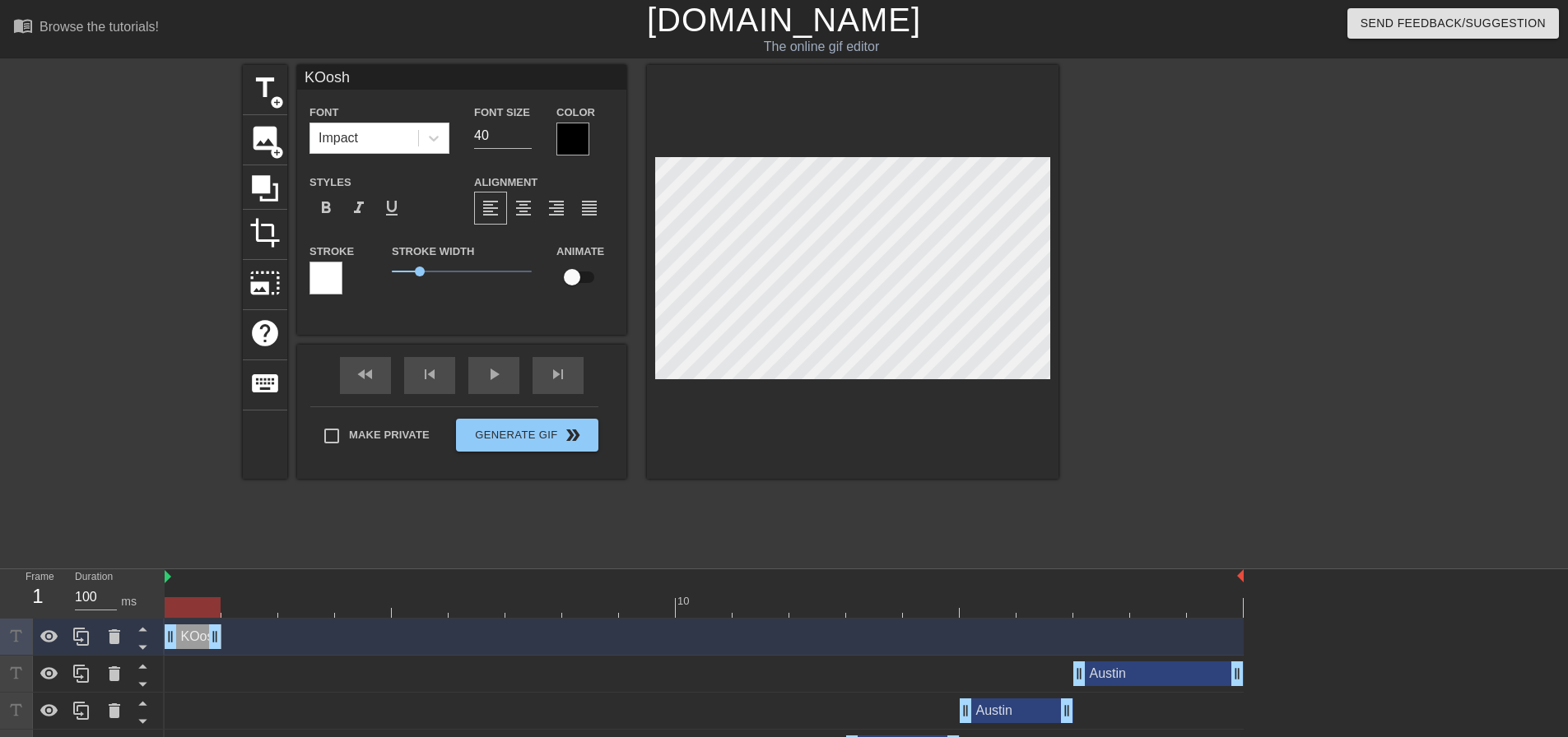 type on "KOos" 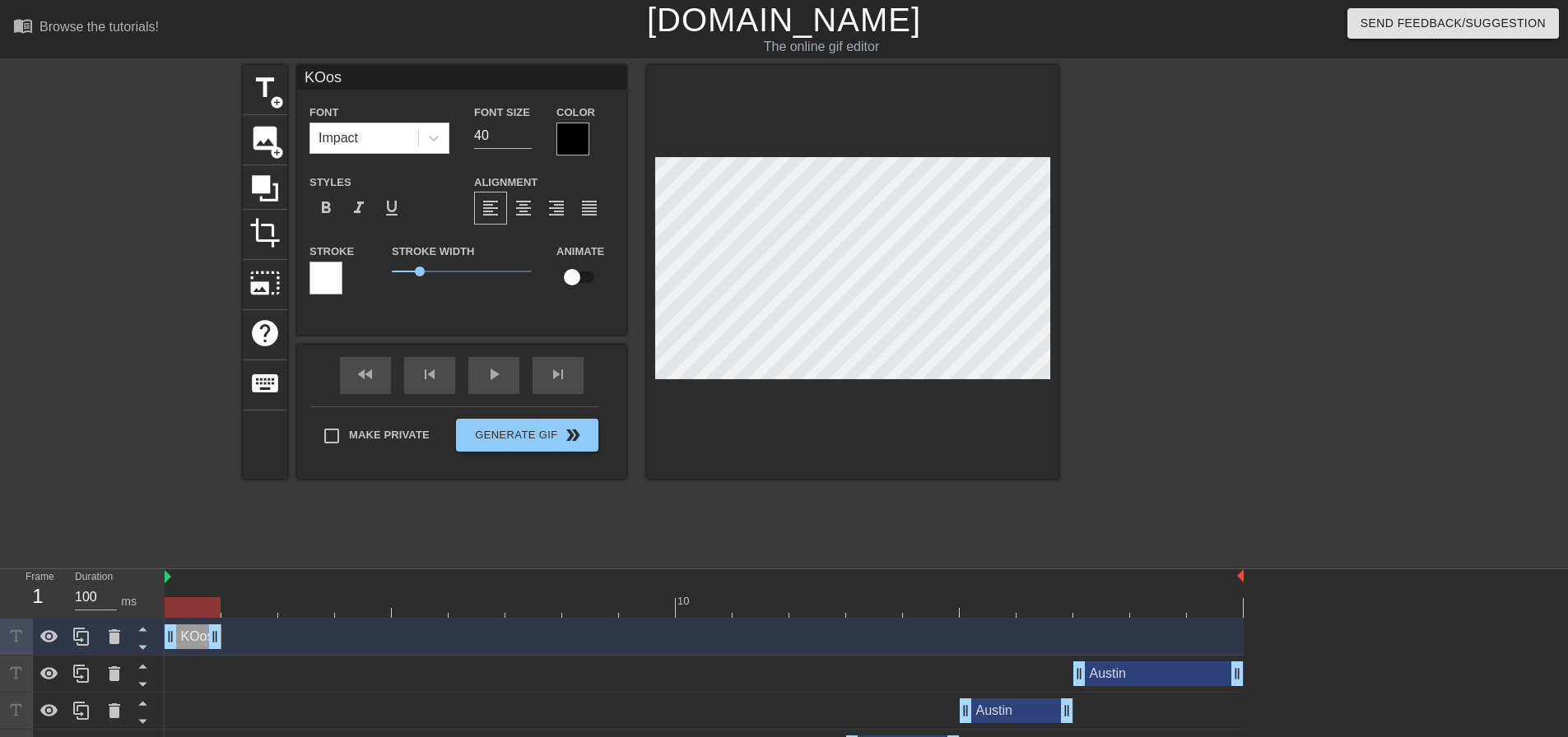 type on "KOo" 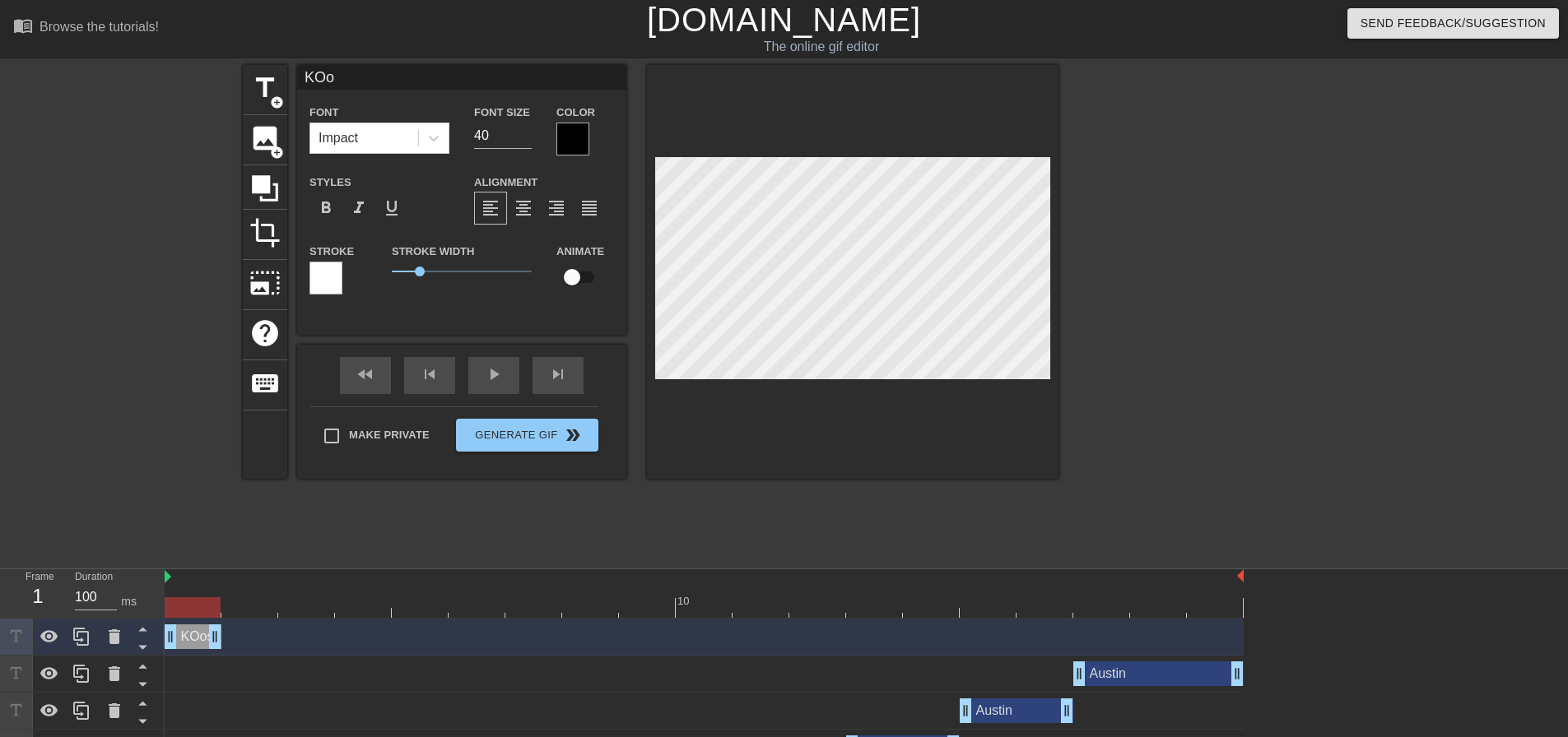 type on "KO" 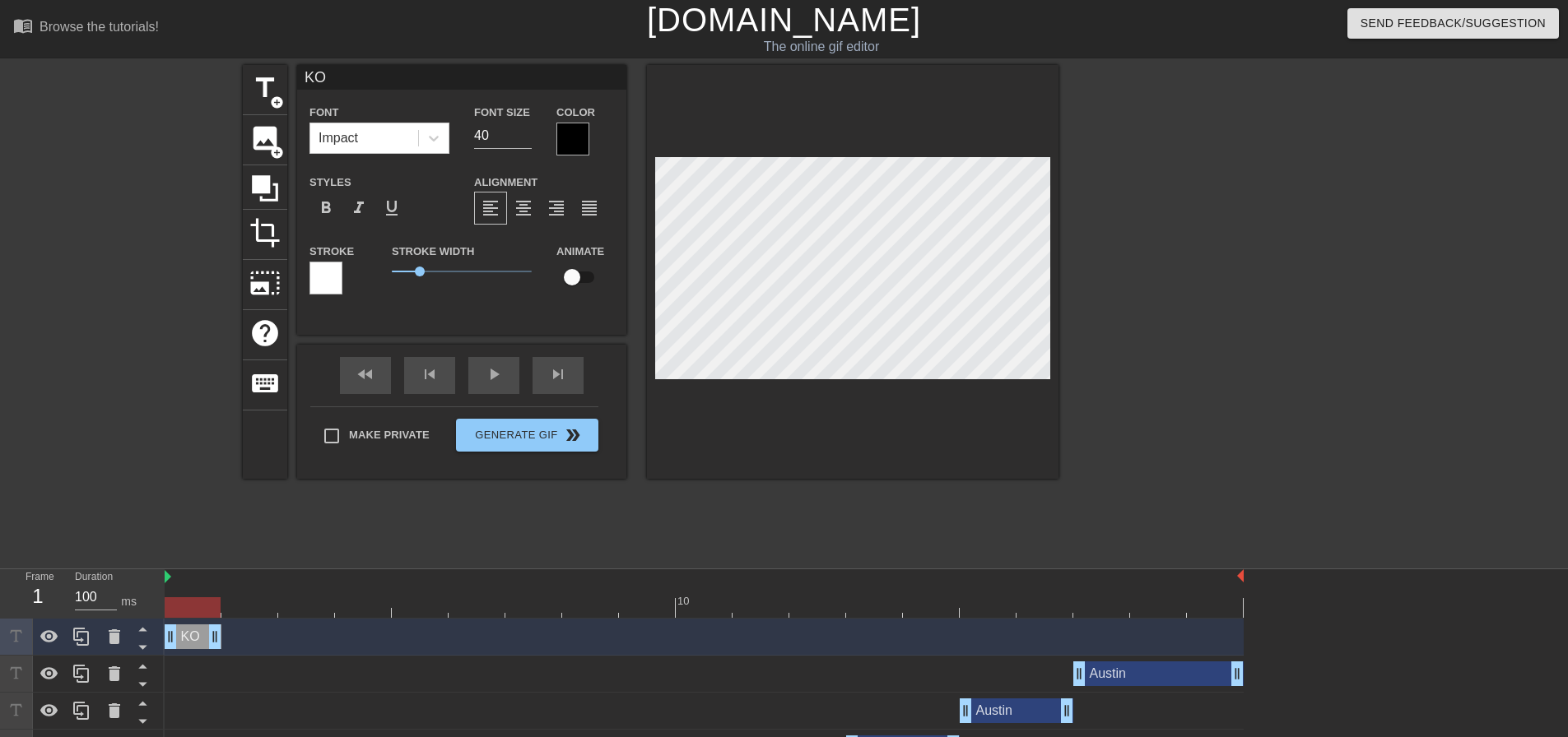 type on "K" 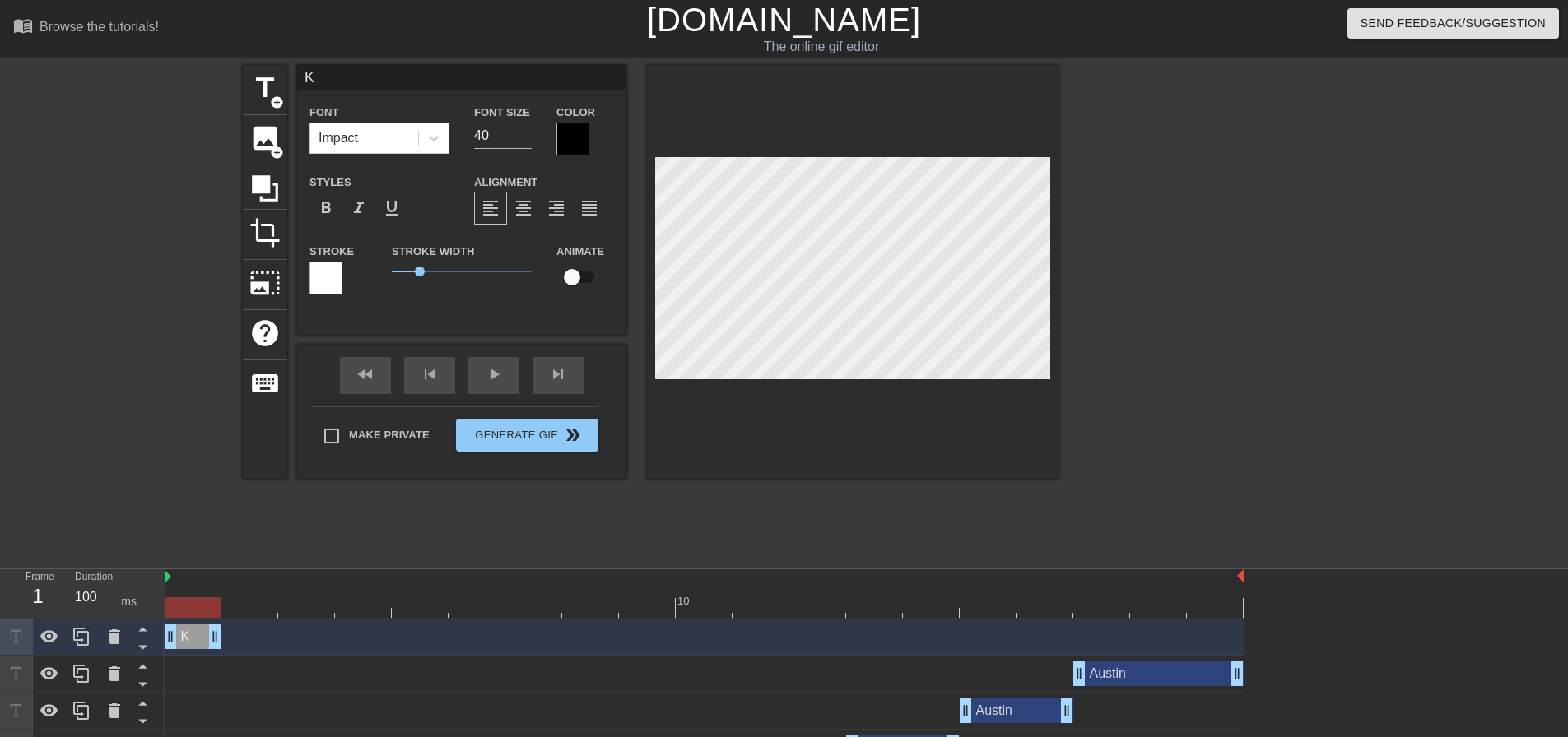 type on "Ko" 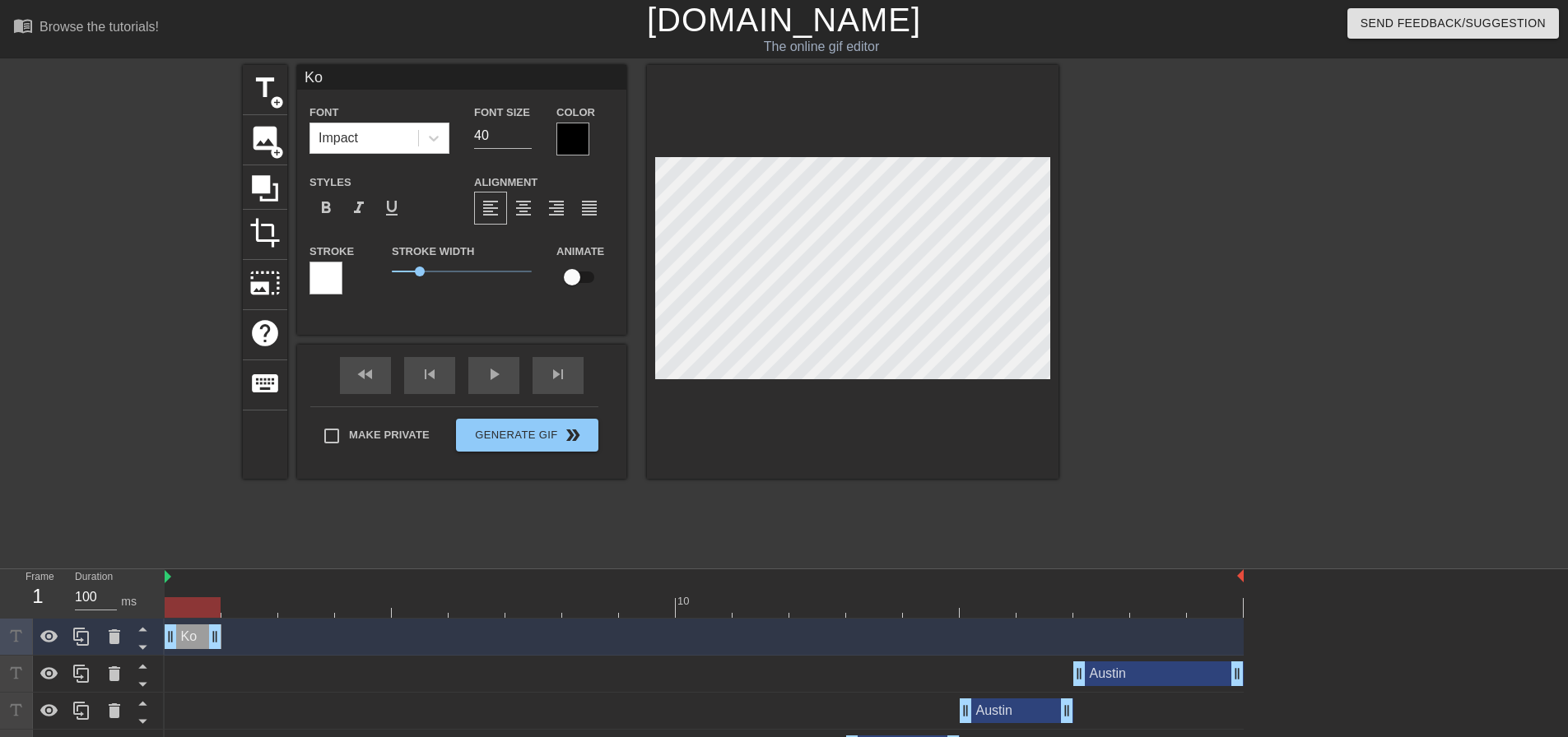 type on "Kos" 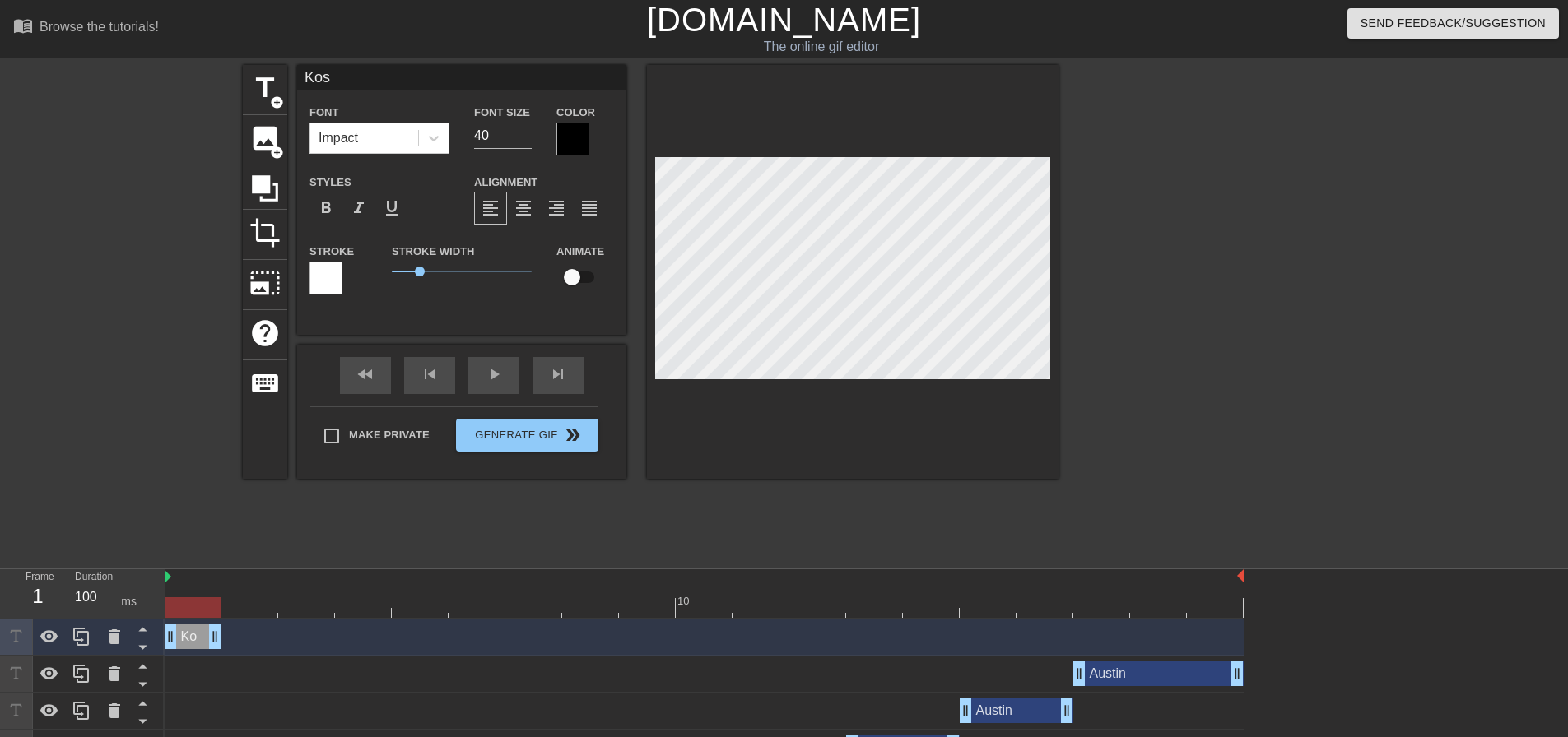 type on "Kosh" 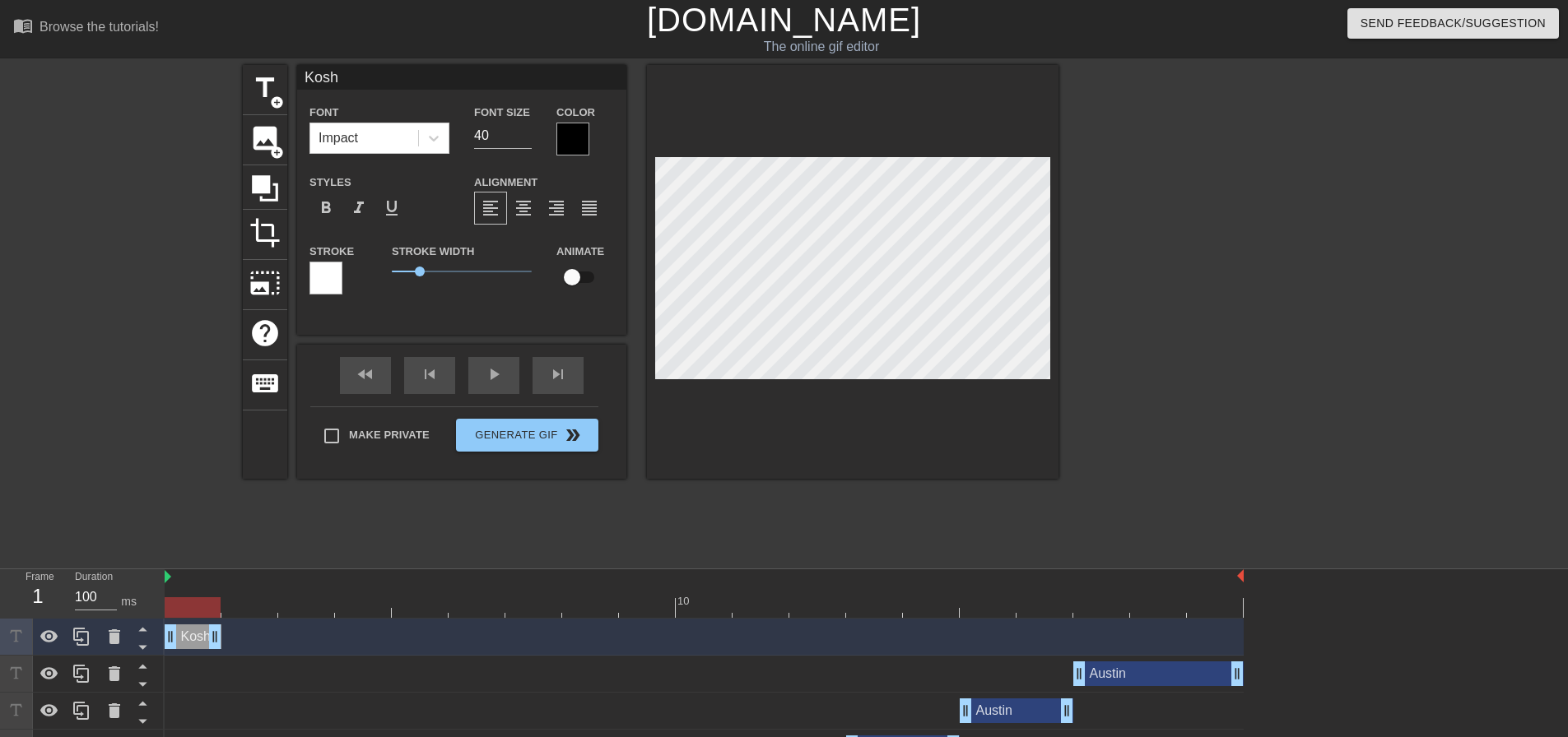 type on "Kosh" 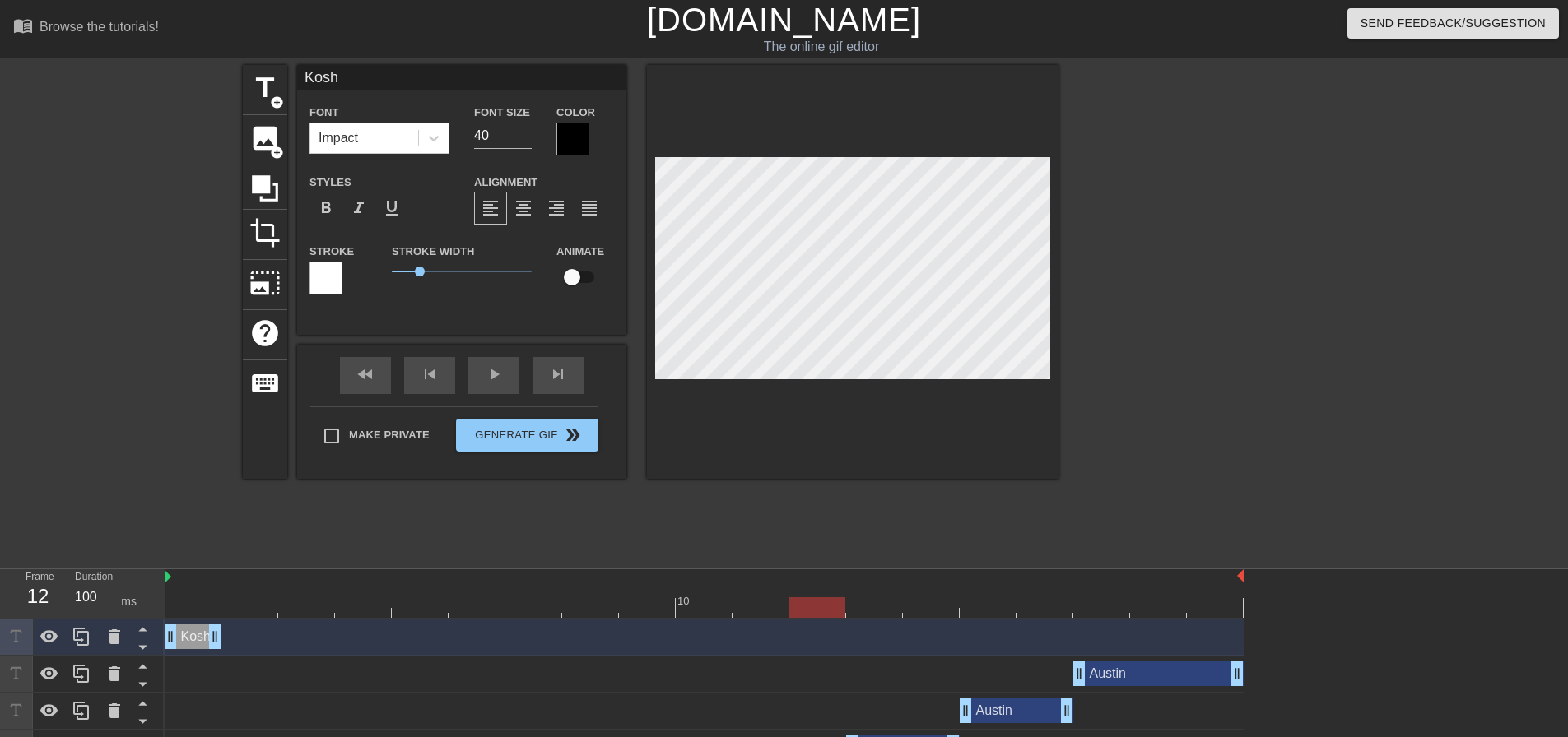 click at bounding box center [817, 596] 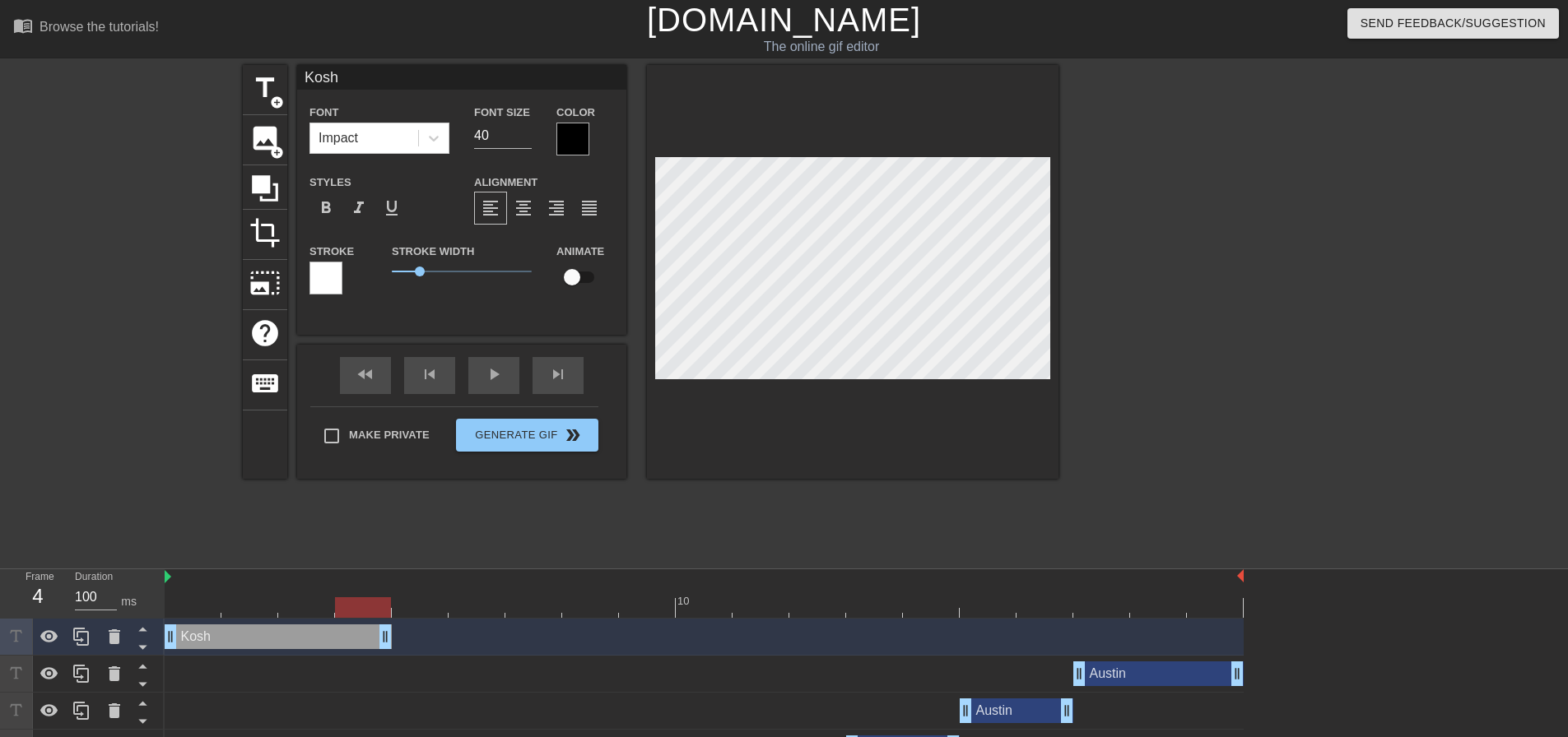 drag, startPoint x: 213, startPoint y: 639, endPoint x: 365, endPoint y: 637, distance: 152.01316 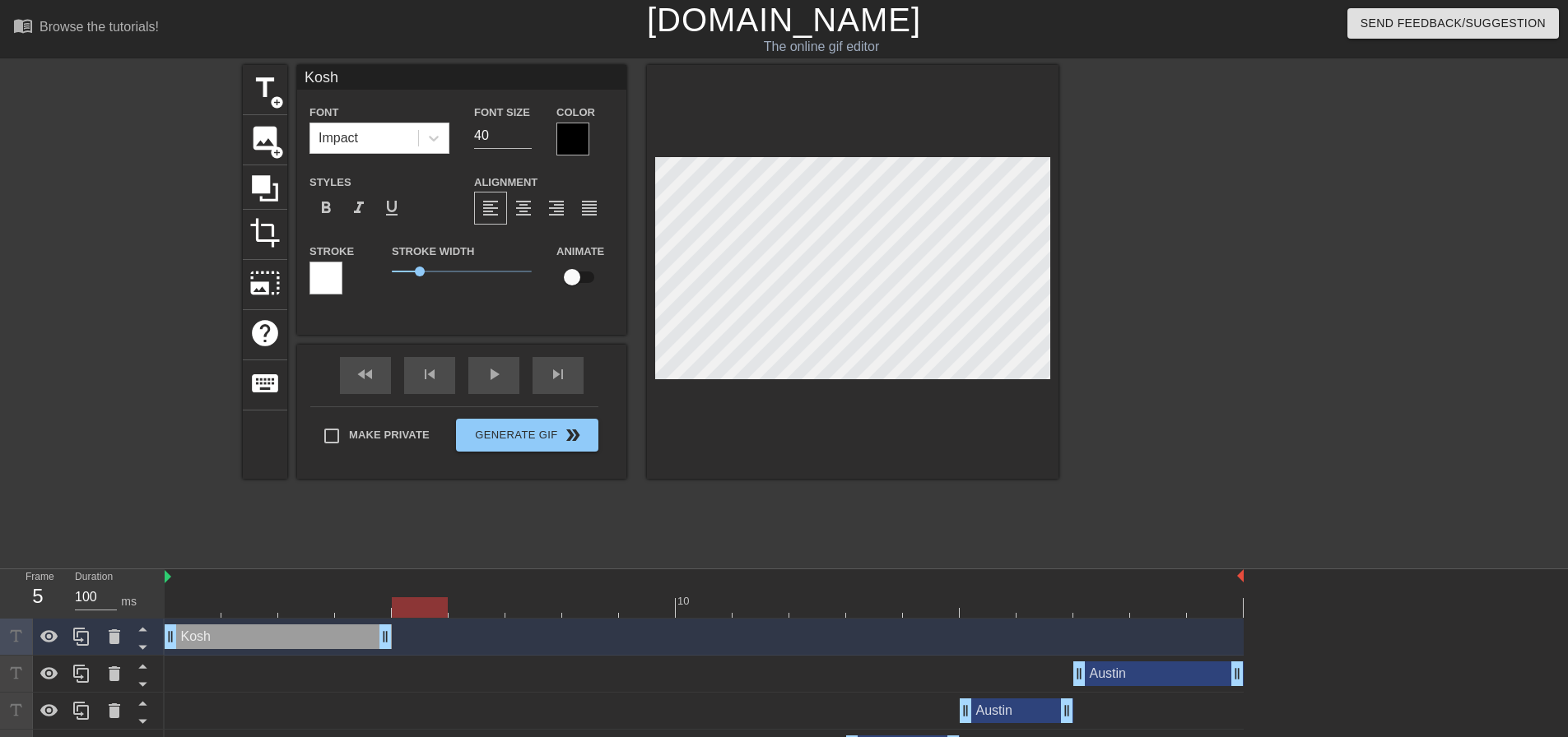drag, startPoint x: 360, startPoint y: 609, endPoint x: 393, endPoint y: 609, distance: 33 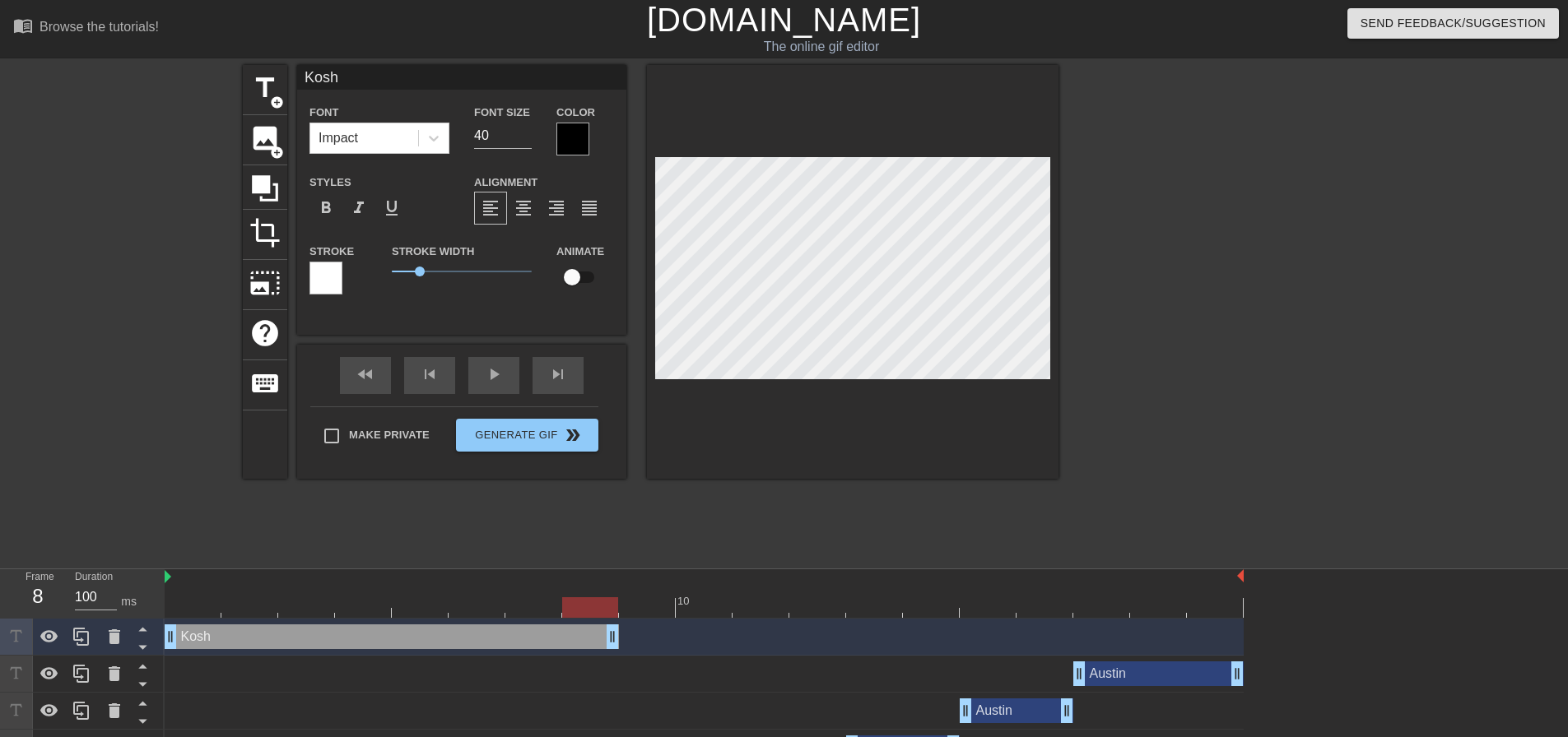 drag, startPoint x: 384, startPoint y: 638, endPoint x: 603, endPoint y: 620, distance: 219.73848 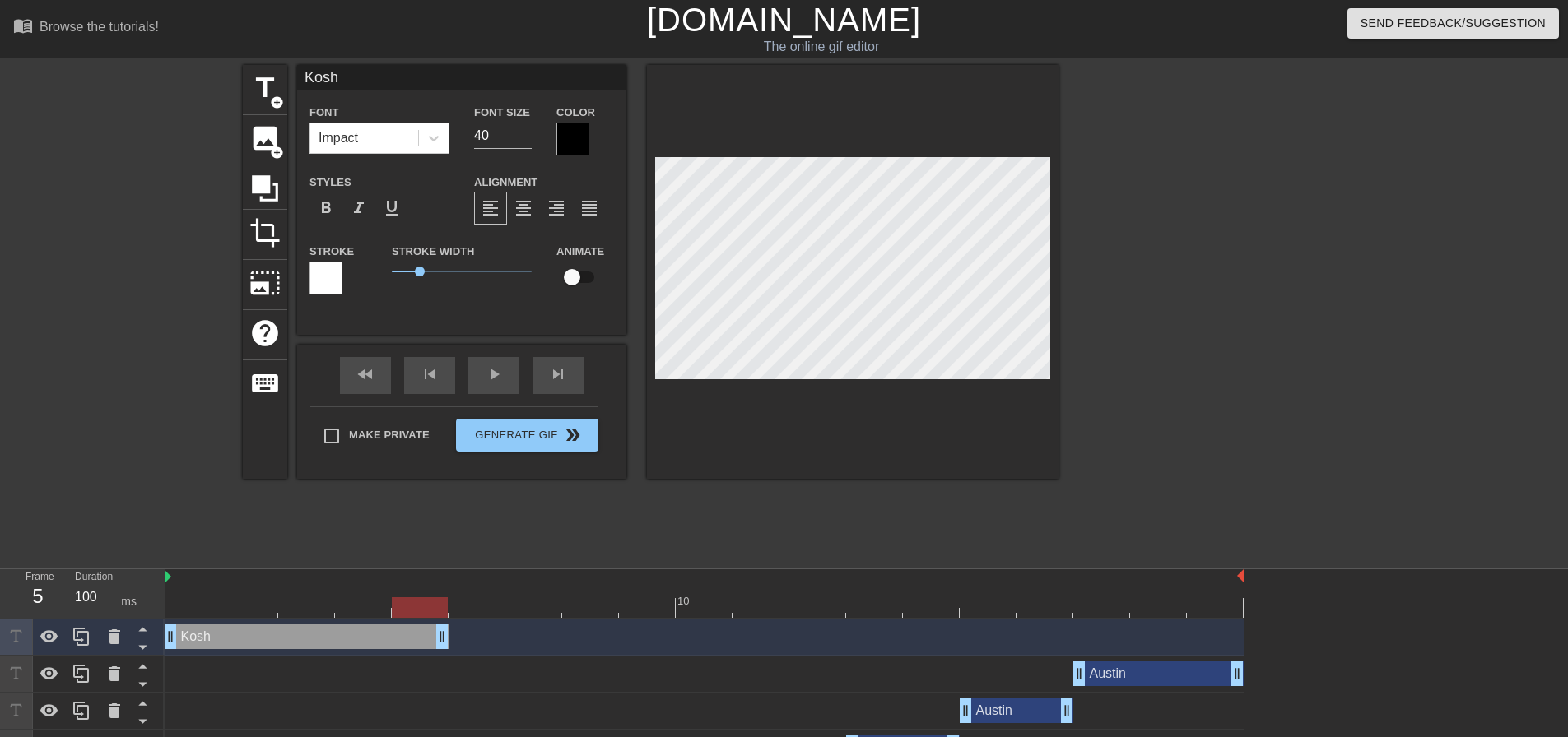 drag, startPoint x: 605, startPoint y: 642, endPoint x: 468, endPoint y: 637, distance: 137.09121 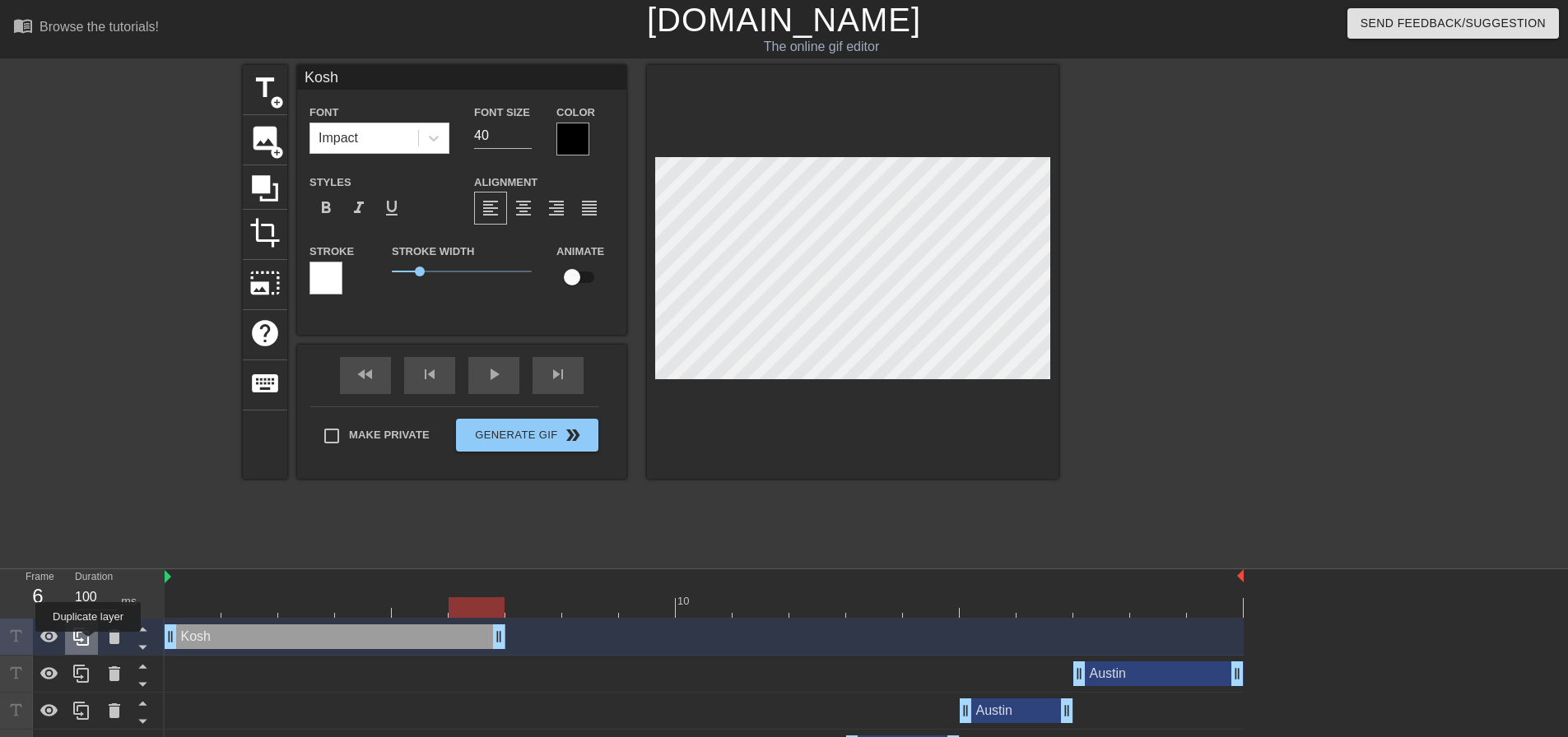 click 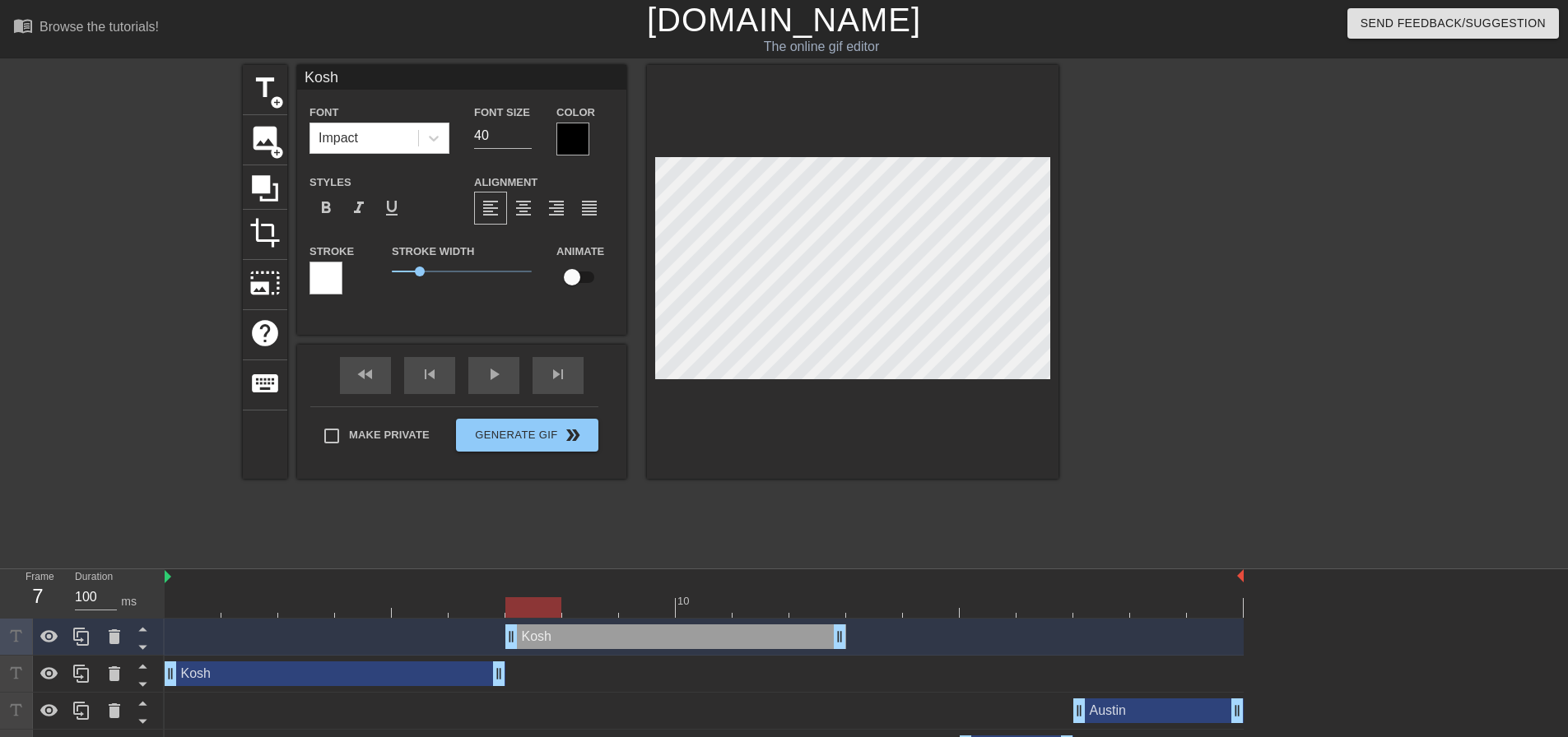 drag, startPoint x: 436, startPoint y: 637, endPoint x: 782, endPoint y: 623, distance: 346.2831 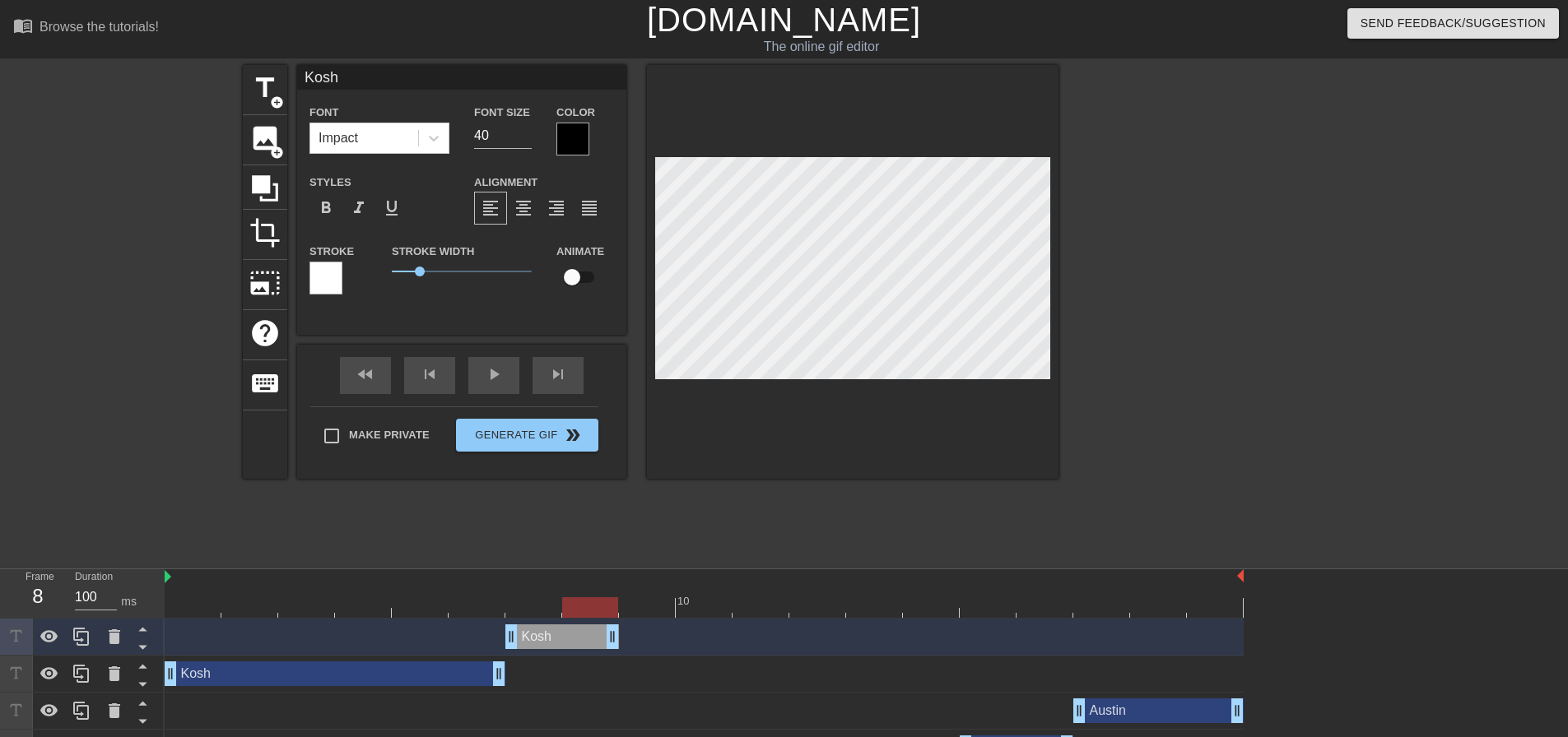 drag, startPoint x: 840, startPoint y: 633, endPoint x: 616, endPoint y: 642, distance: 224.18073 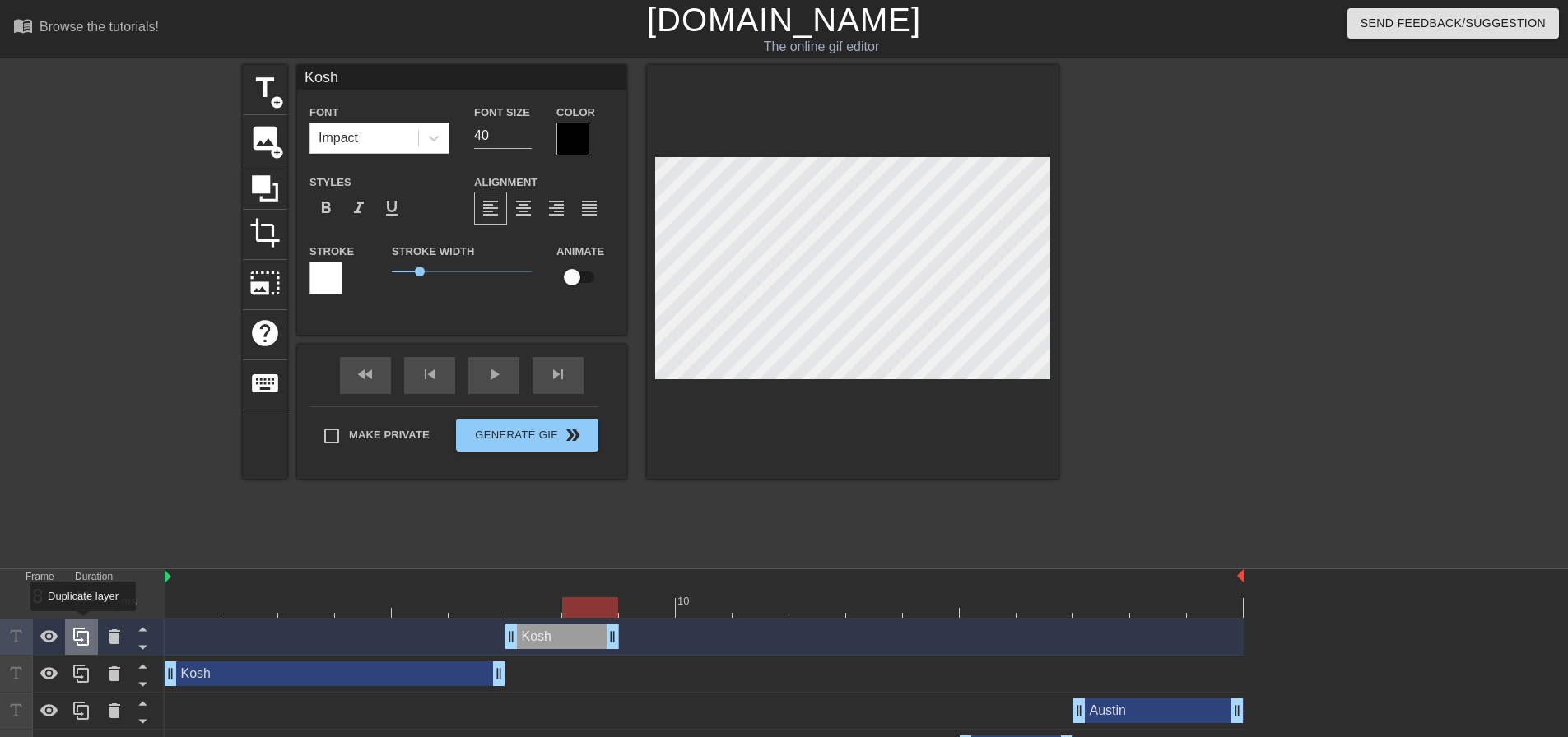 click at bounding box center (81, 637) 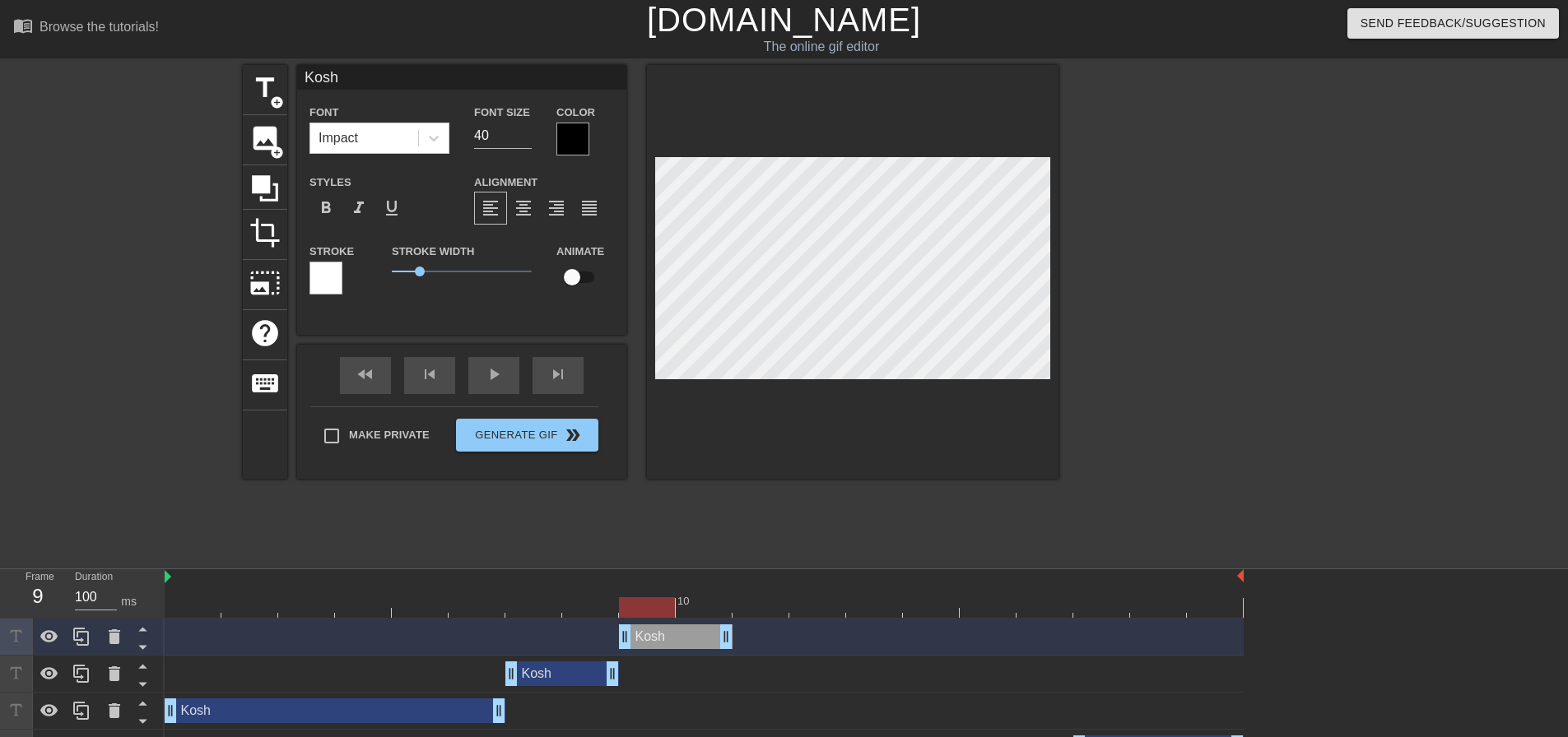 drag, startPoint x: 570, startPoint y: 641, endPoint x: 666, endPoint y: 641, distance: 96 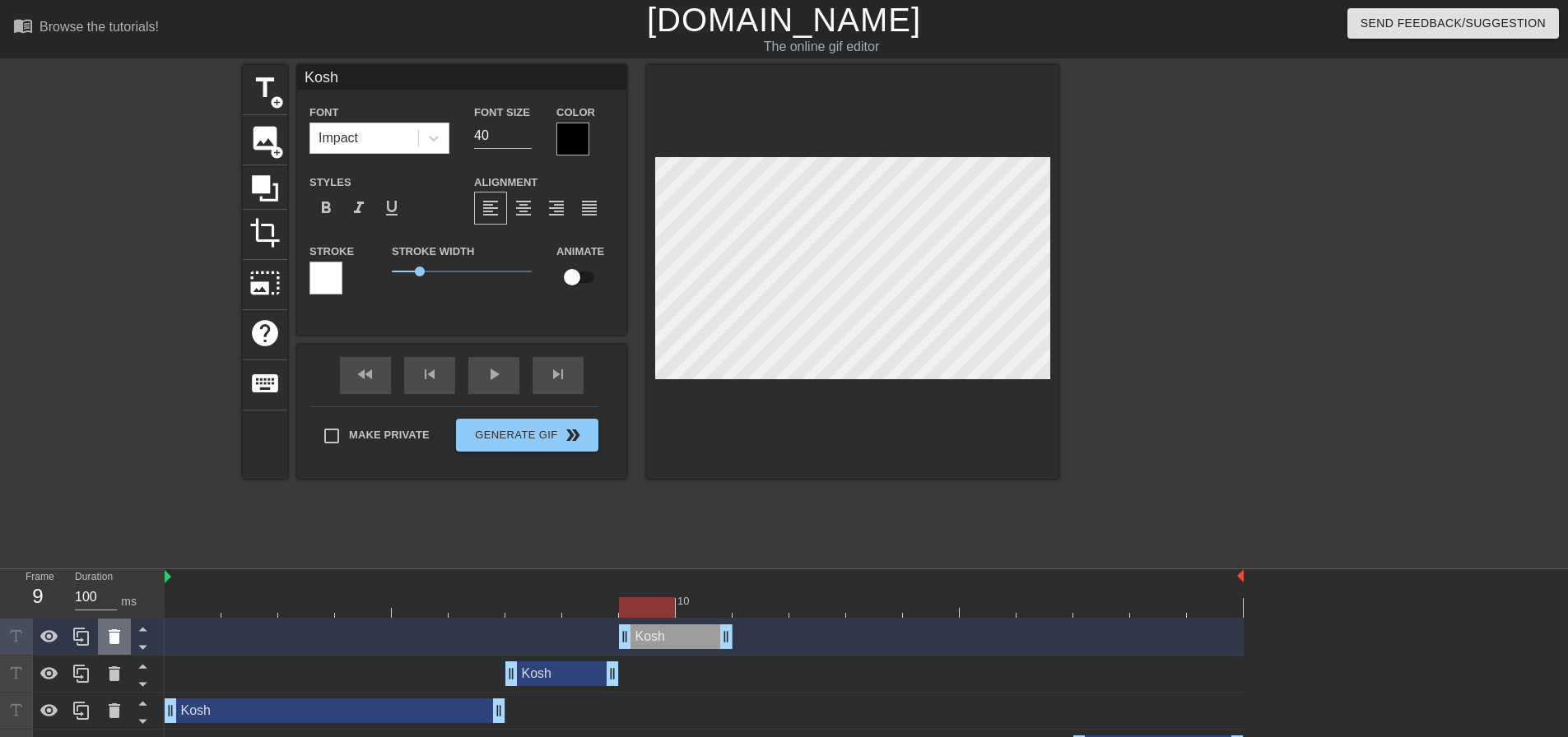 scroll, scrollTop: 2, scrollLeft: 2, axis: both 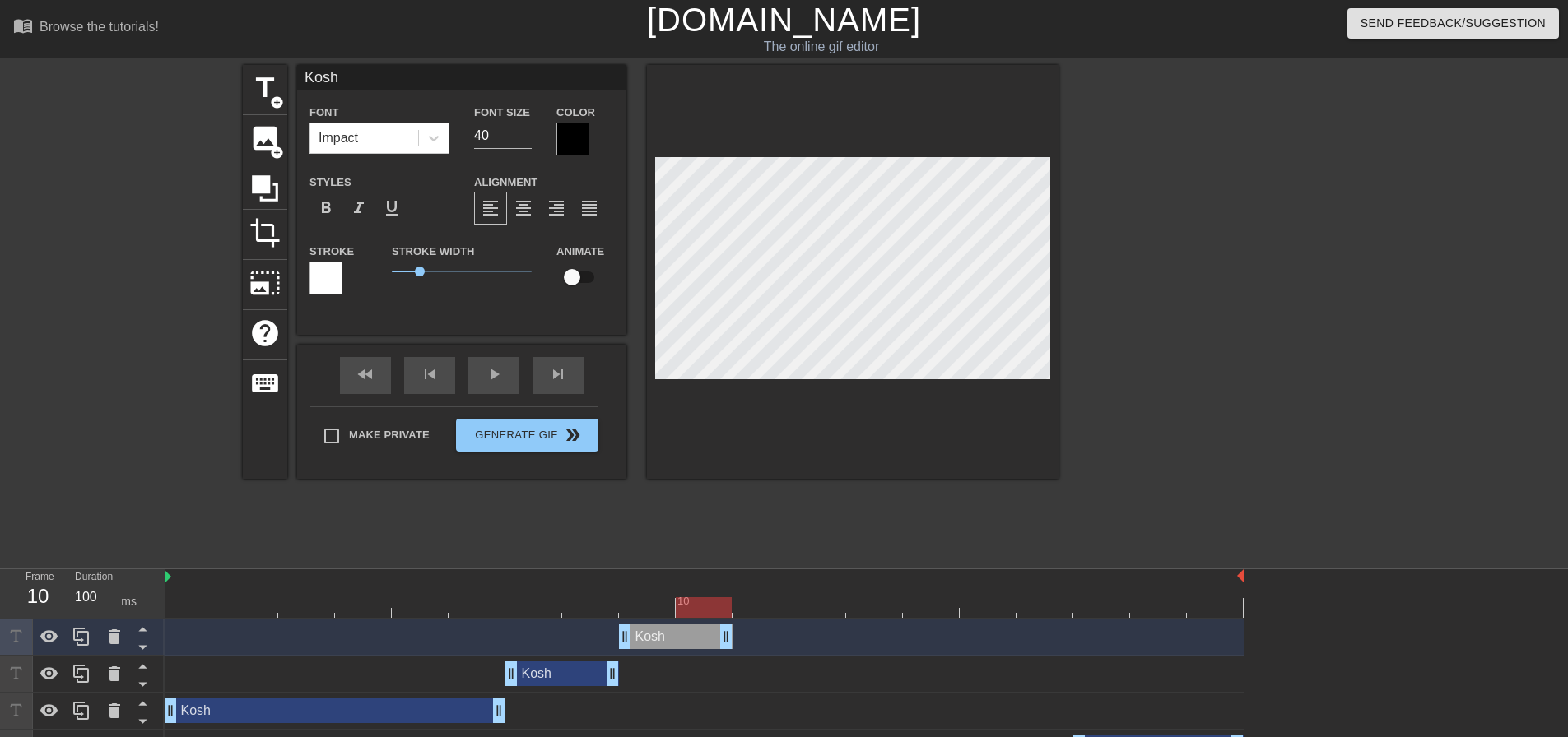 click at bounding box center (704, 607) 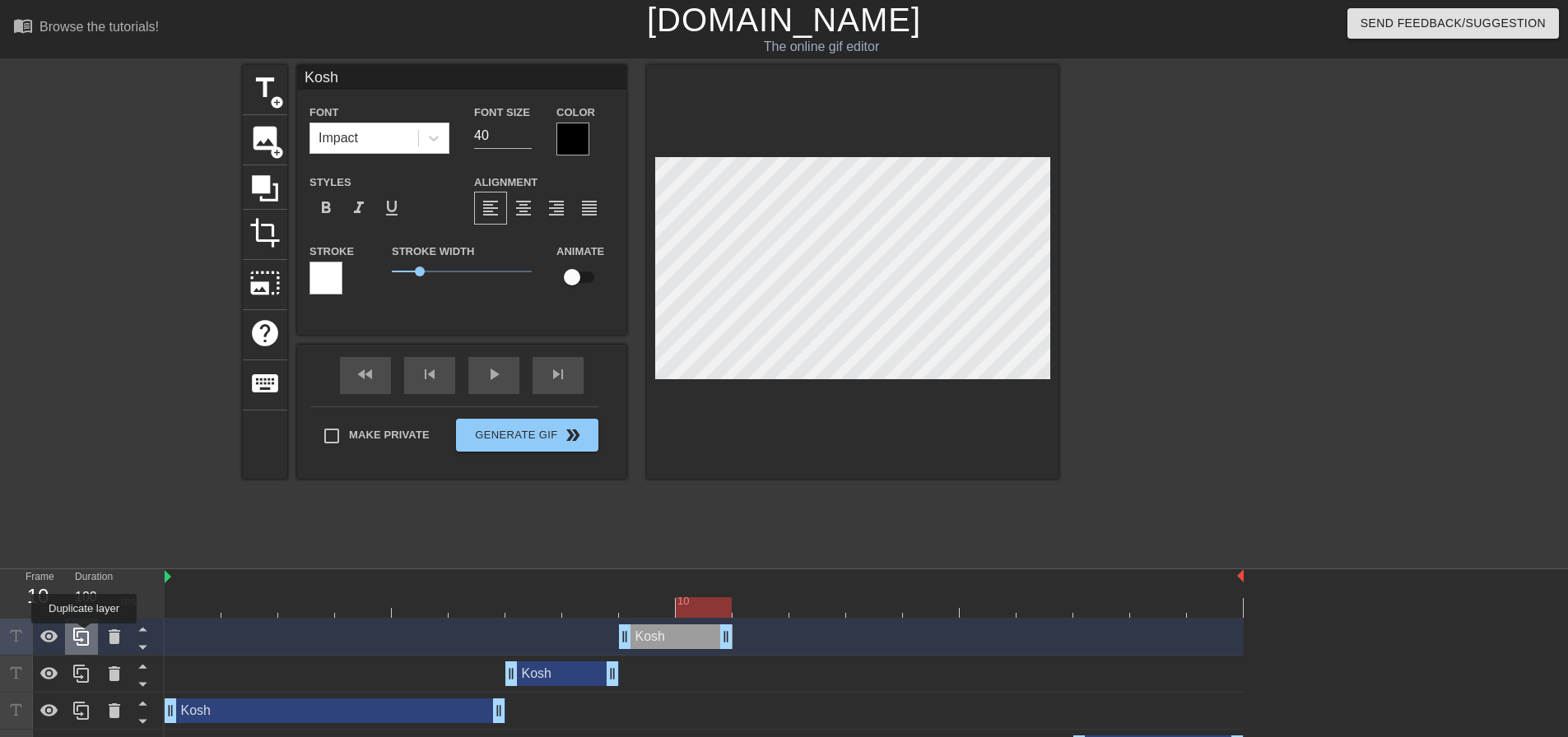 click 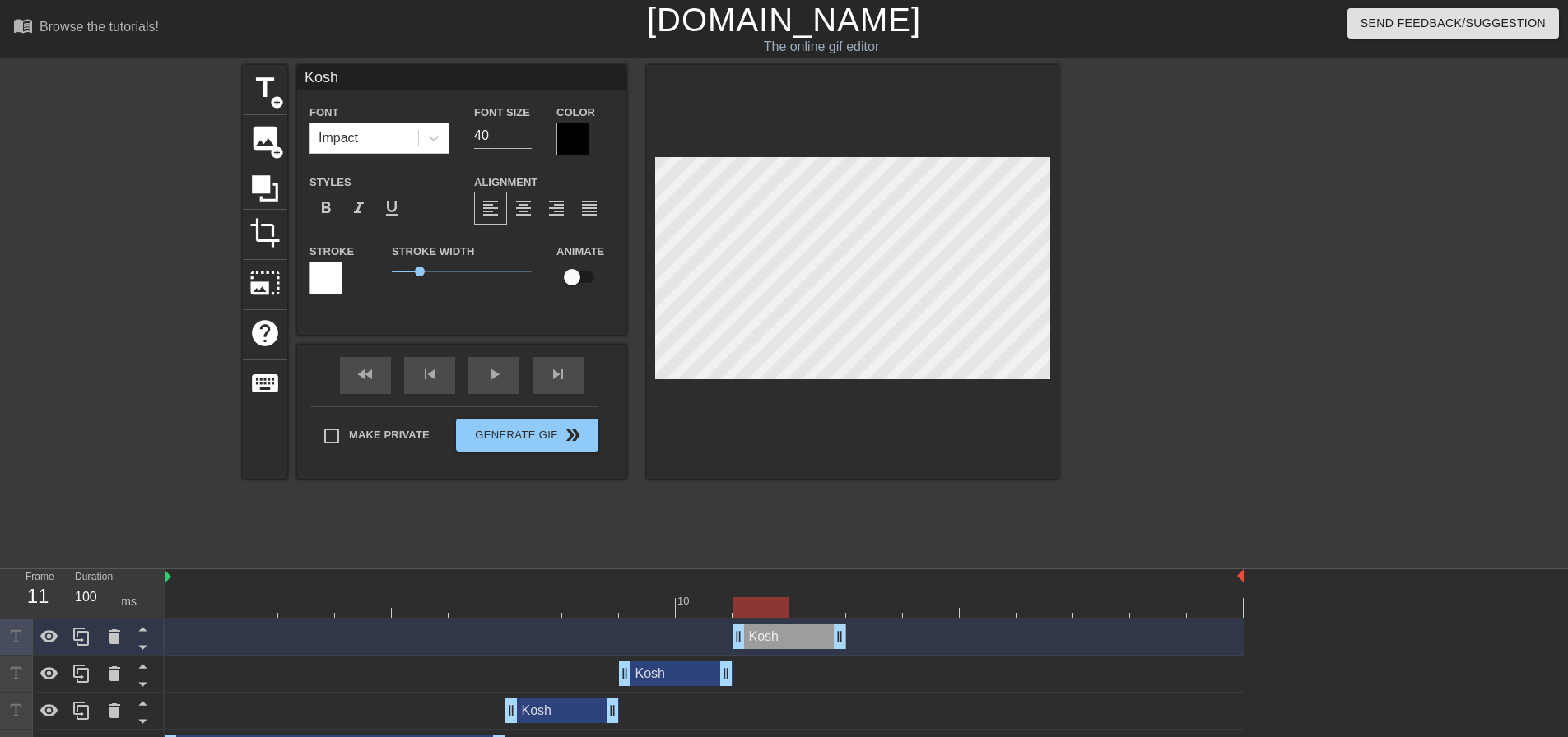 drag, startPoint x: 682, startPoint y: 635, endPoint x: 798, endPoint y: 633, distance: 116.01724 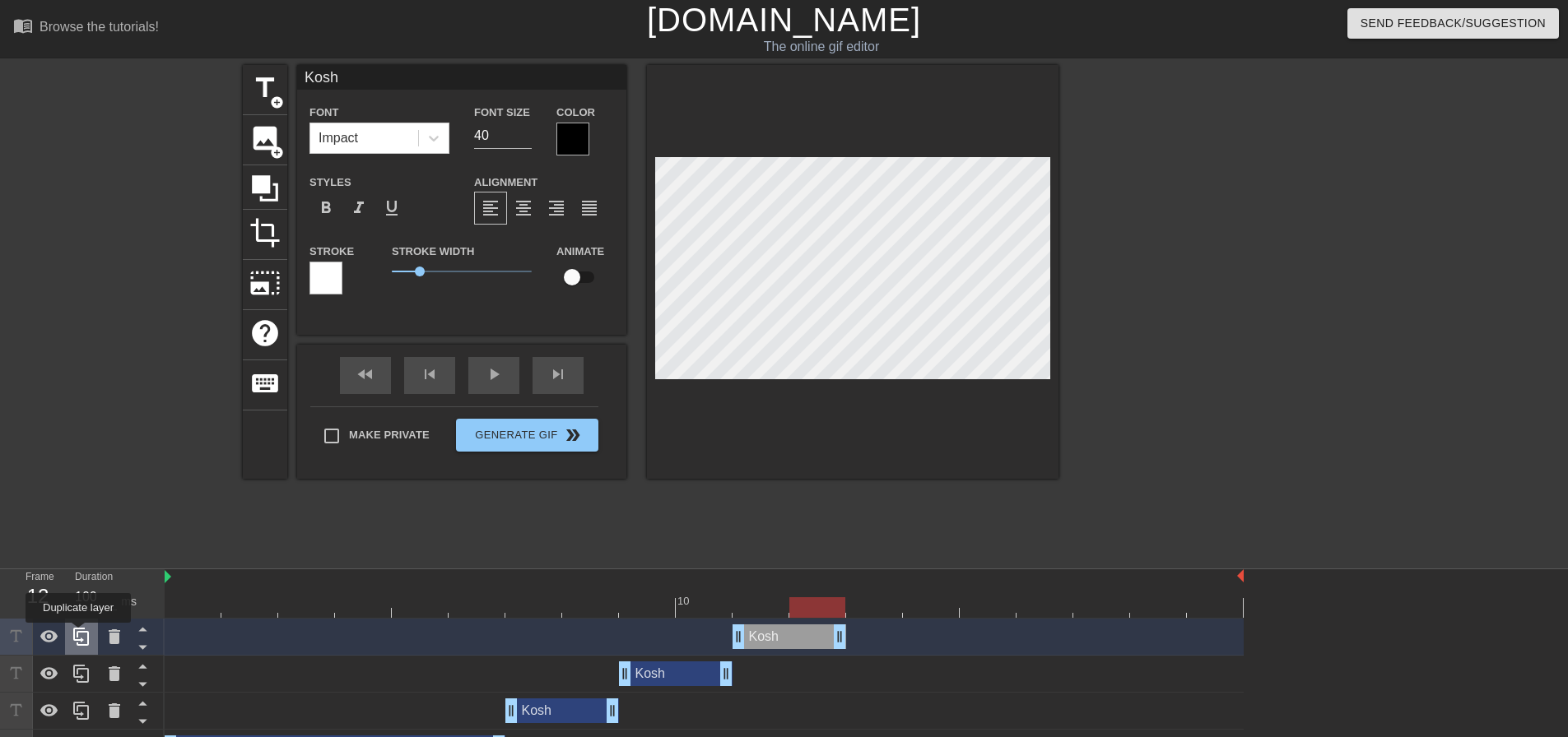click 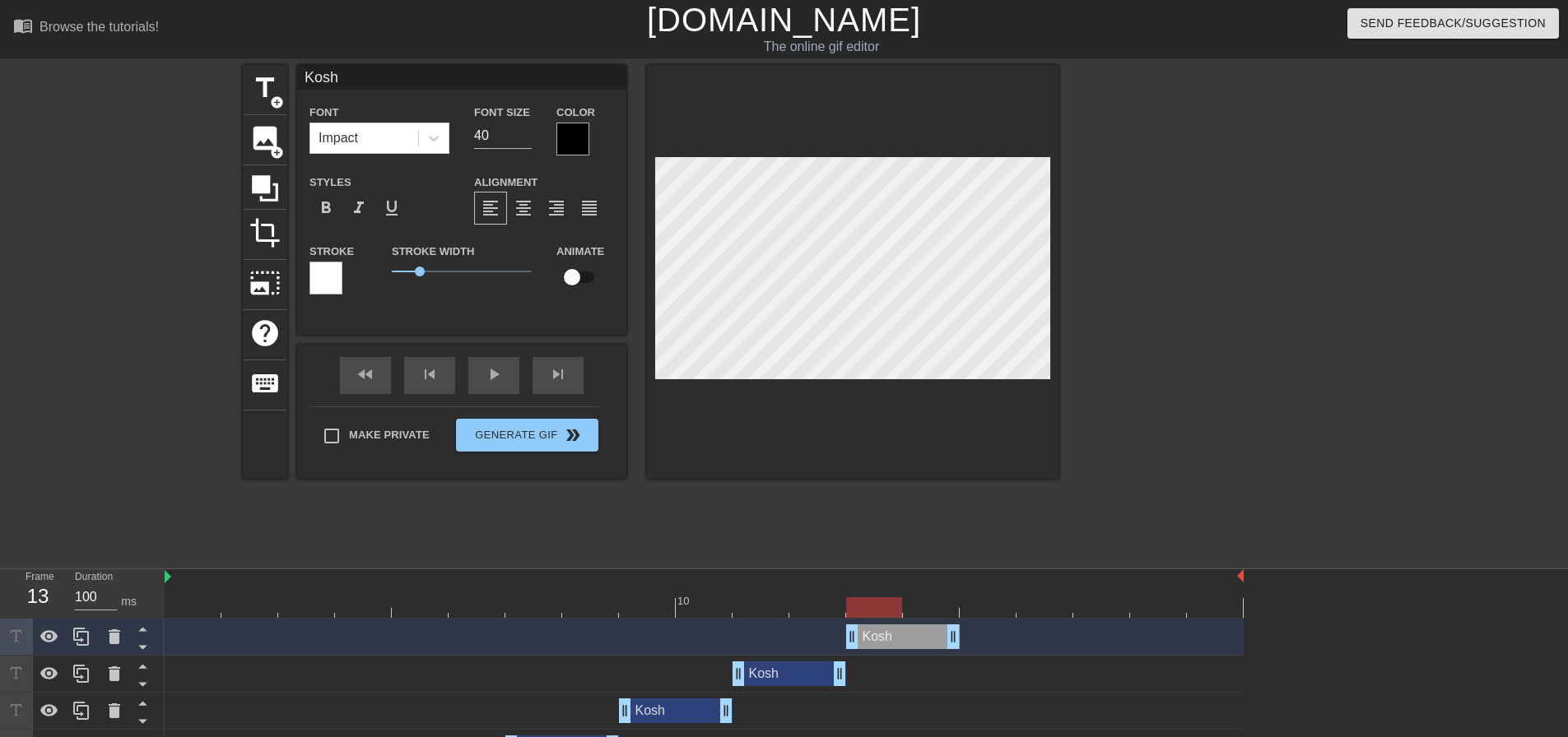 drag, startPoint x: 782, startPoint y: 641, endPoint x: 900, endPoint y: 640, distance: 118.00424 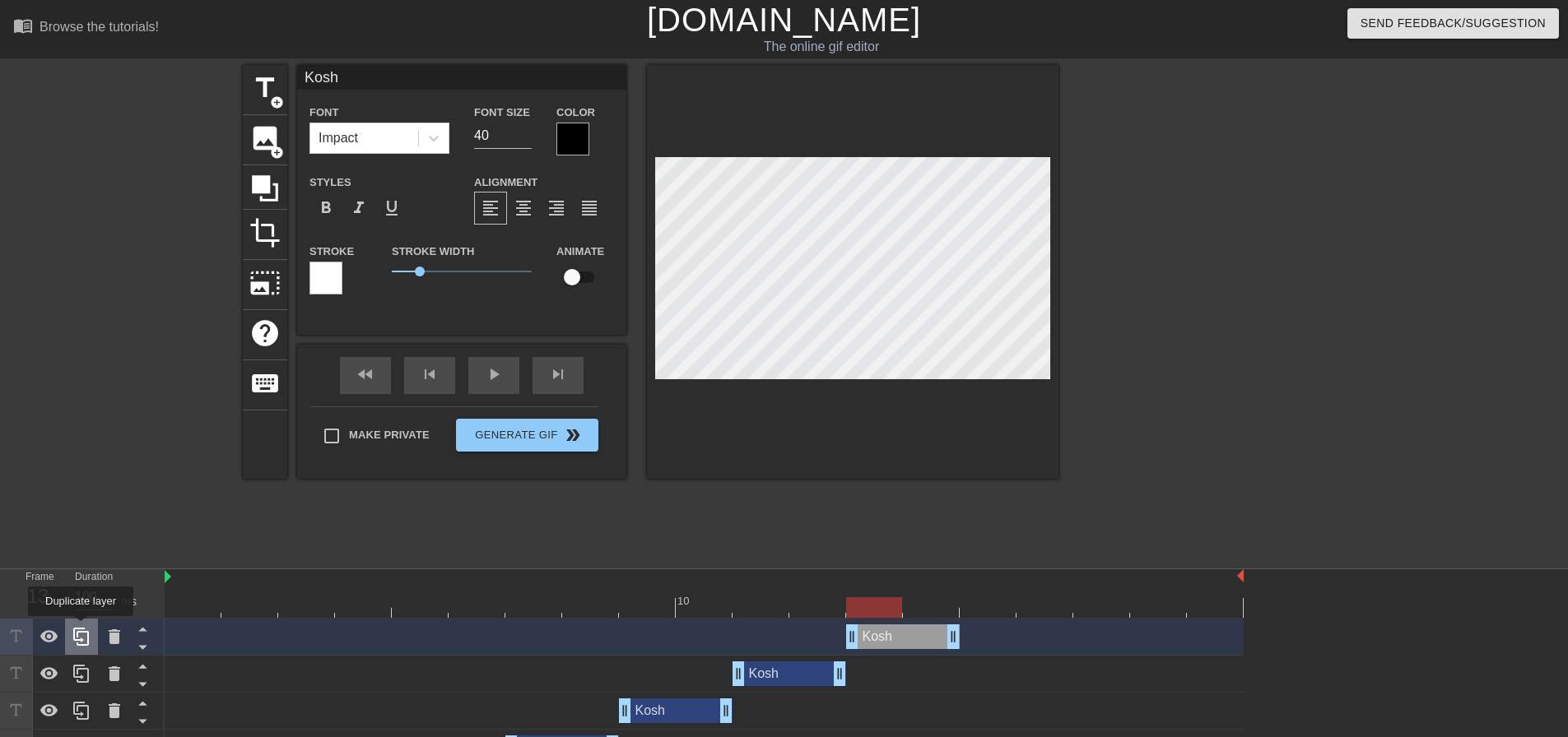 click 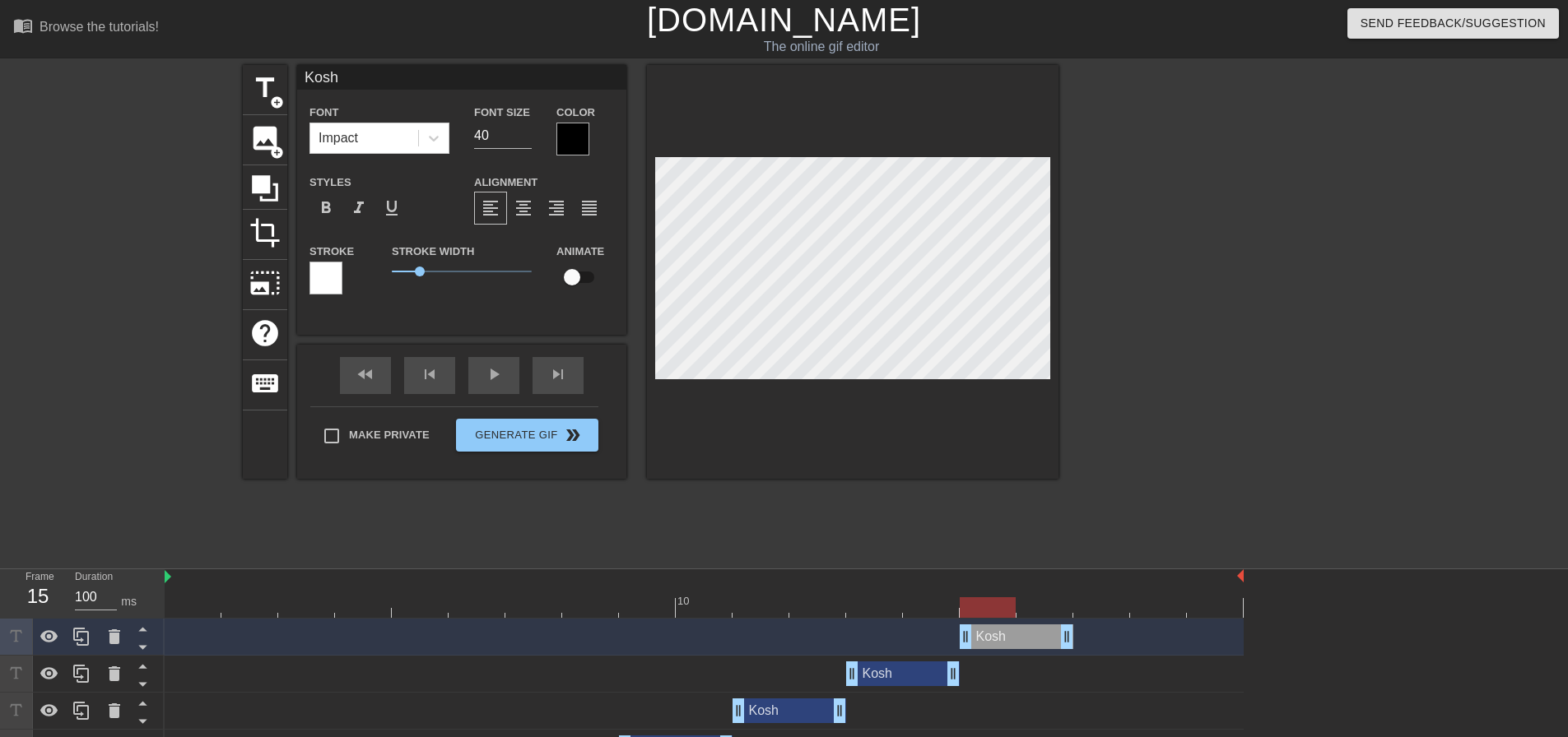 drag, startPoint x: 900, startPoint y: 633, endPoint x: 999, endPoint y: 628, distance: 99.126182 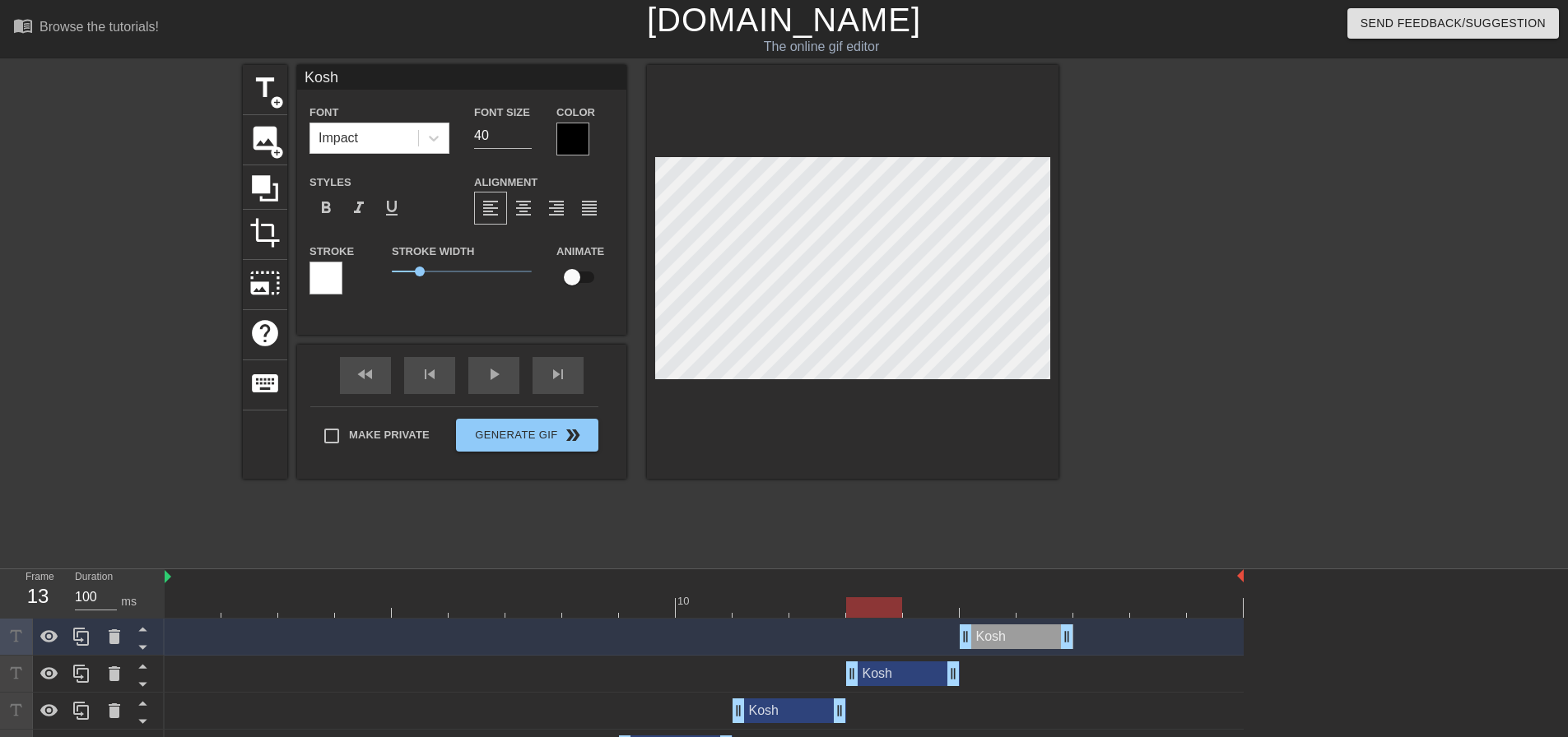 click at bounding box center (704, 607) 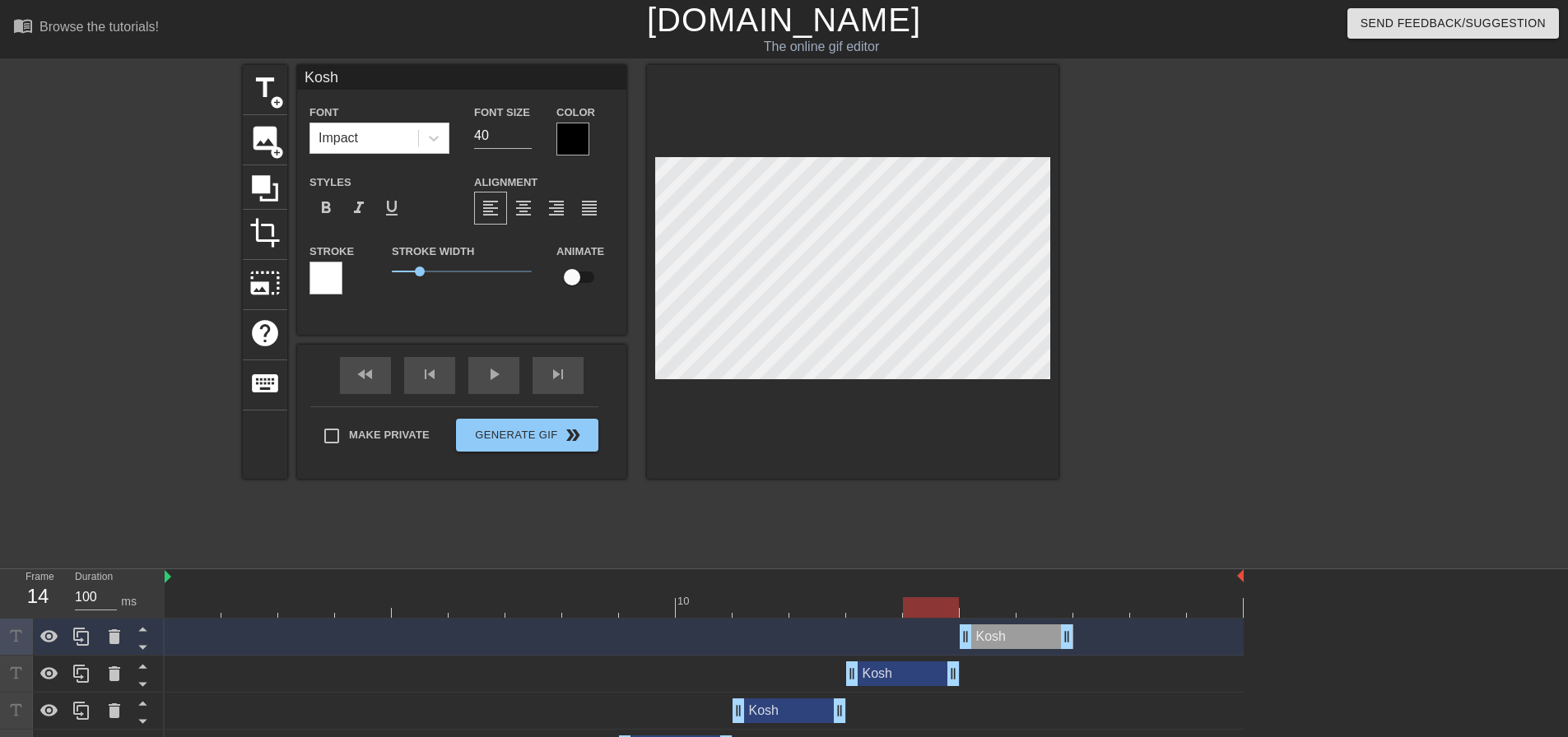 click at bounding box center [704, 607] 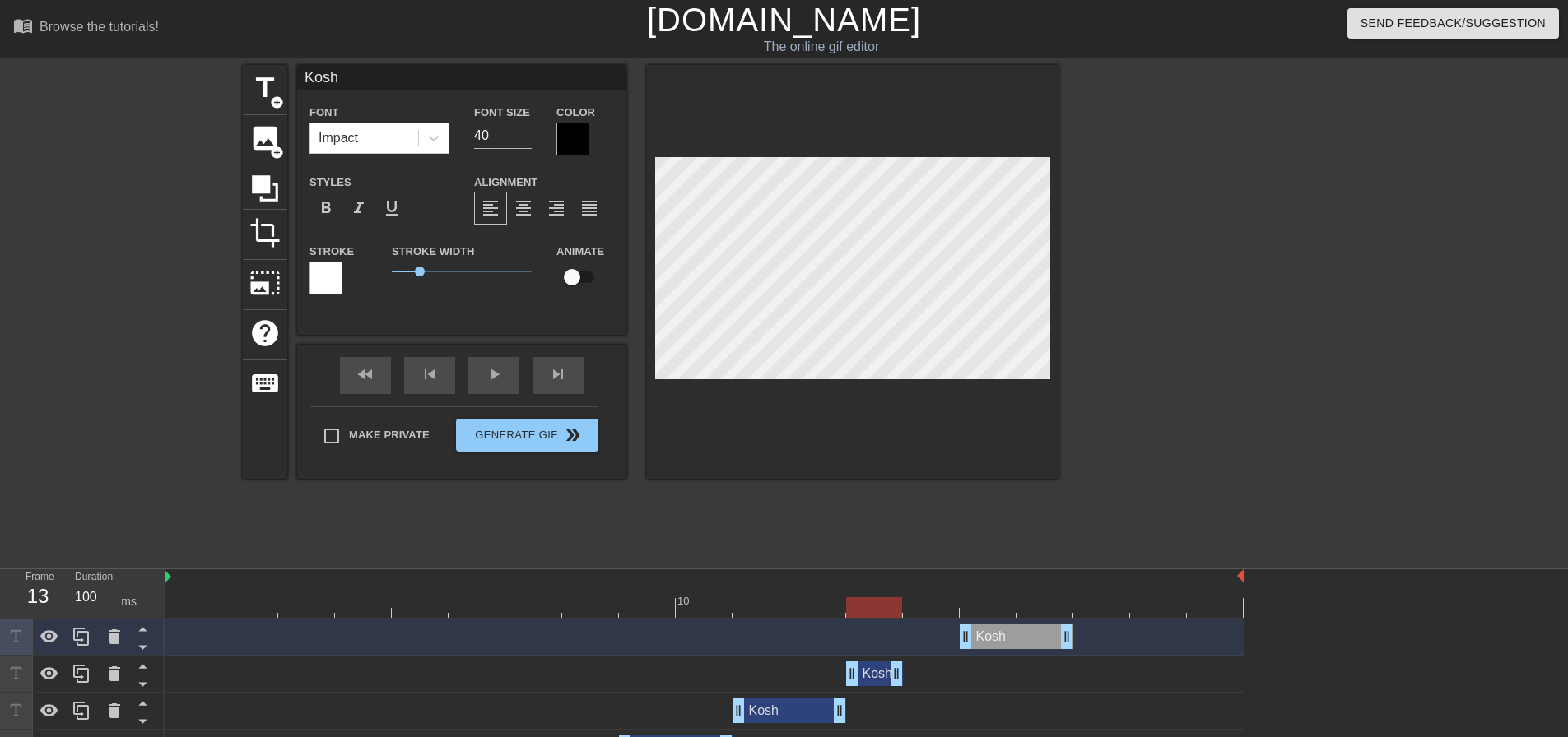 drag, startPoint x: 953, startPoint y: 674, endPoint x: 910, endPoint y: 677, distance: 43.104524 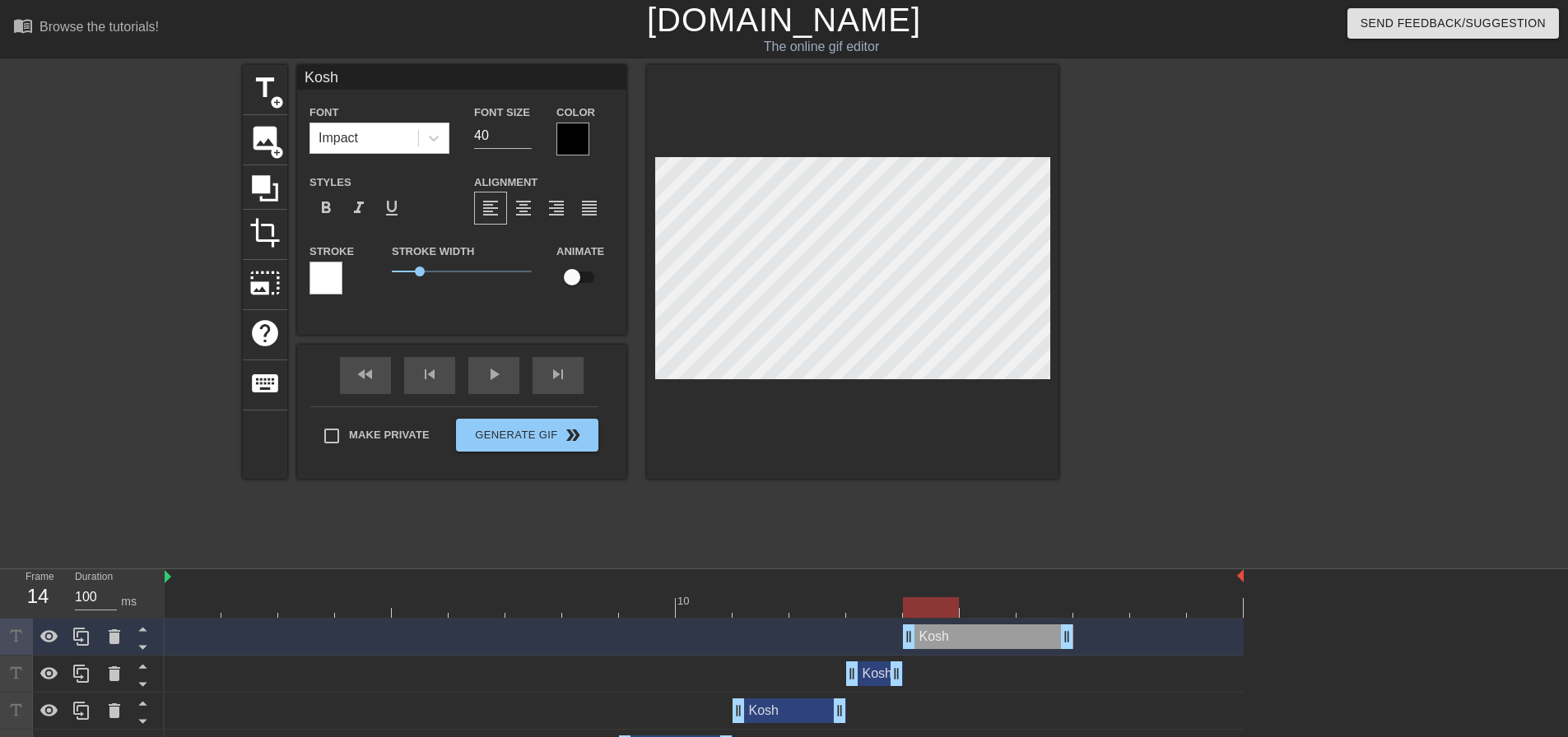 drag, startPoint x: 964, startPoint y: 636, endPoint x: 931, endPoint y: 641, distance: 33.3766 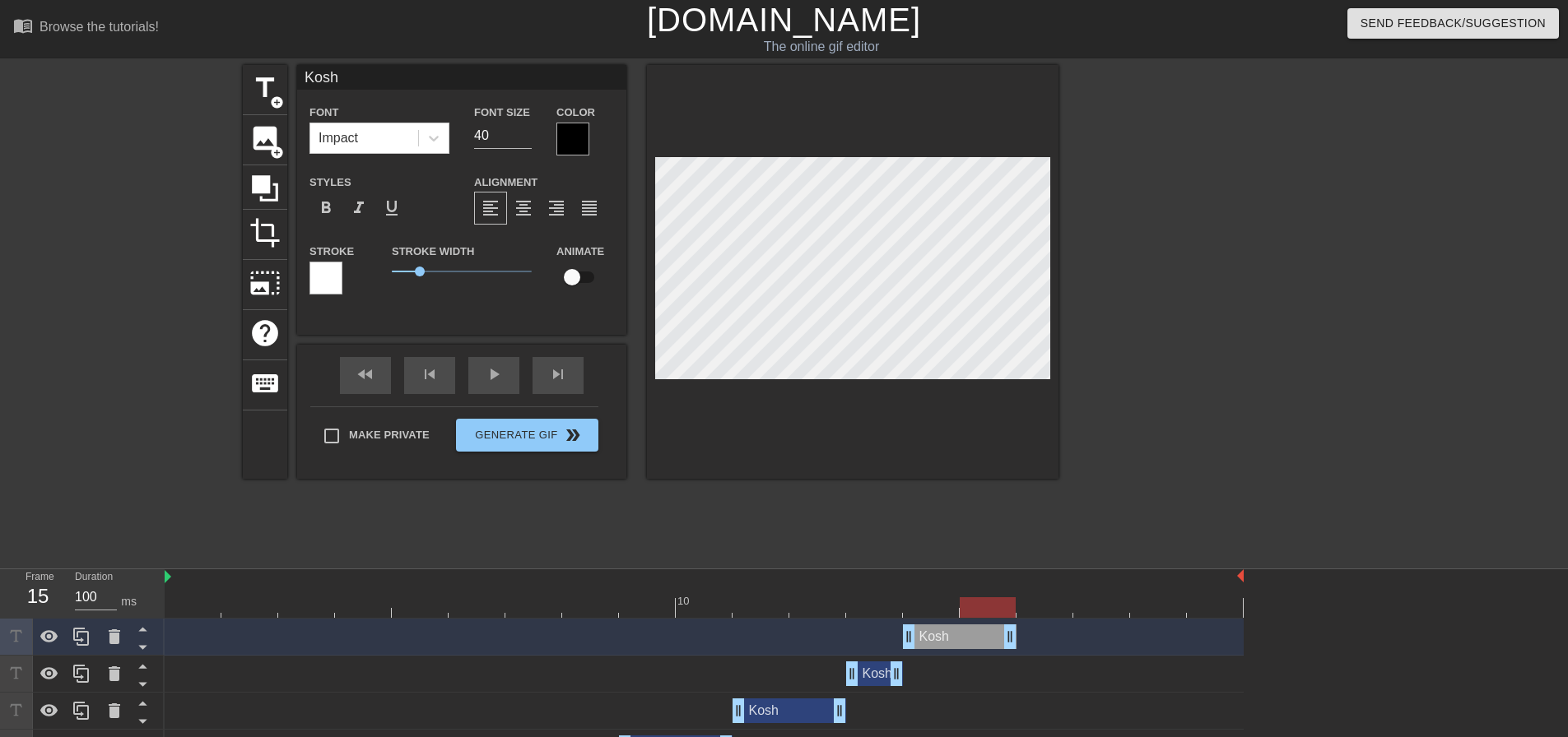 drag, startPoint x: 1066, startPoint y: 637, endPoint x: 1001, endPoint y: 646, distance: 65.620119 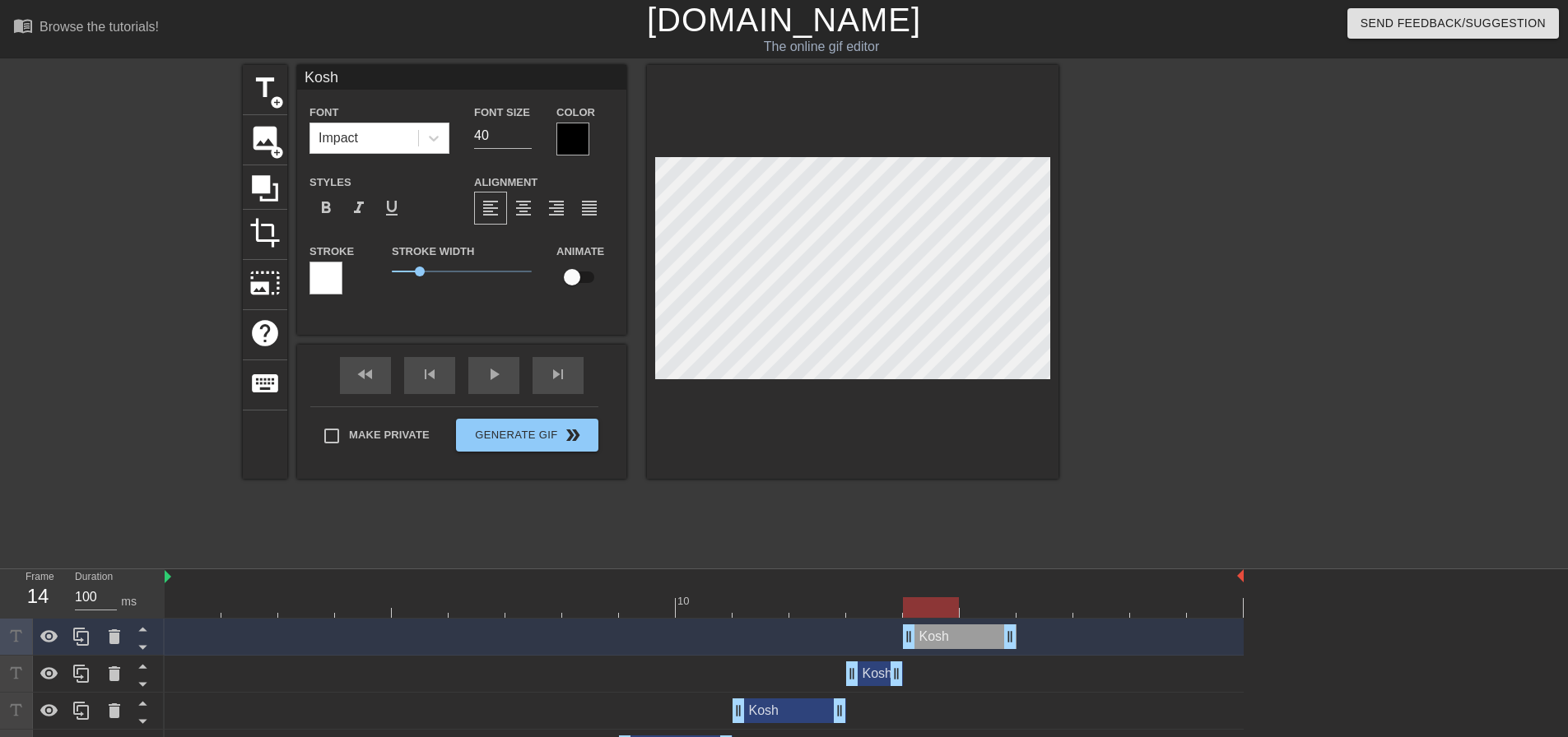 click at bounding box center (704, 607) 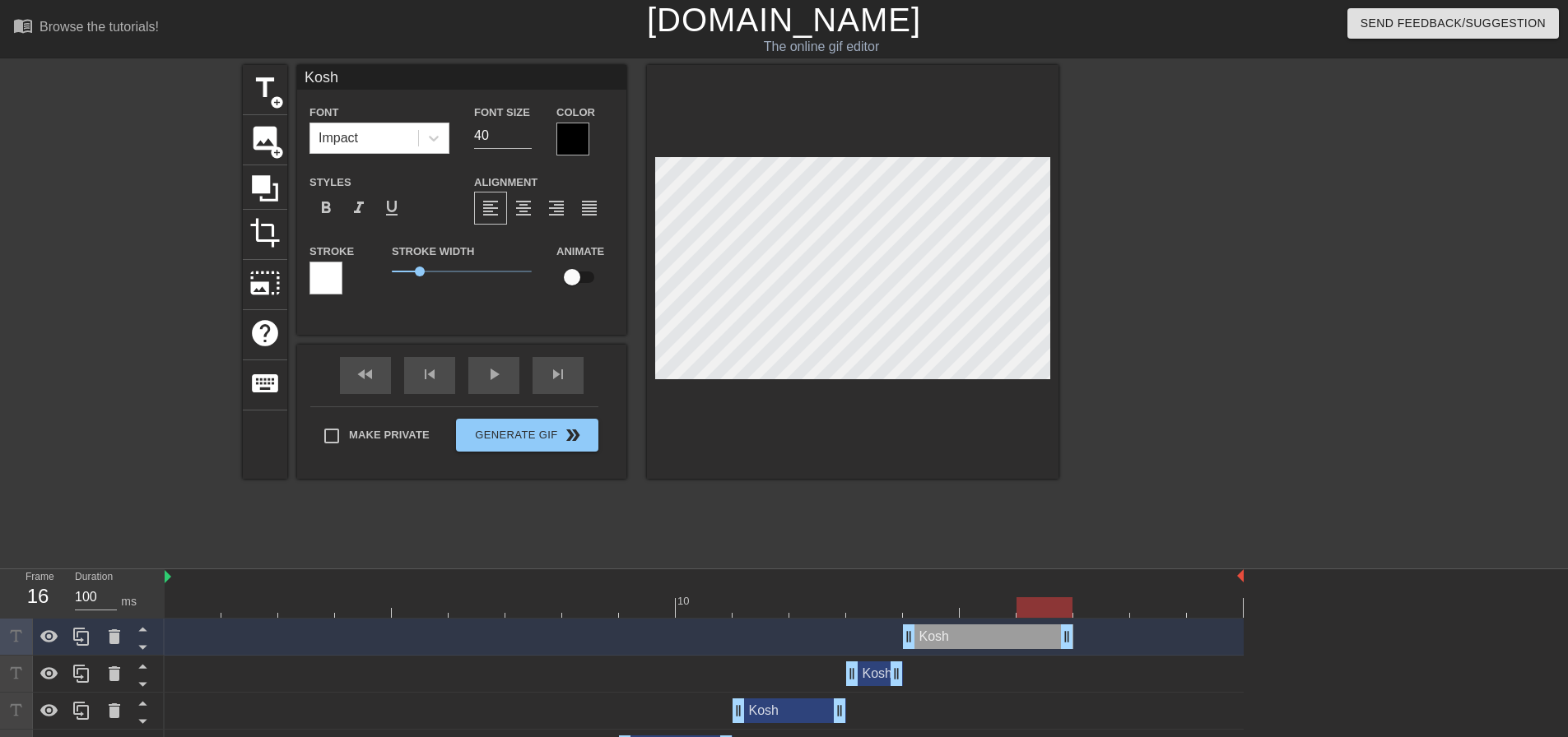 drag, startPoint x: 1015, startPoint y: 629, endPoint x: 1062, endPoint y: 623, distance: 47.381431 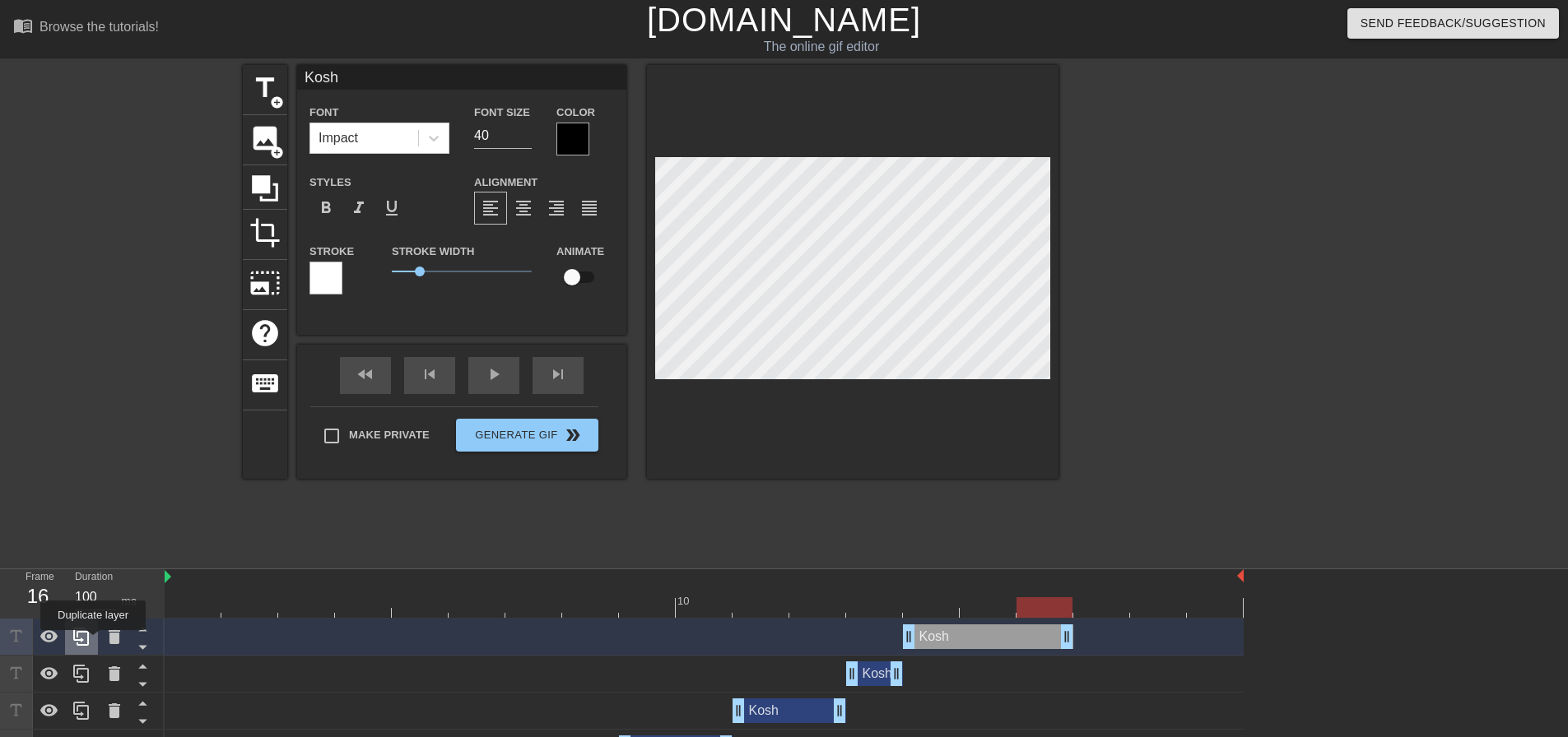 click at bounding box center (81, 637) 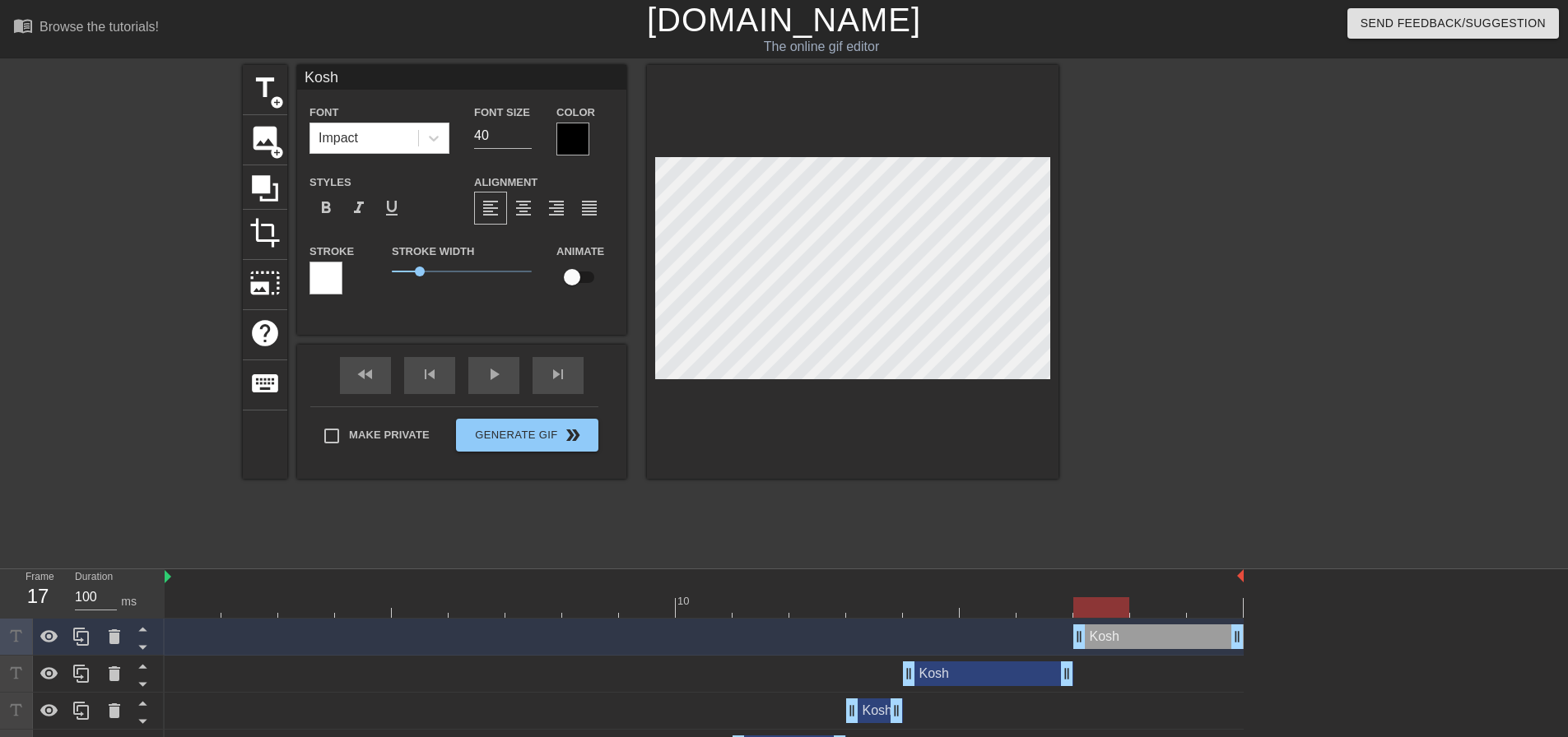 drag, startPoint x: 1026, startPoint y: 643, endPoint x: 1203, endPoint y: 641, distance: 177.0113 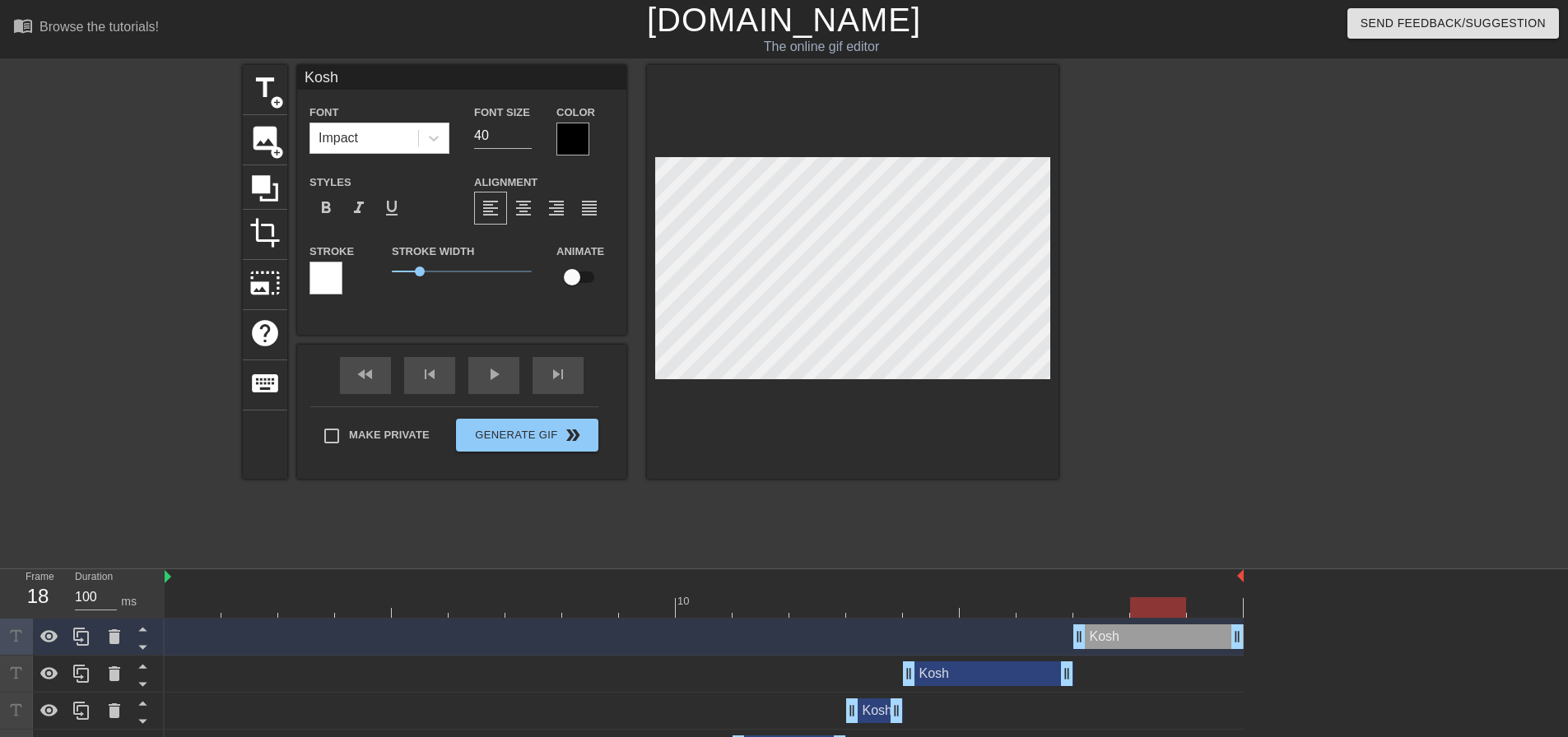 click at bounding box center [704, 607] 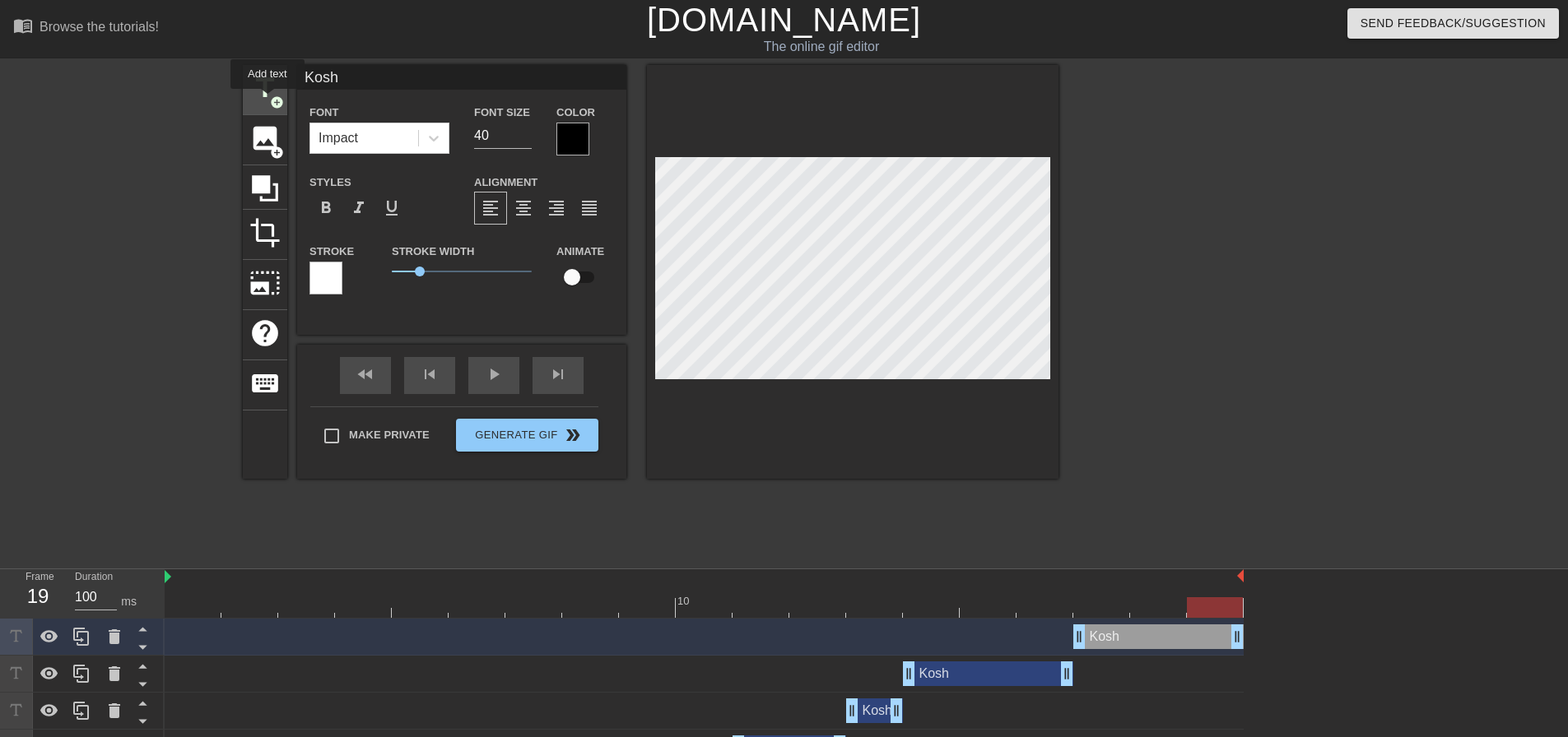 click on "title" at bounding box center [265, 88] 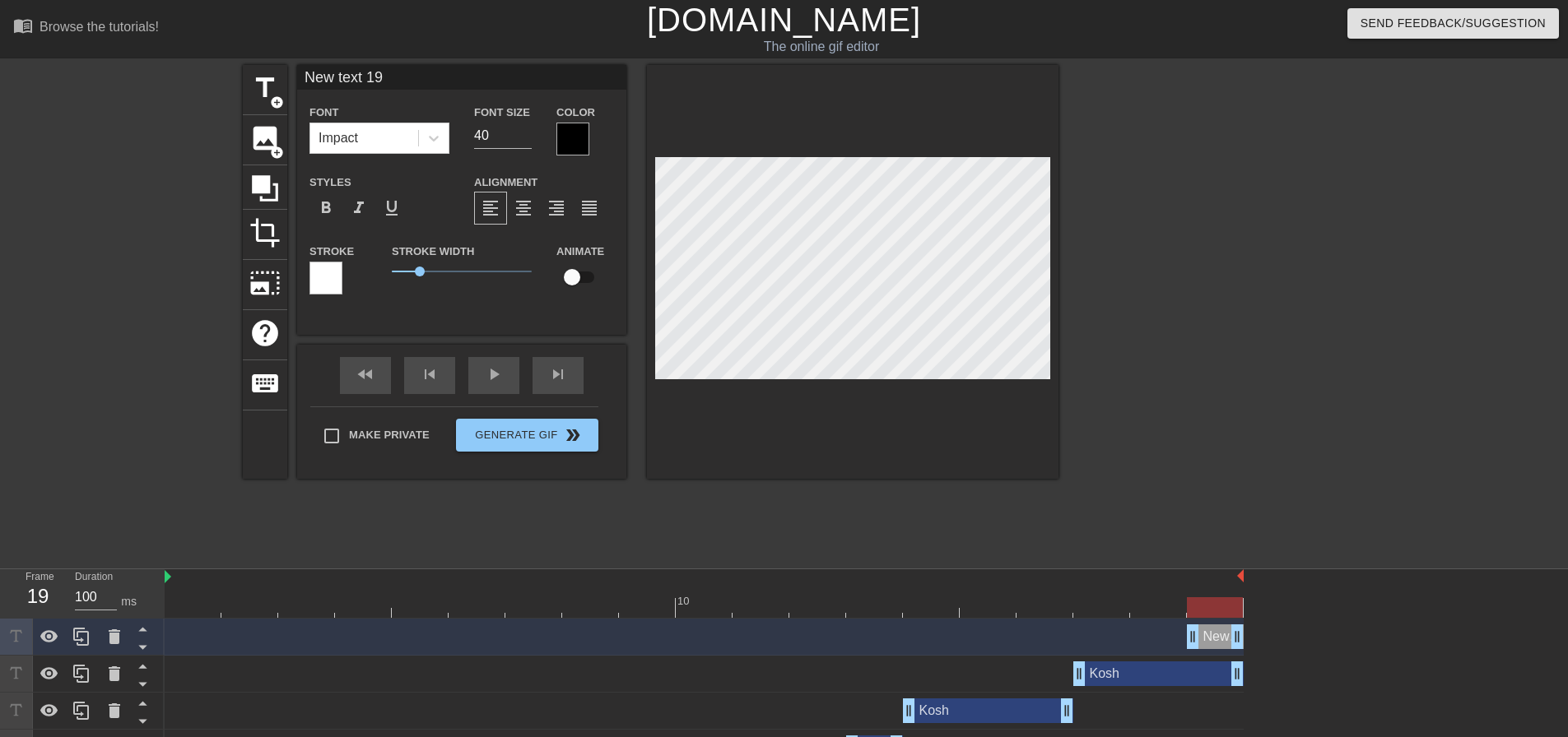 scroll, scrollTop: 2, scrollLeft: 4, axis: both 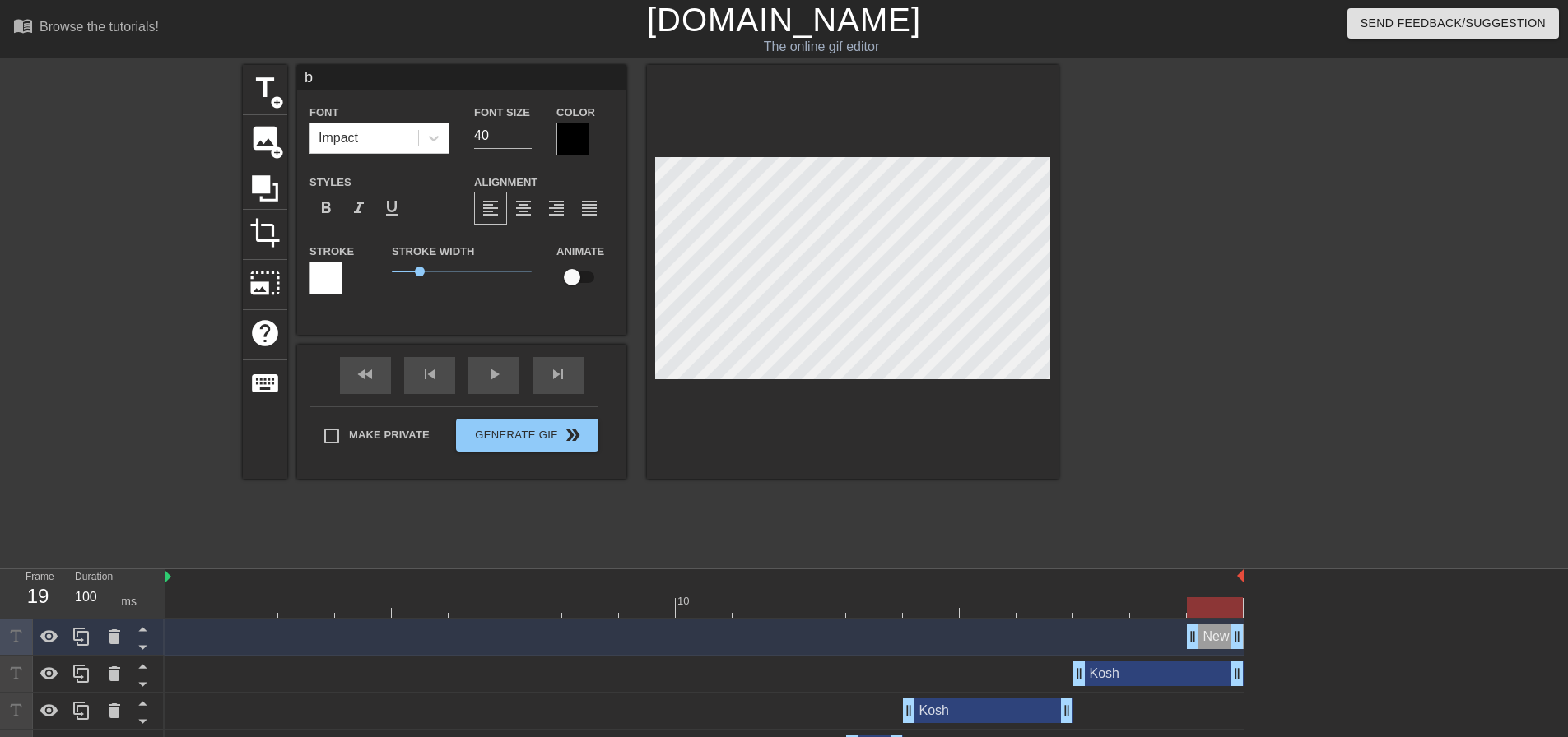 type on "bu" 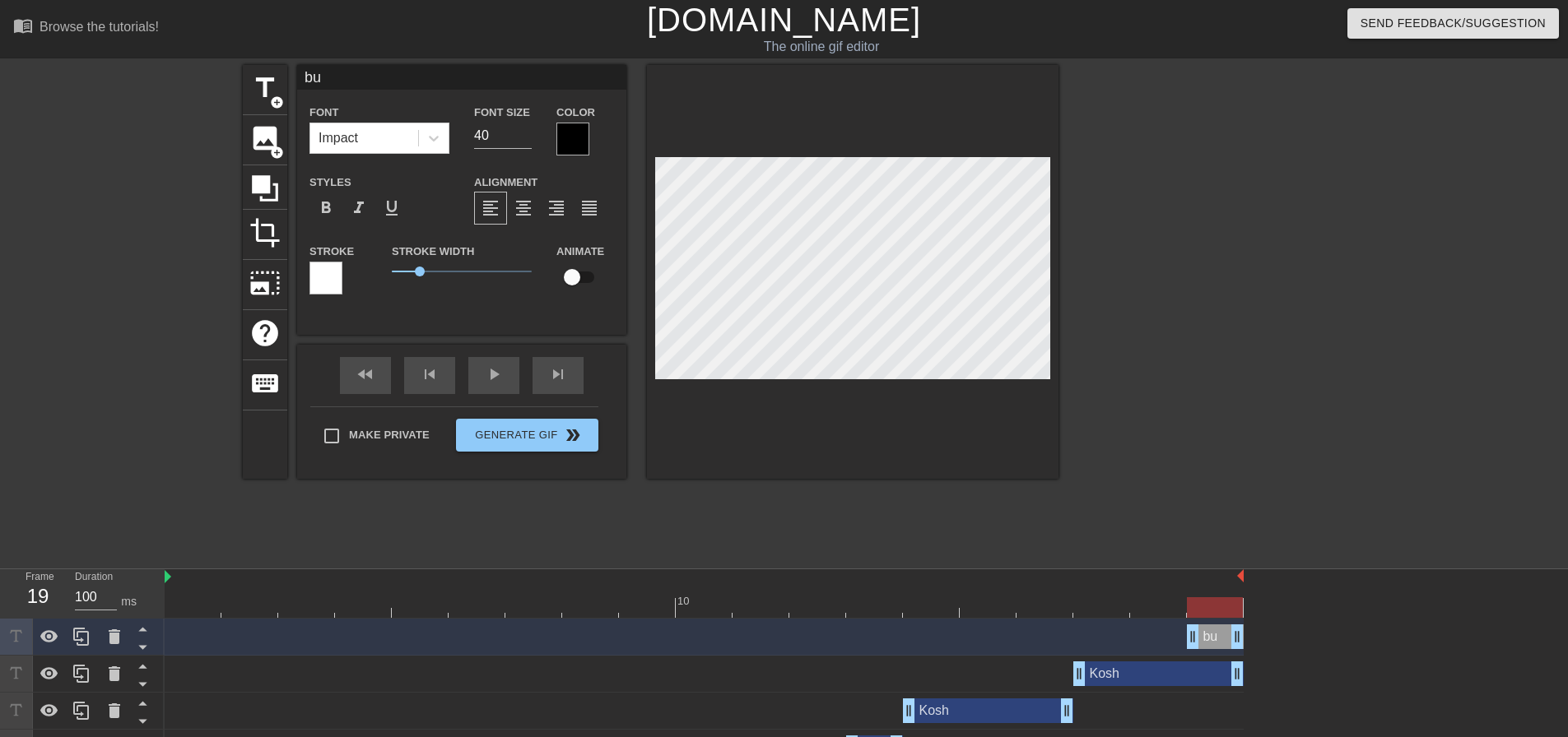 type on "bun" 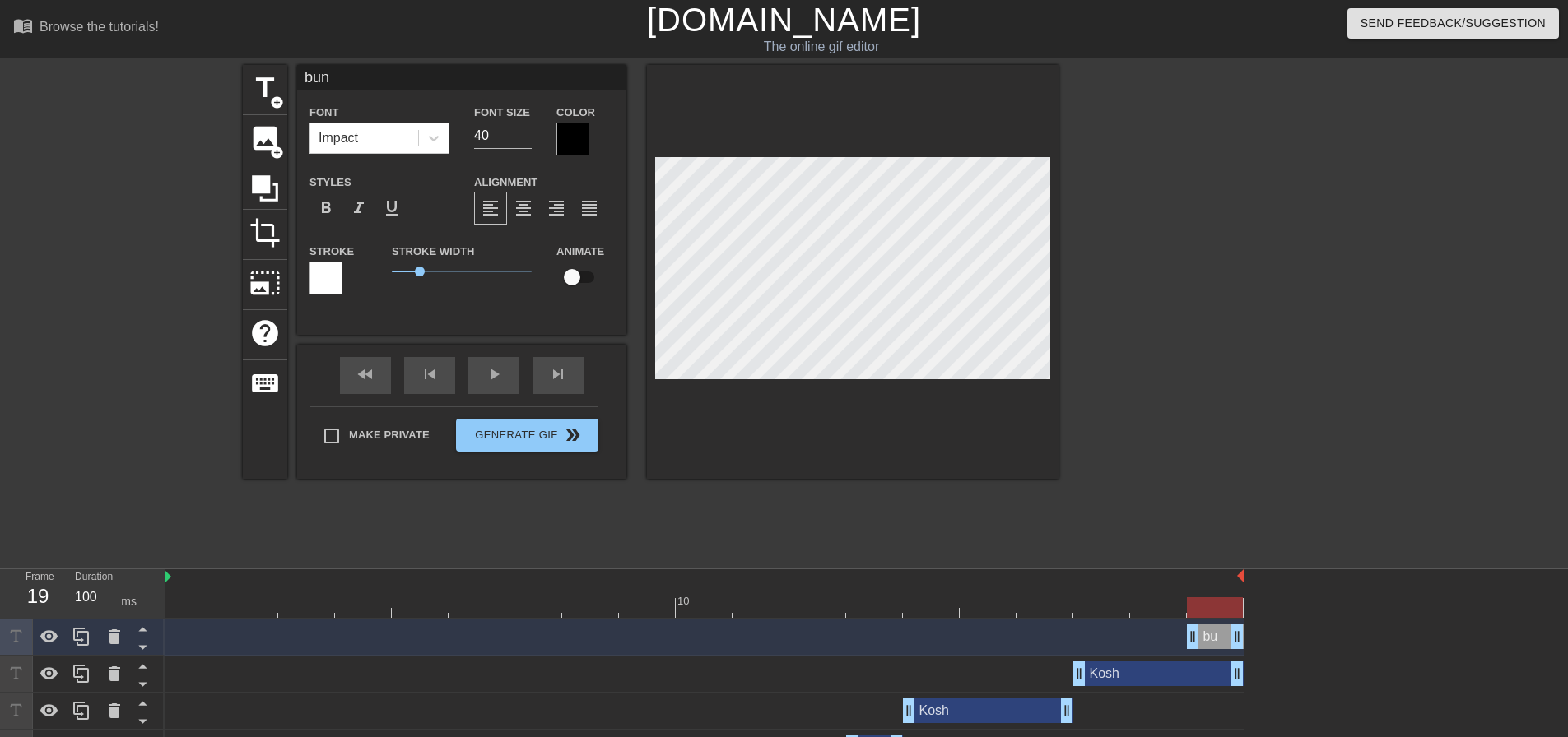 type on "[PERSON_NAME]" 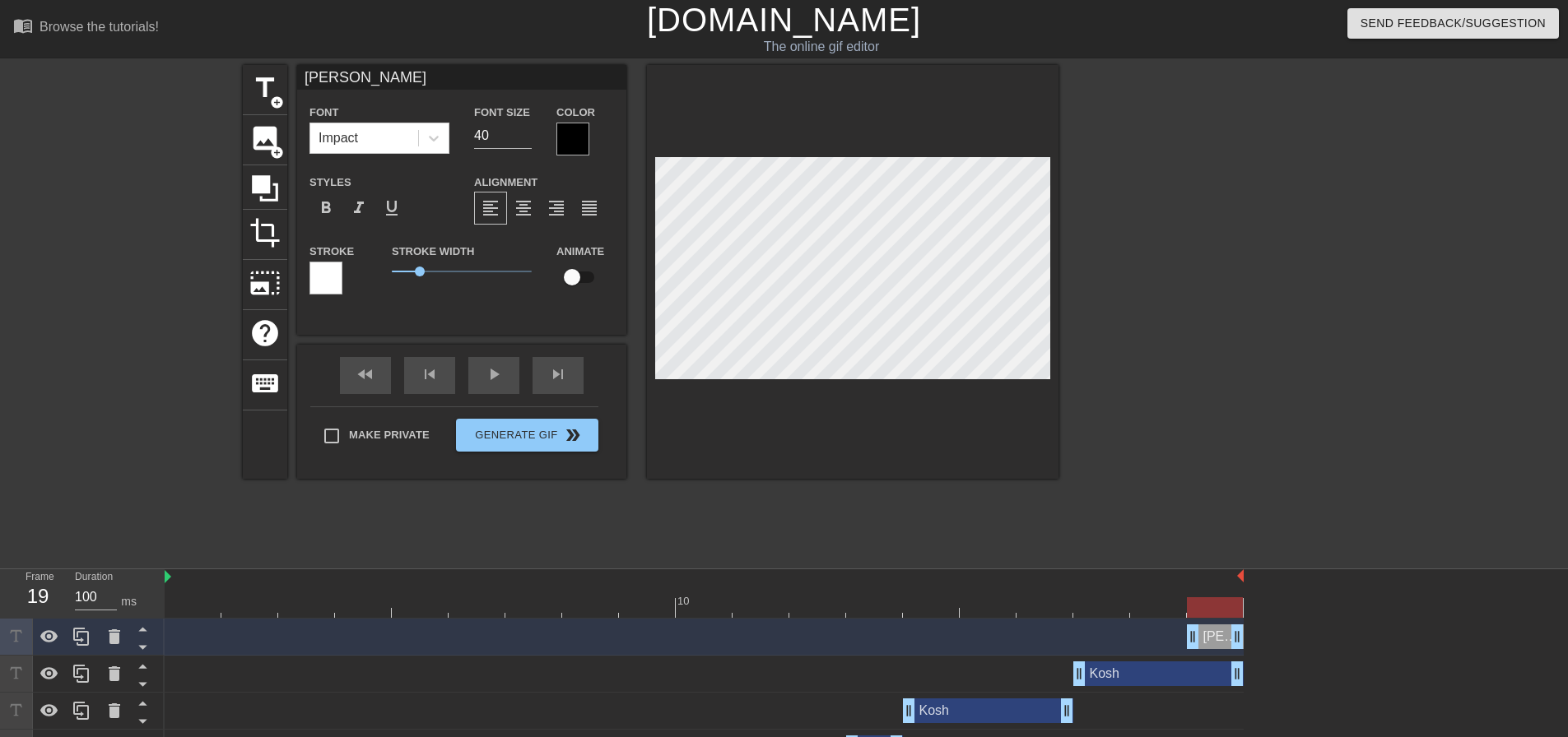 type on "bunni" 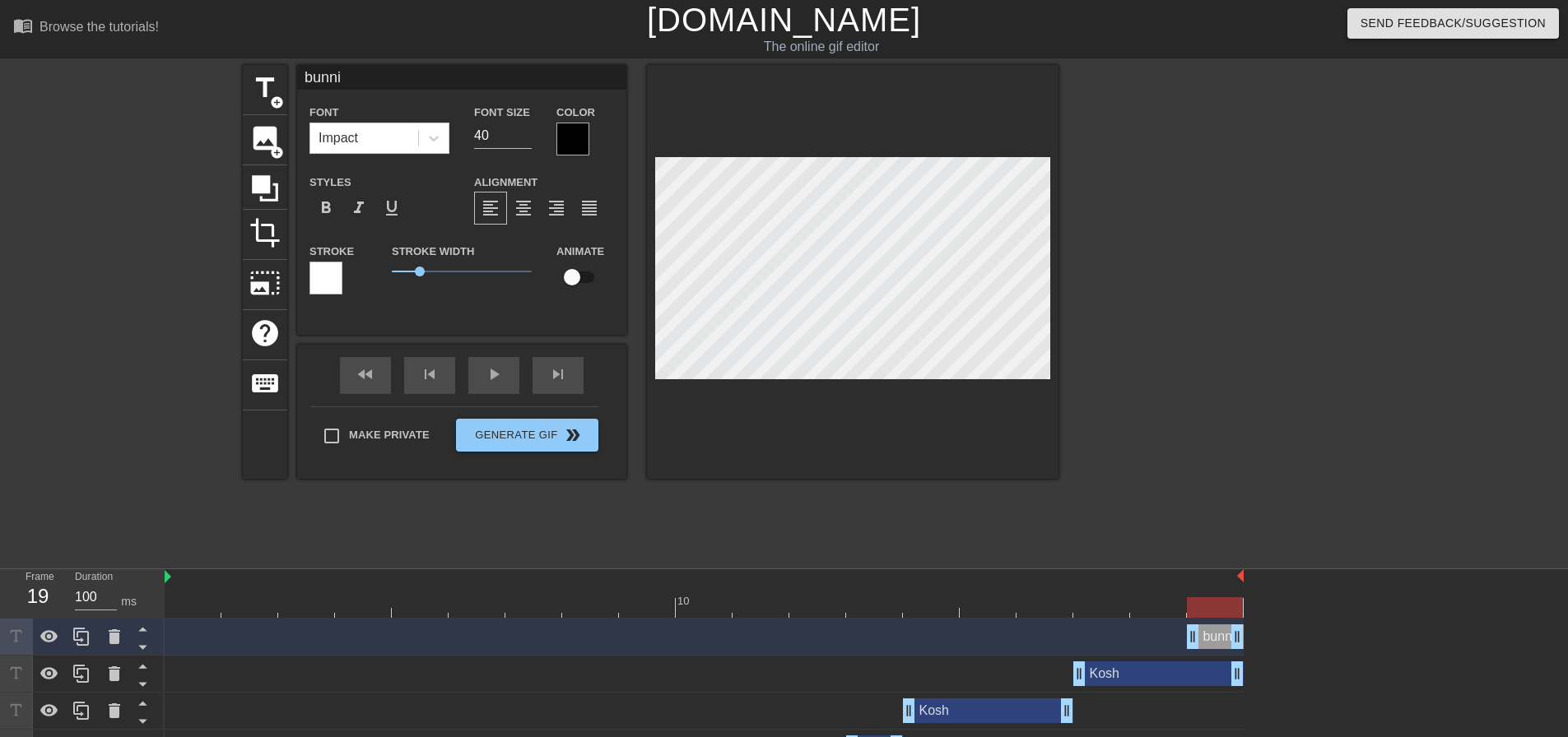 type on "[PERSON_NAME]" 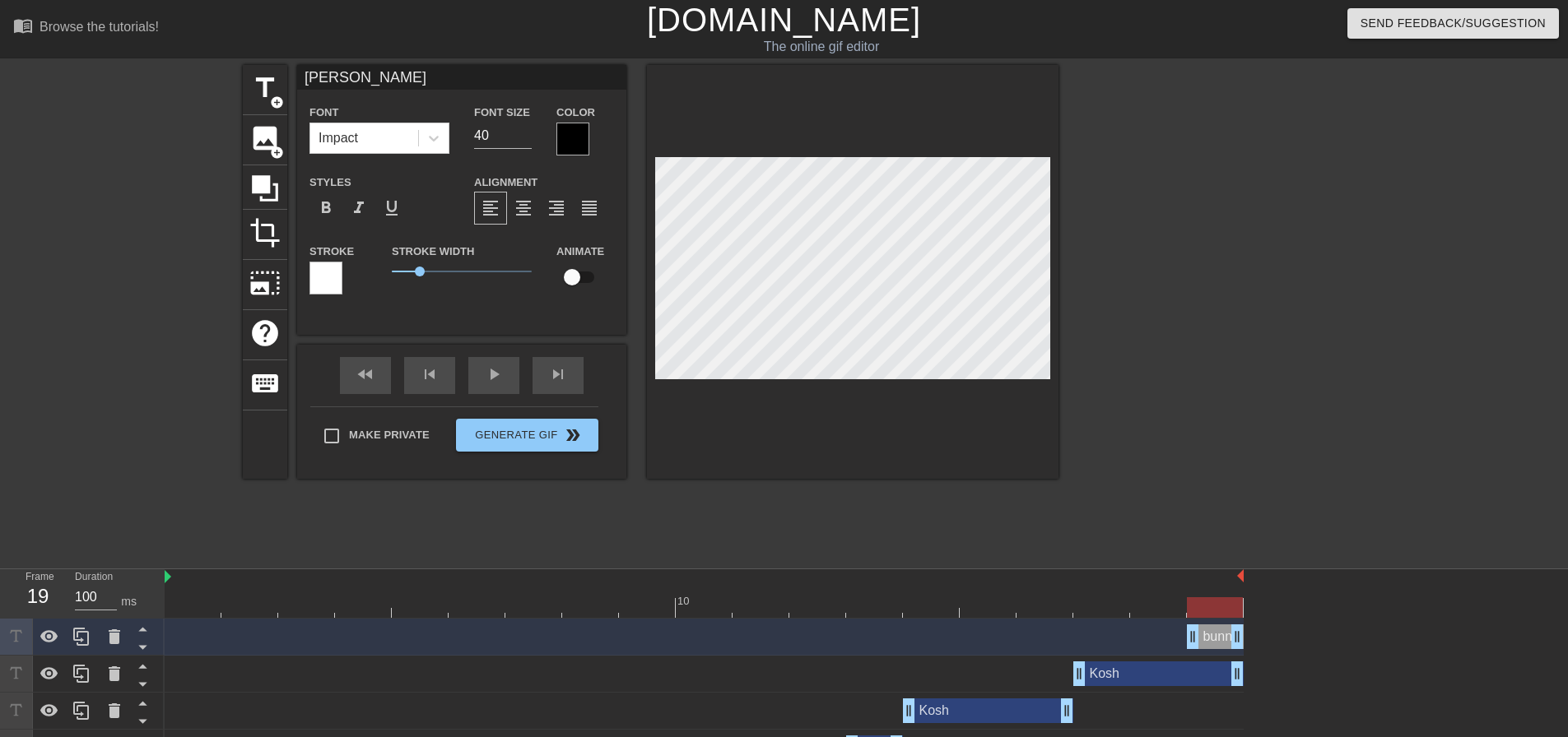 type on "bun" 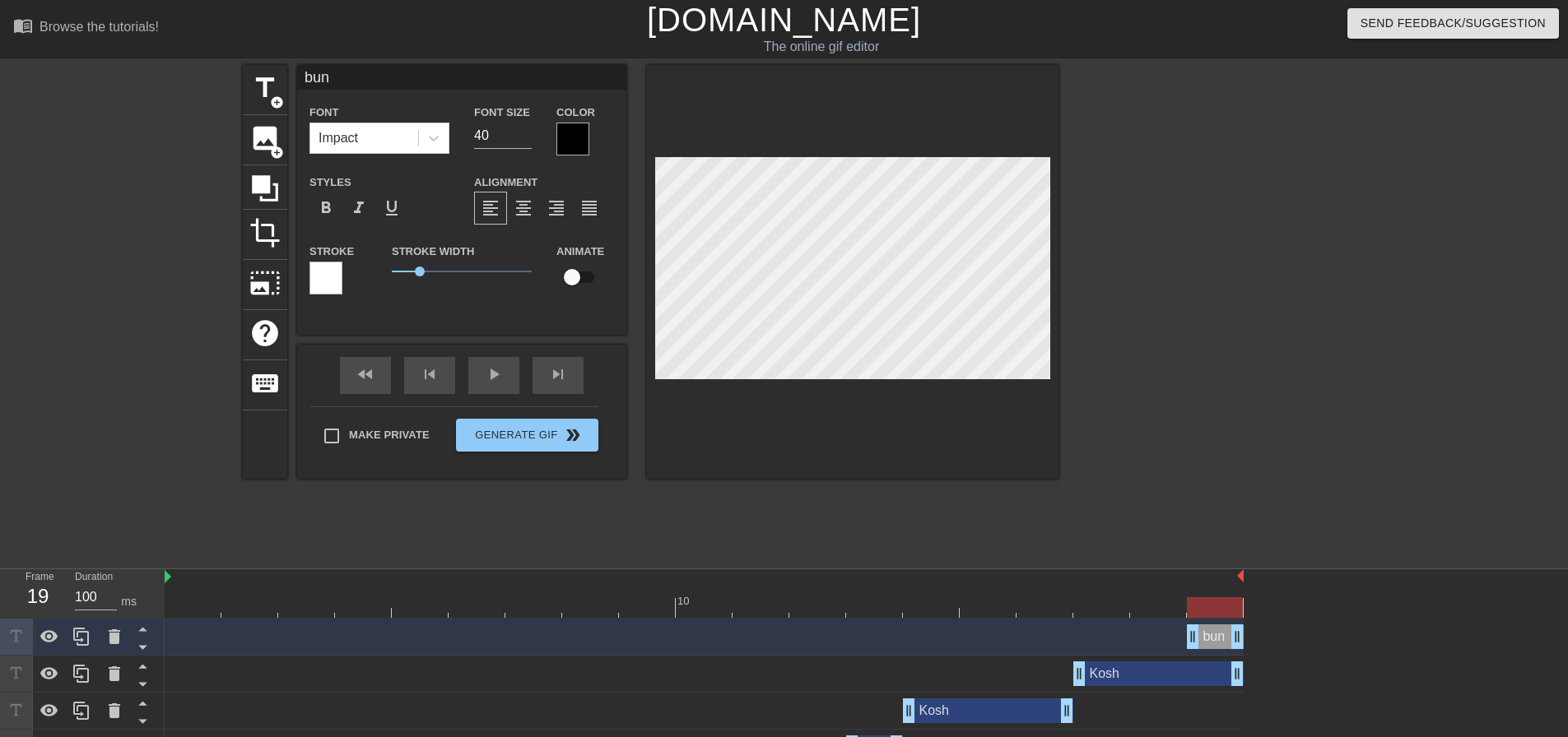 type on "bu" 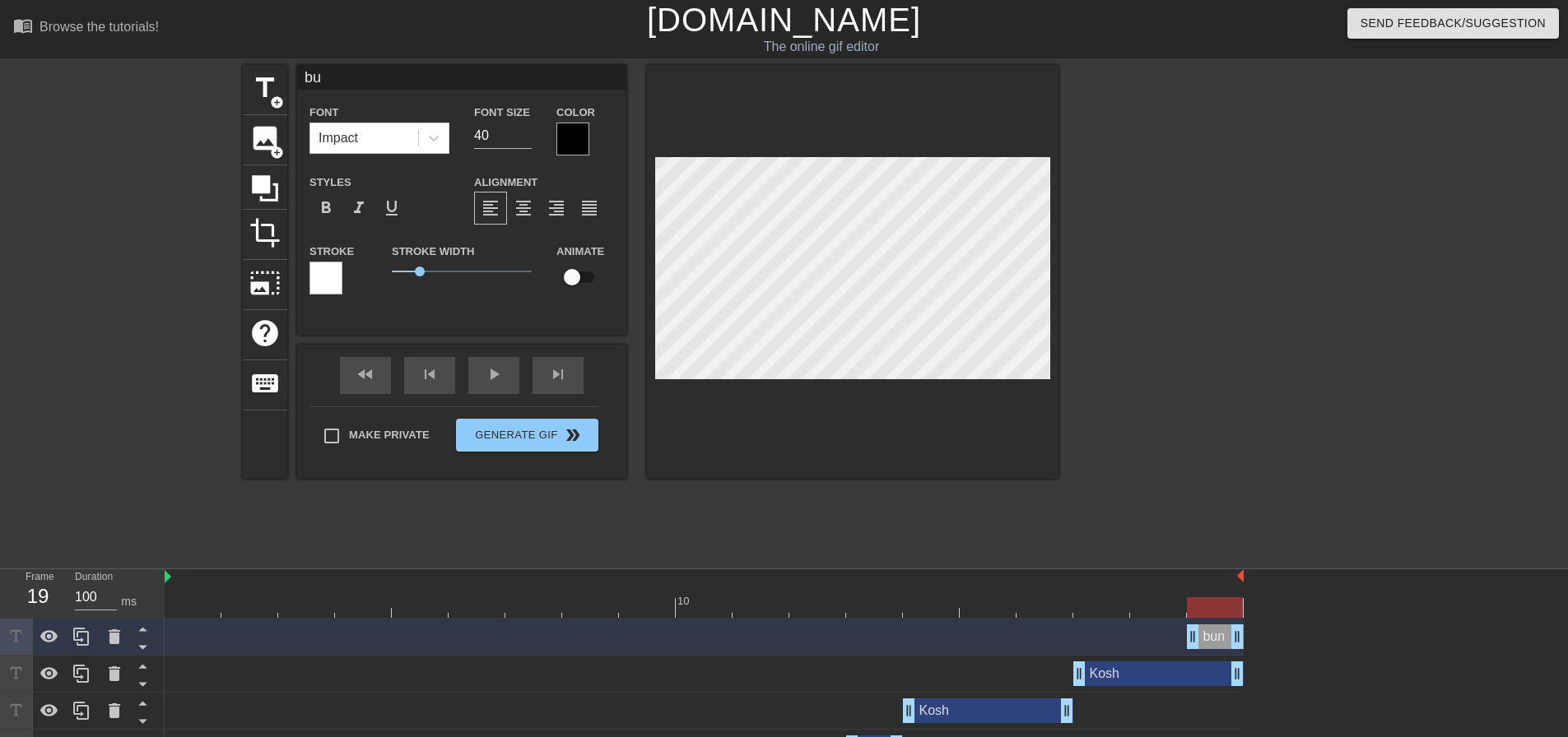 type on "b" 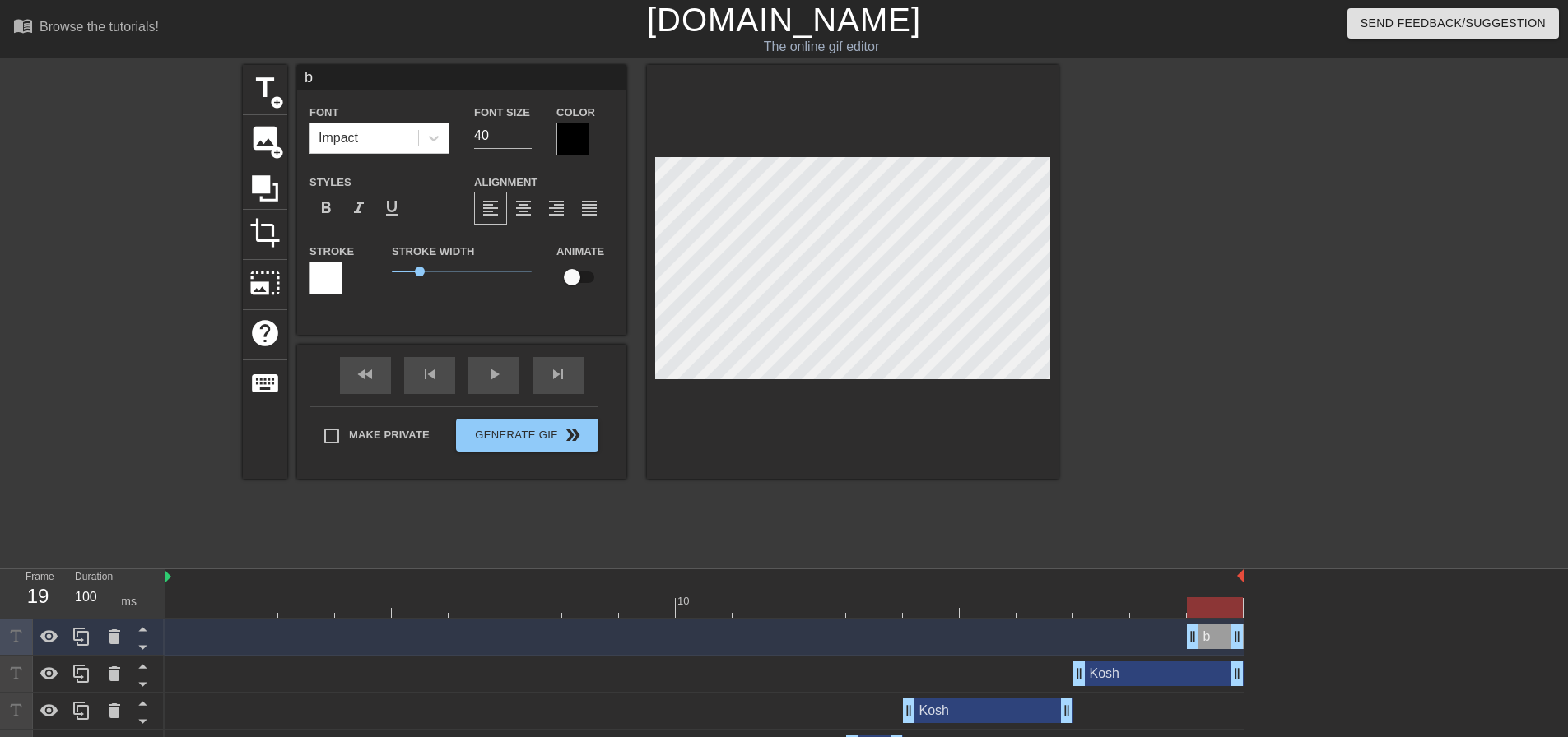 type 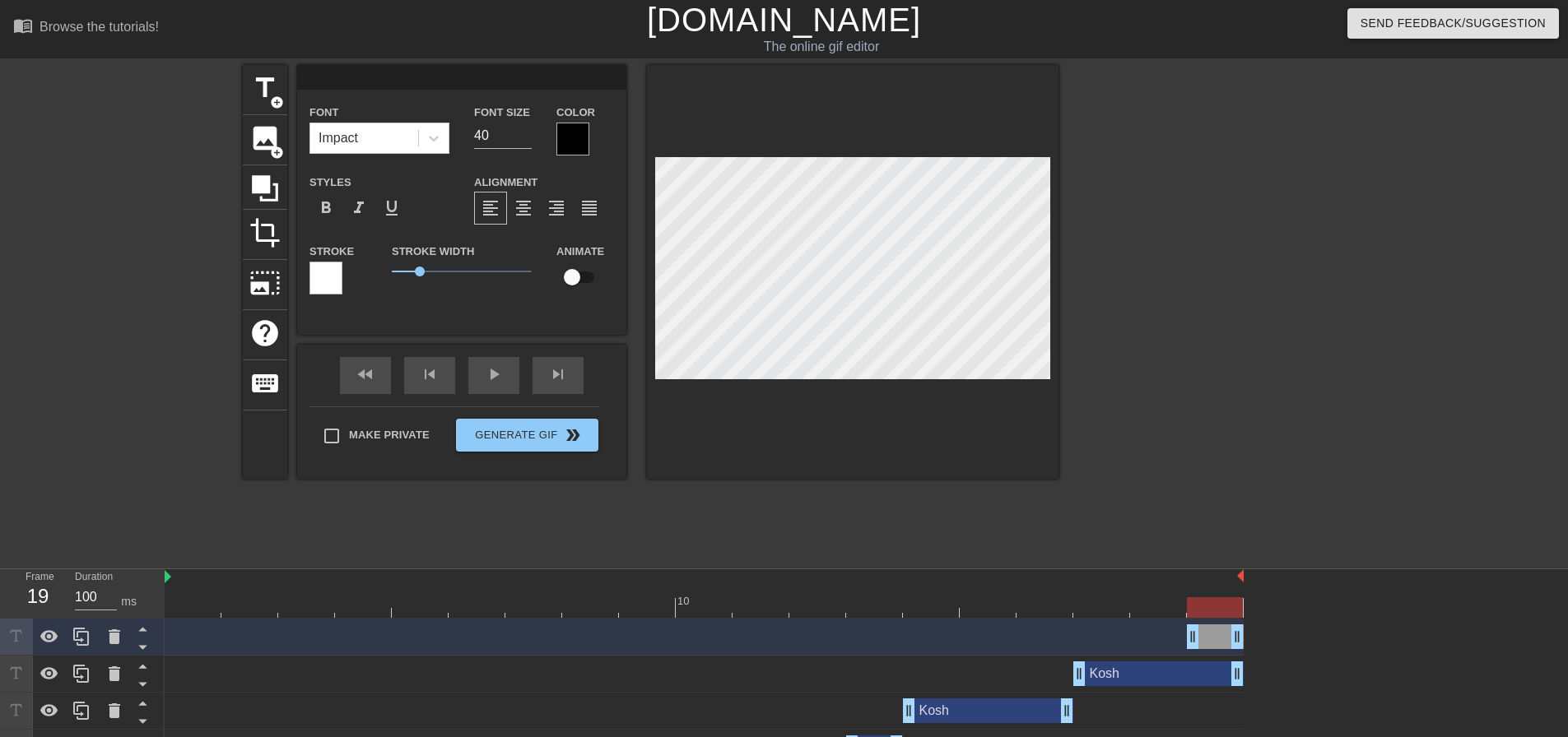 type on "B" 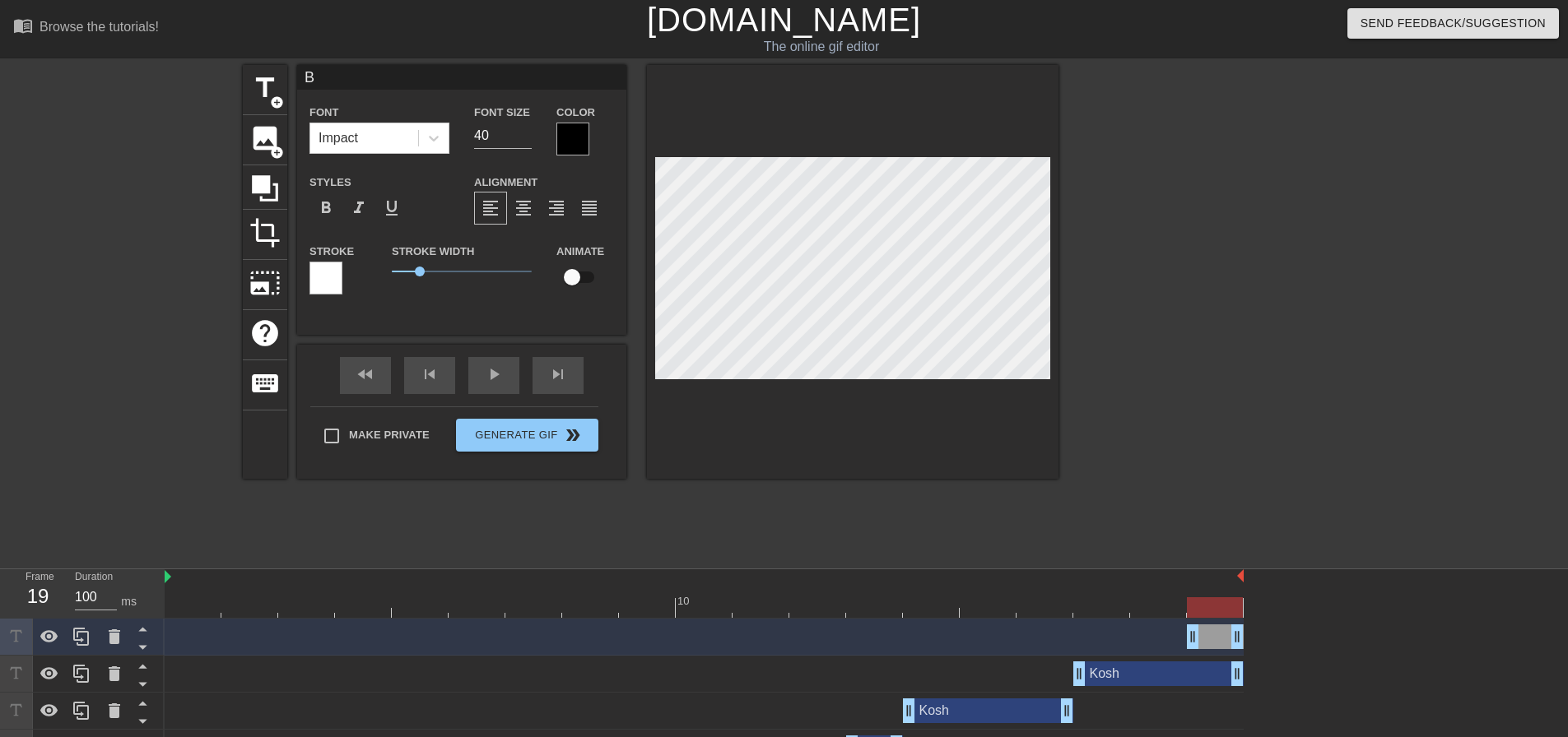 type on "Bu" 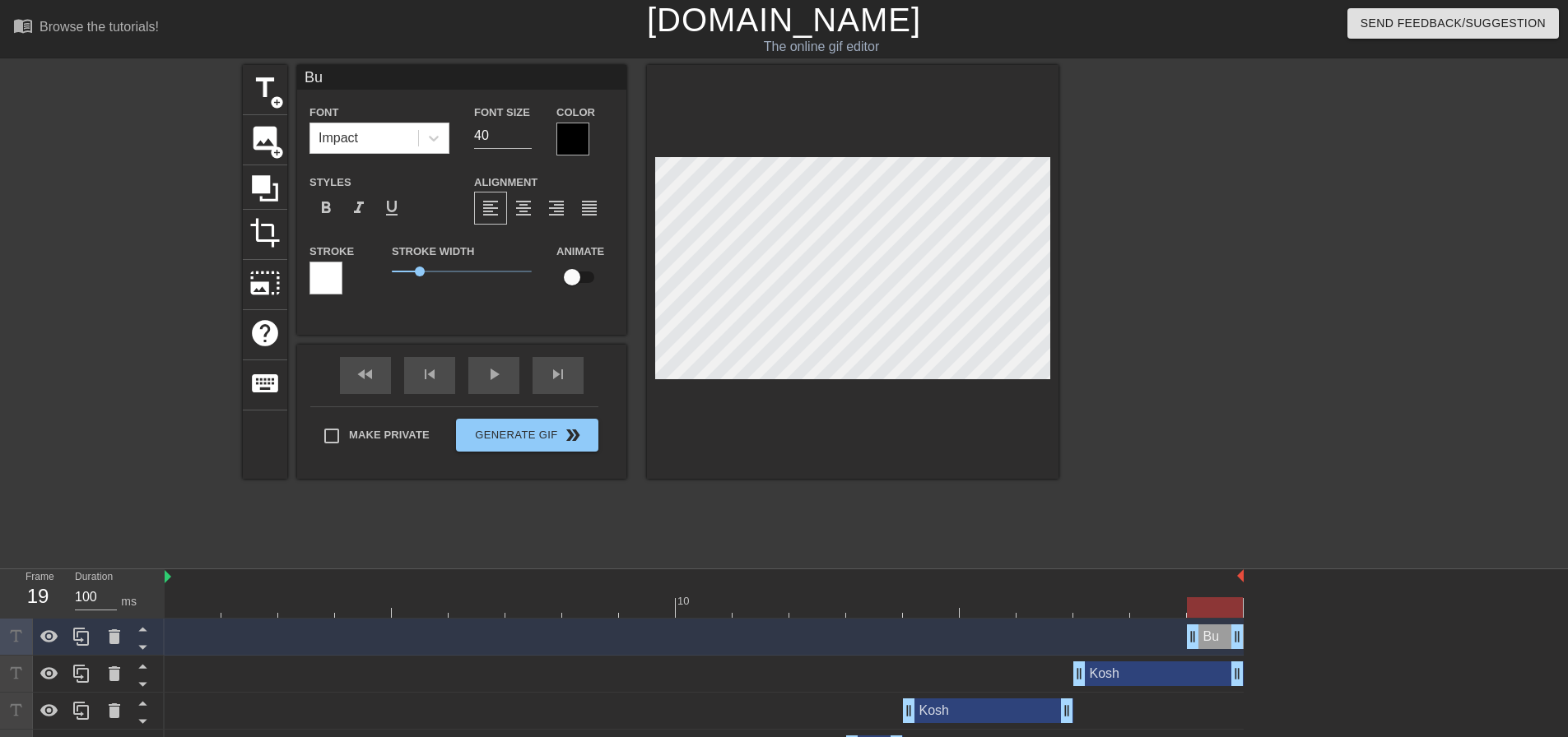 type on "Bun" 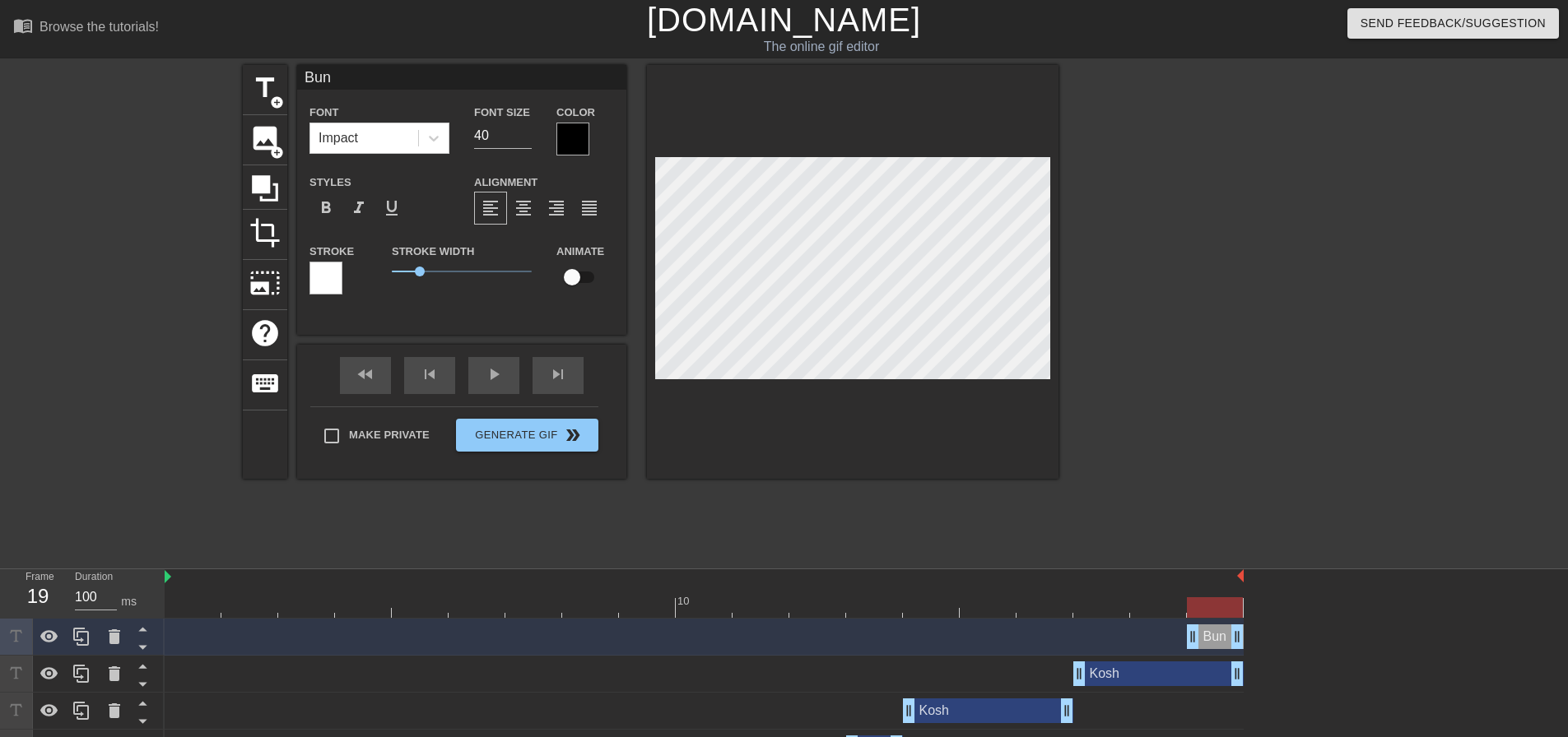 type on "[PERSON_NAME]" 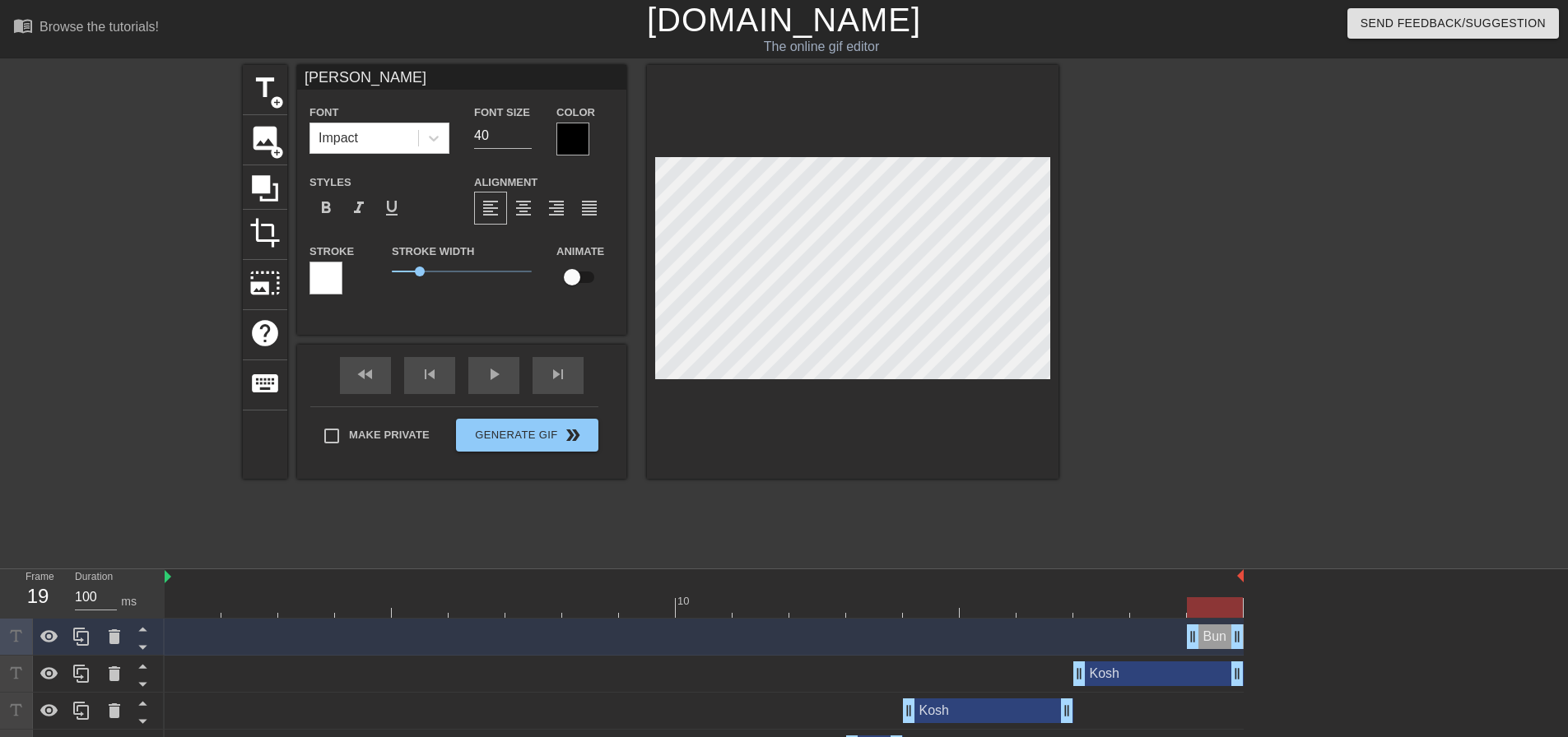 type on "Bunni" 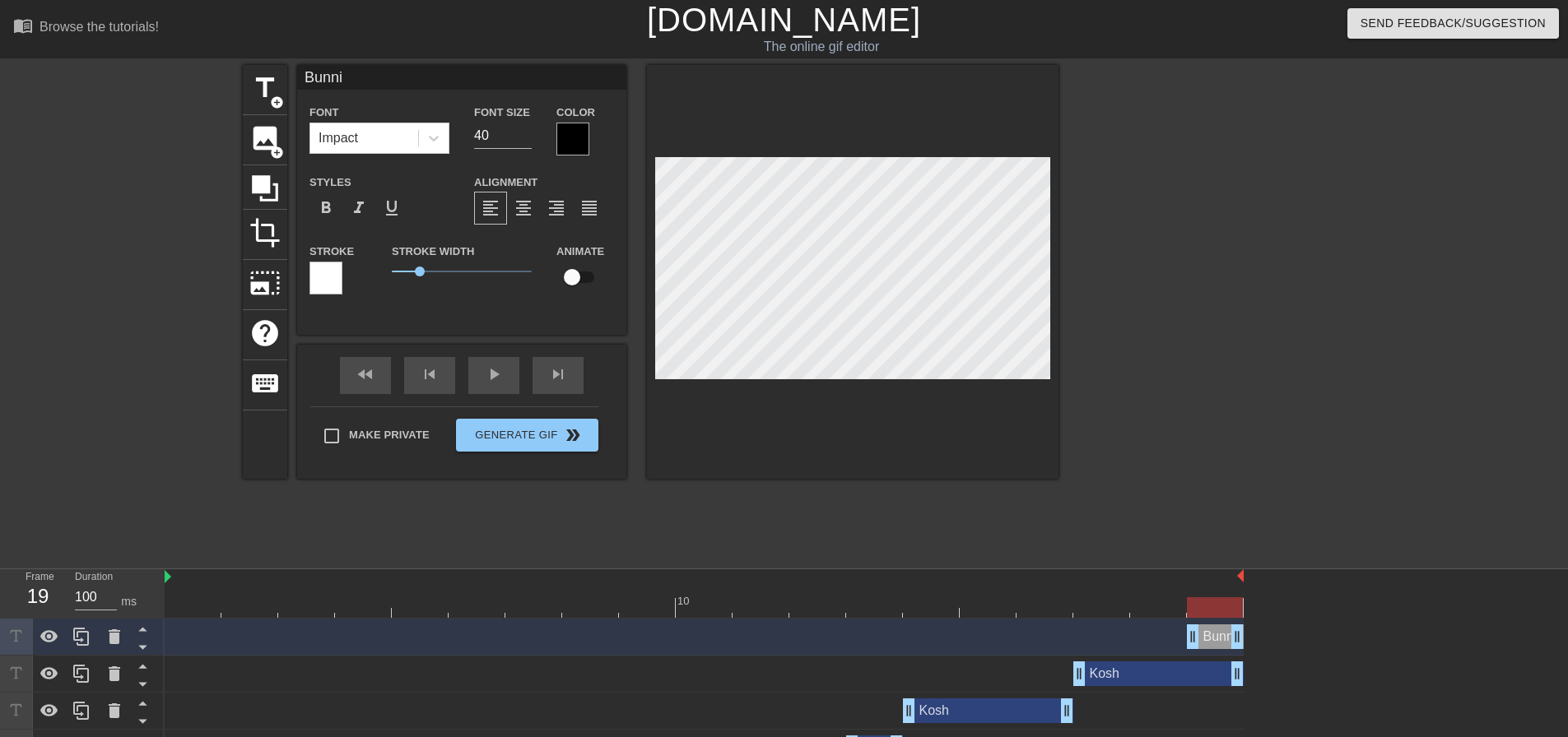 click on "title add_circle image add_circle crop photo_size_select_large help keyboard Bunni Font Impact Font Size 40 Color Styles format_bold format_italic format_underline Alignment format_align_left format_align_center format_align_right format_align_justify Stroke Stroke Width 1 Animate fast_rewind skip_previous play_arrow skip_next Make Private Generate Gif double_arrow" at bounding box center (784, 312) 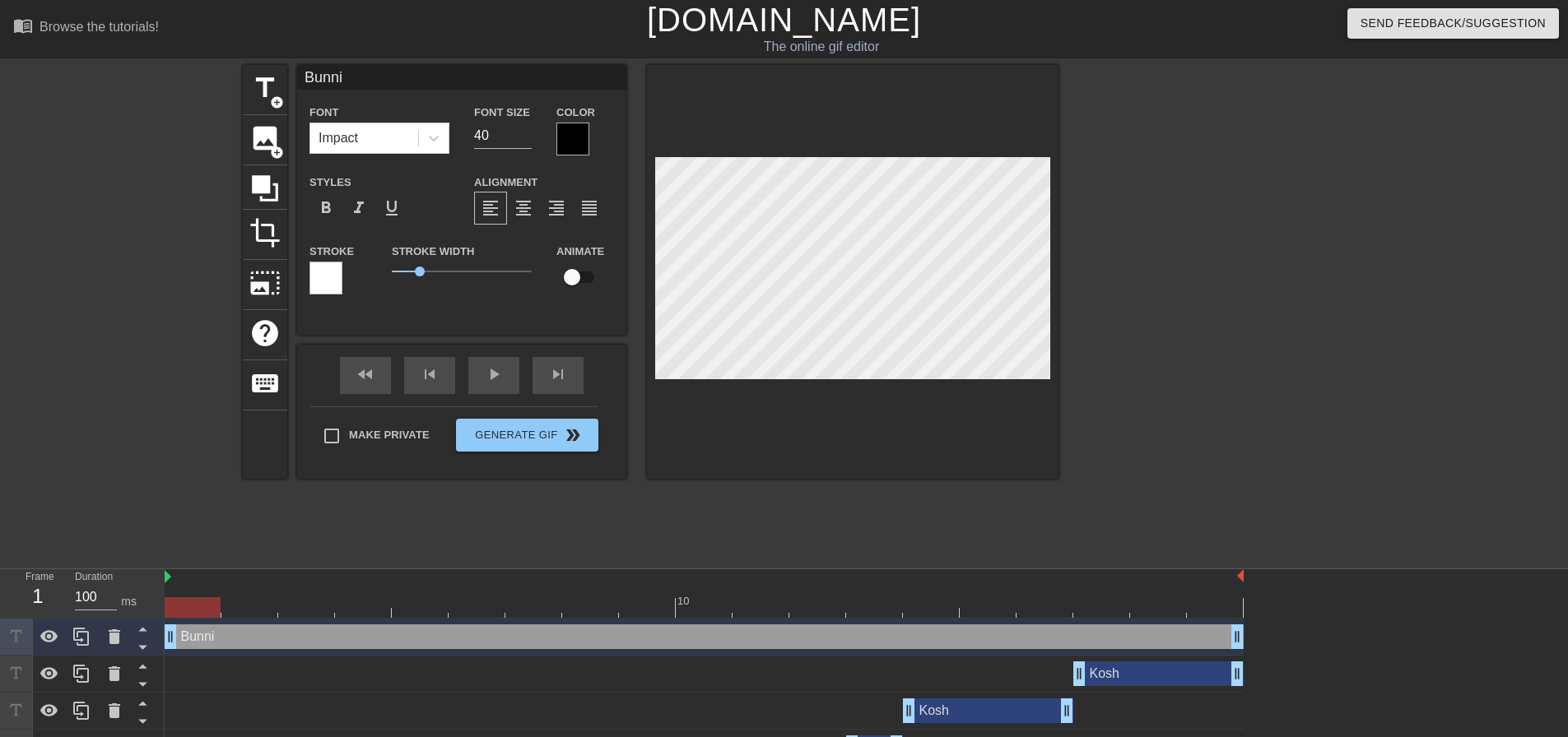 drag, startPoint x: 1191, startPoint y: 641, endPoint x: 179, endPoint y: 588, distance: 1013.3869 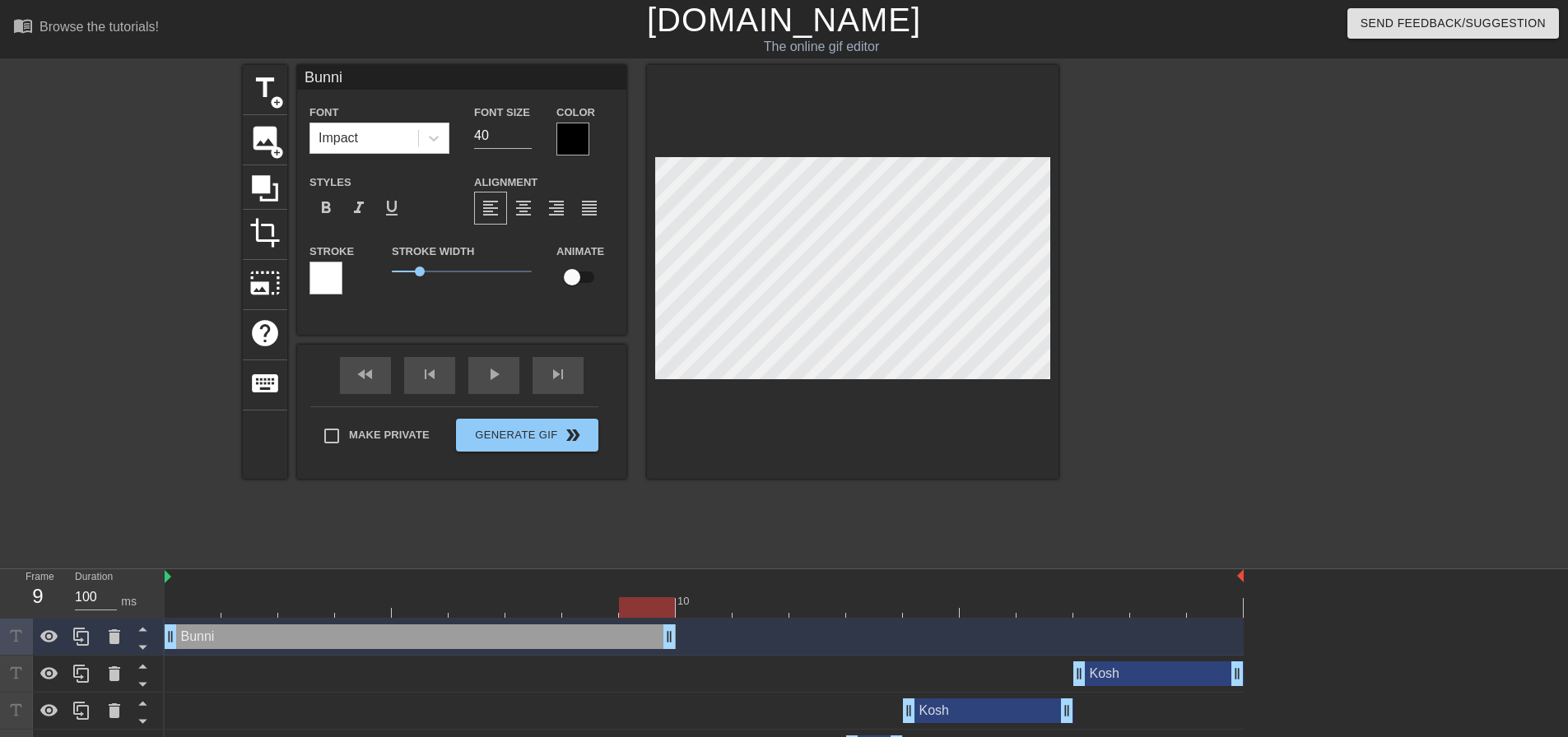 drag, startPoint x: 1238, startPoint y: 642, endPoint x: 667, endPoint y: 623, distance: 571.31602 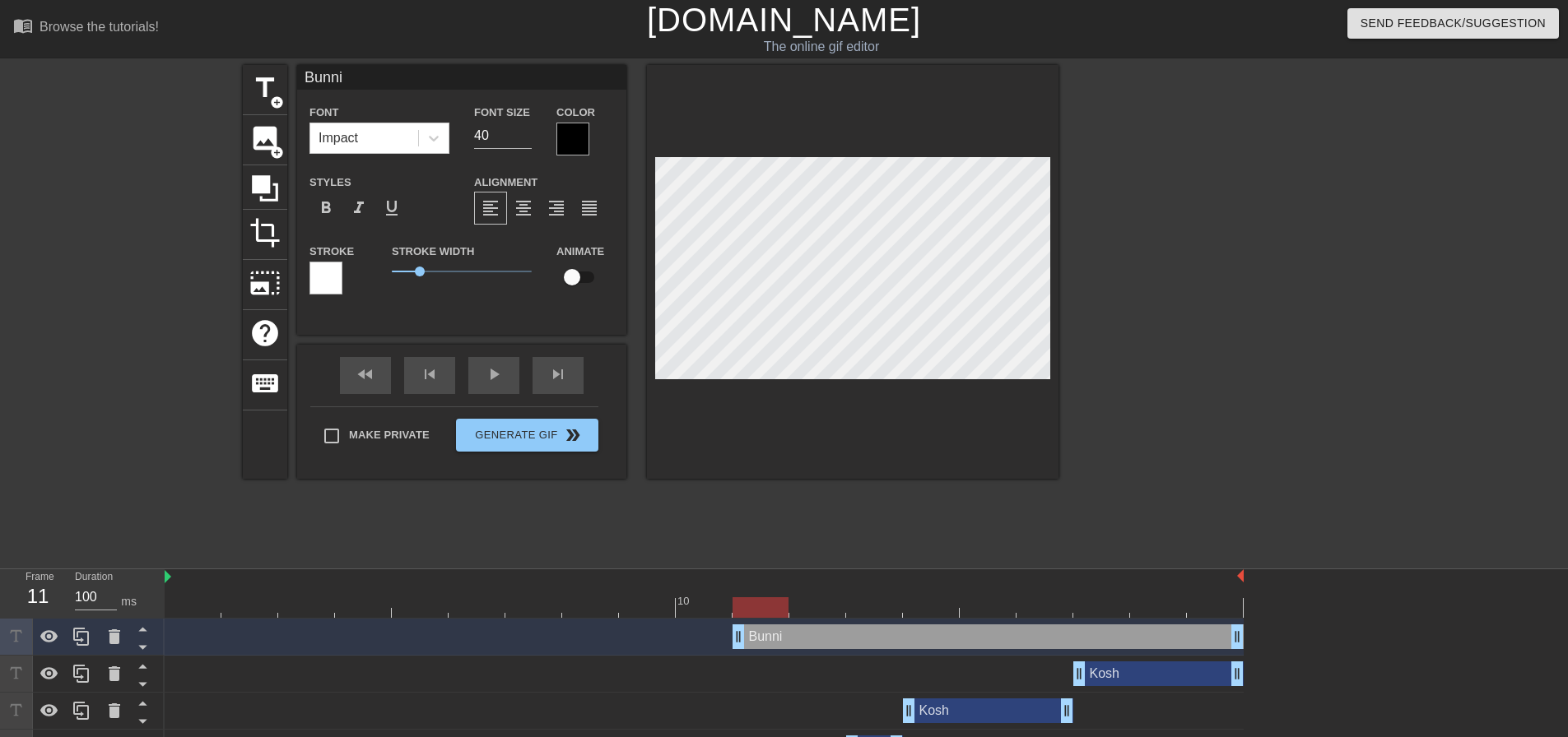drag, startPoint x: 359, startPoint y: 645, endPoint x: 931, endPoint y: 614, distance: 572.8394 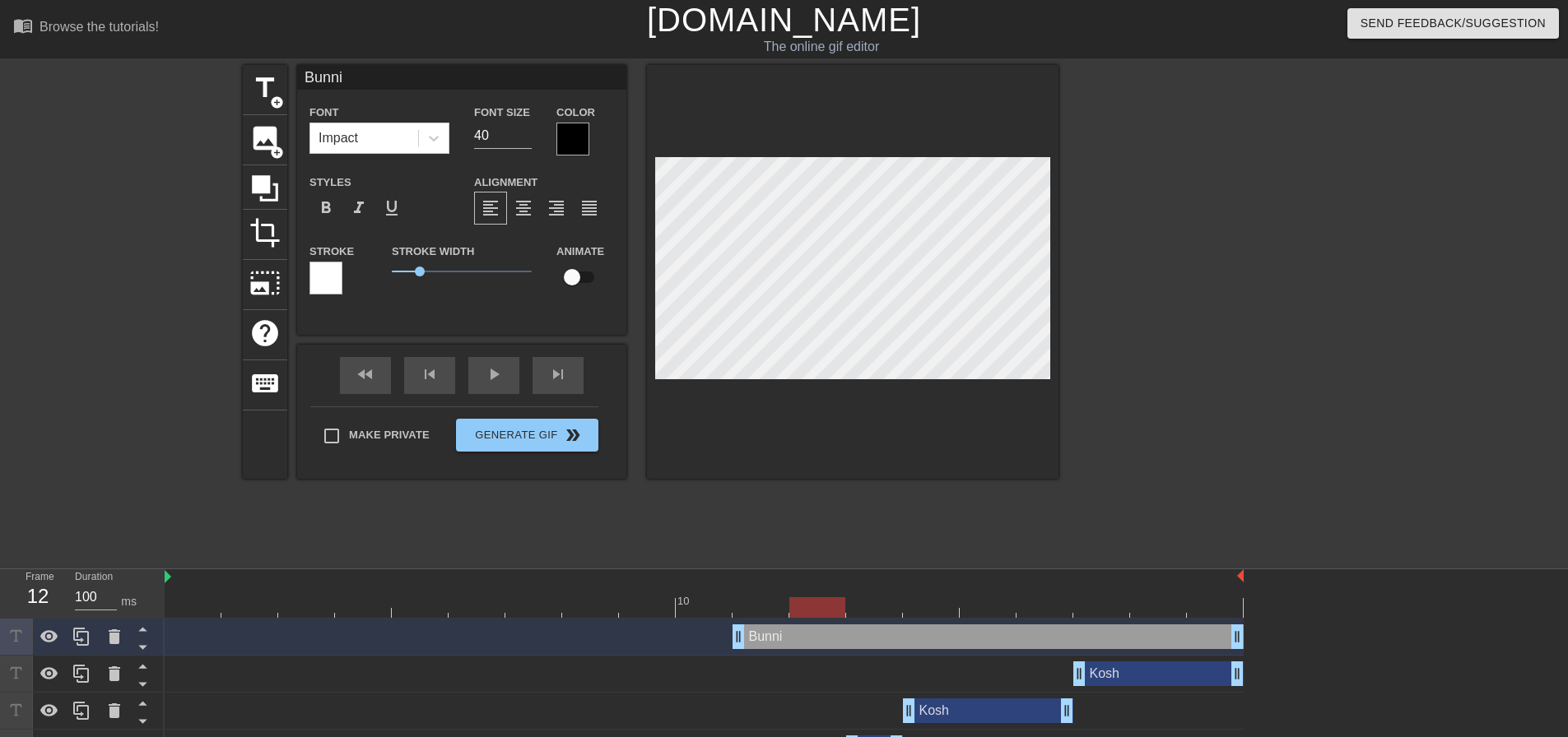click at bounding box center (704, 607) 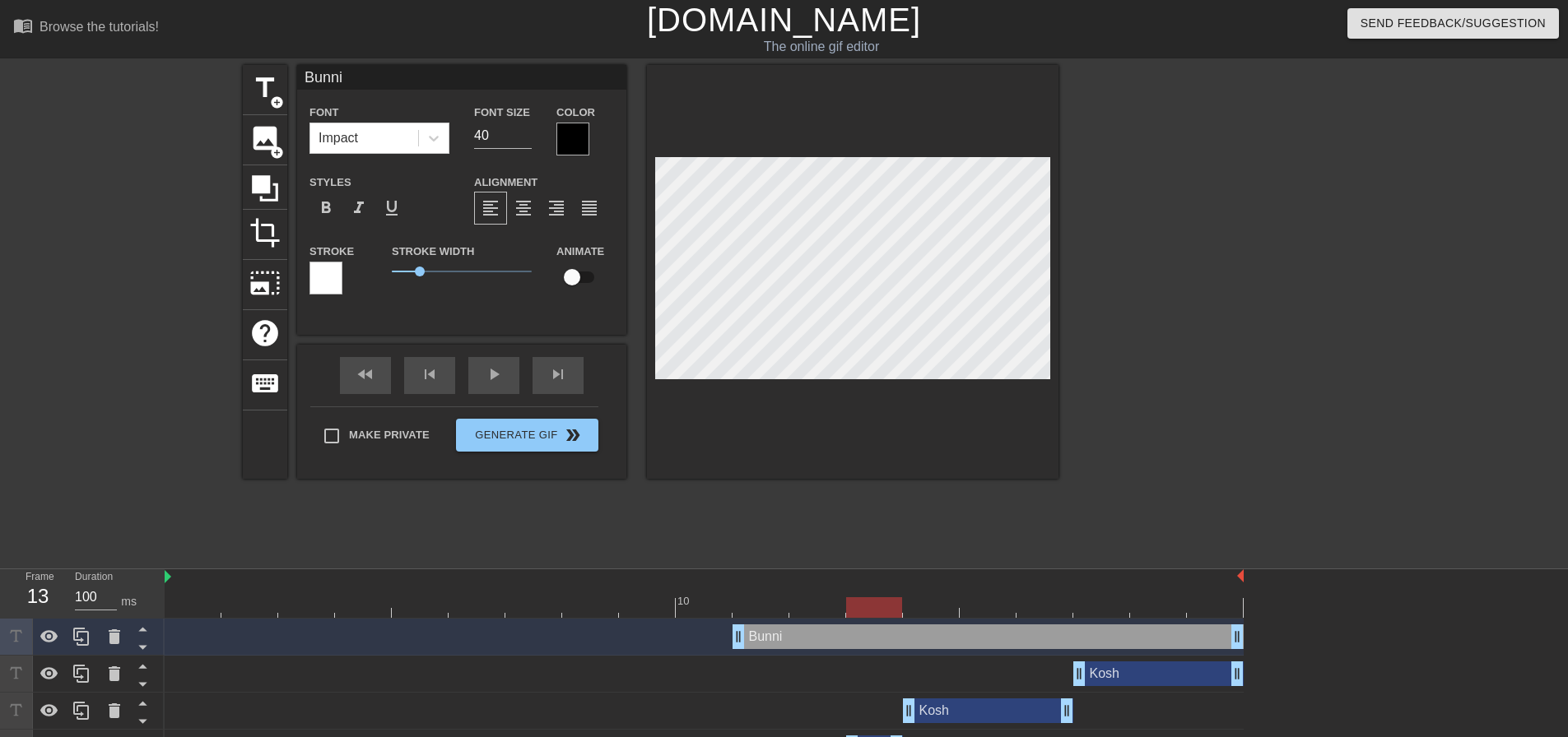 click at bounding box center (704, 607) 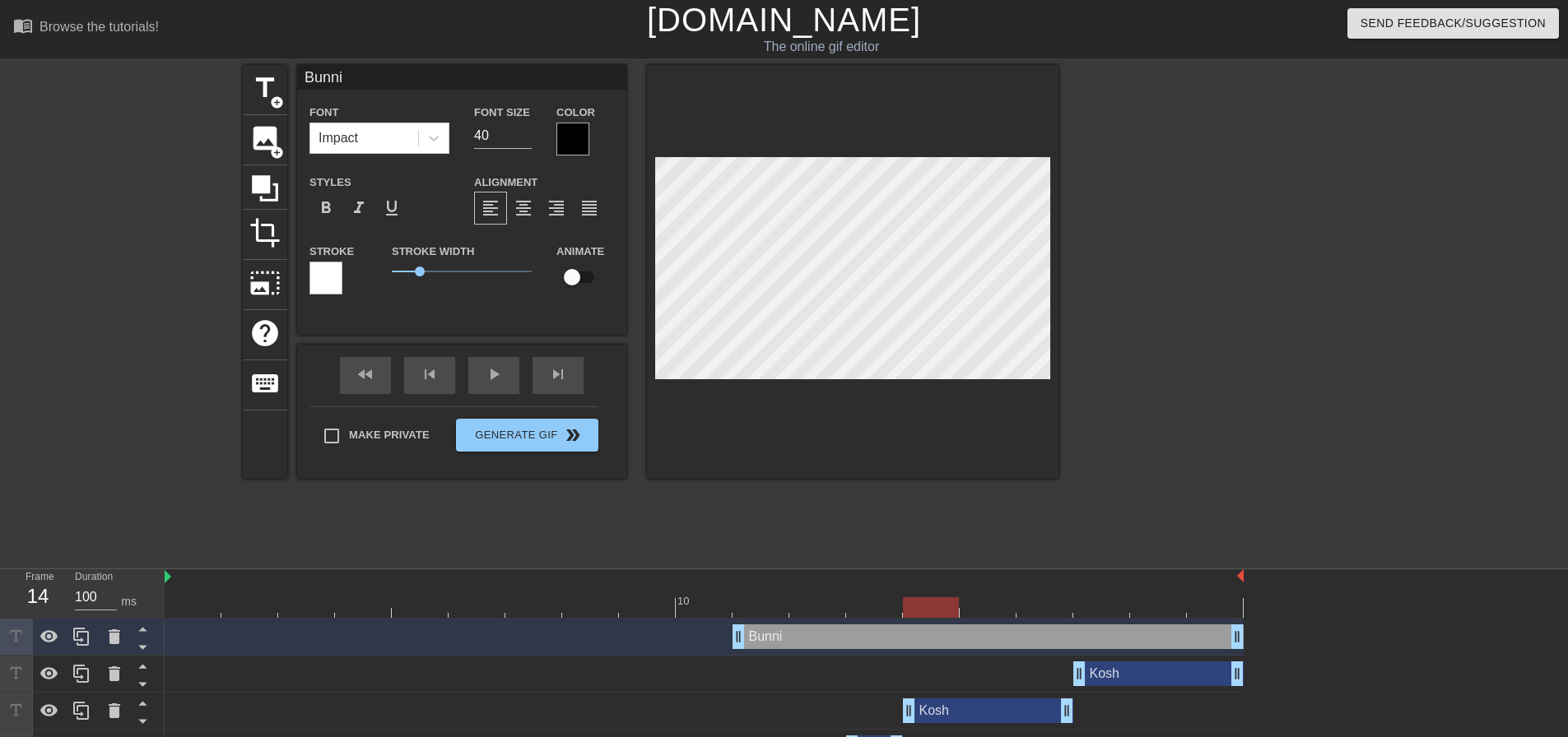 click at bounding box center (704, 607) 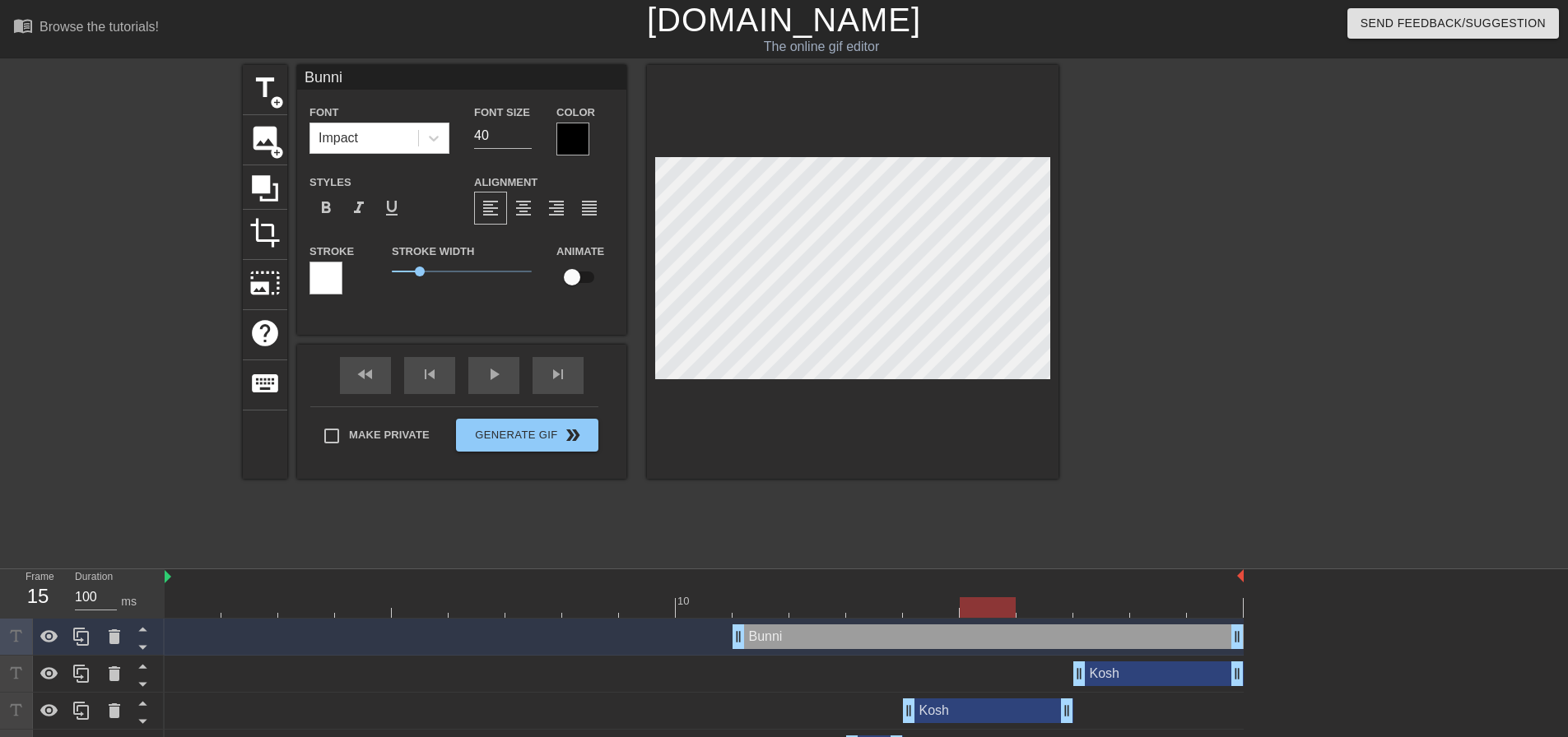click at bounding box center (704, 607) 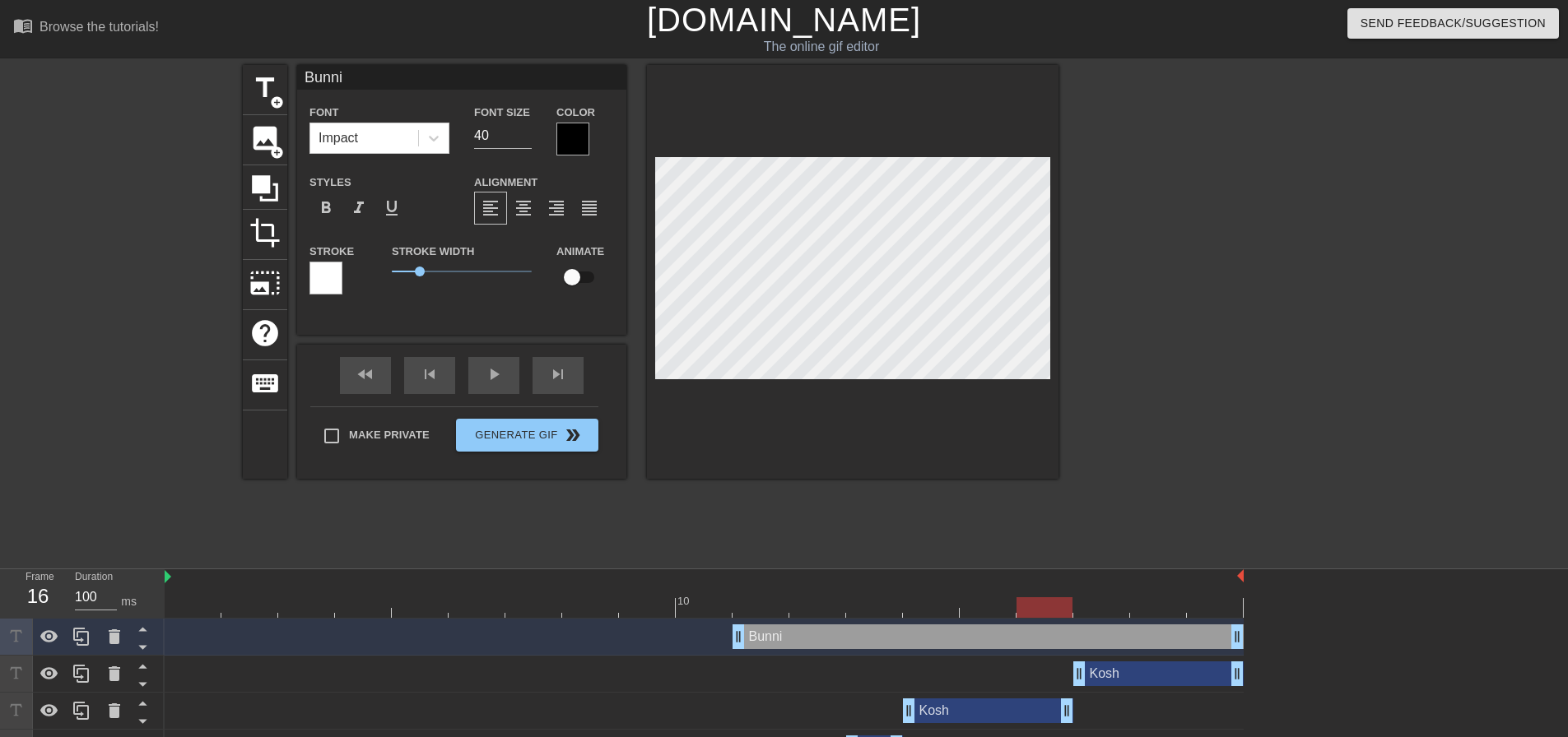 click at bounding box center [704, 607] 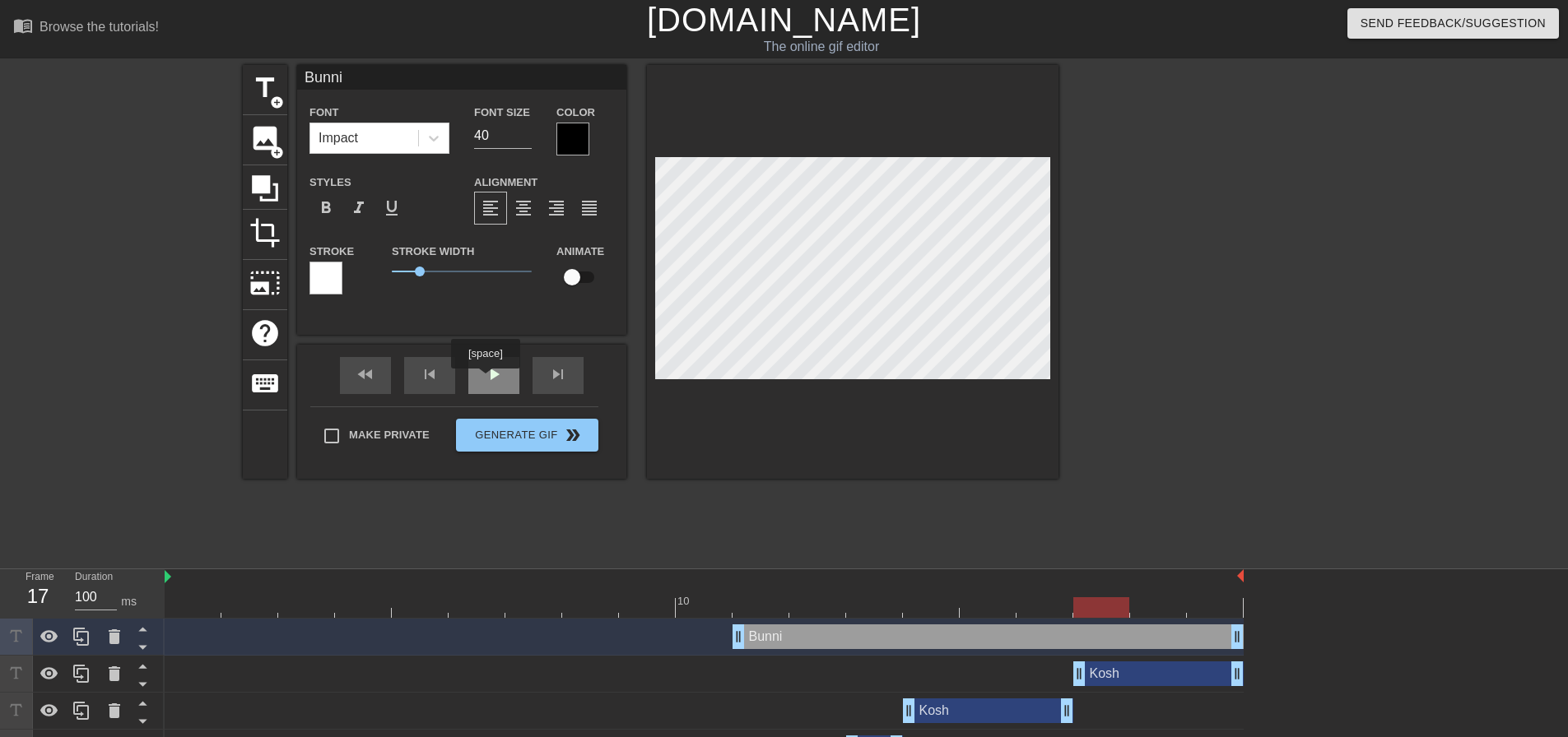 click on "play_arrow" at bounding box center [494, 375] 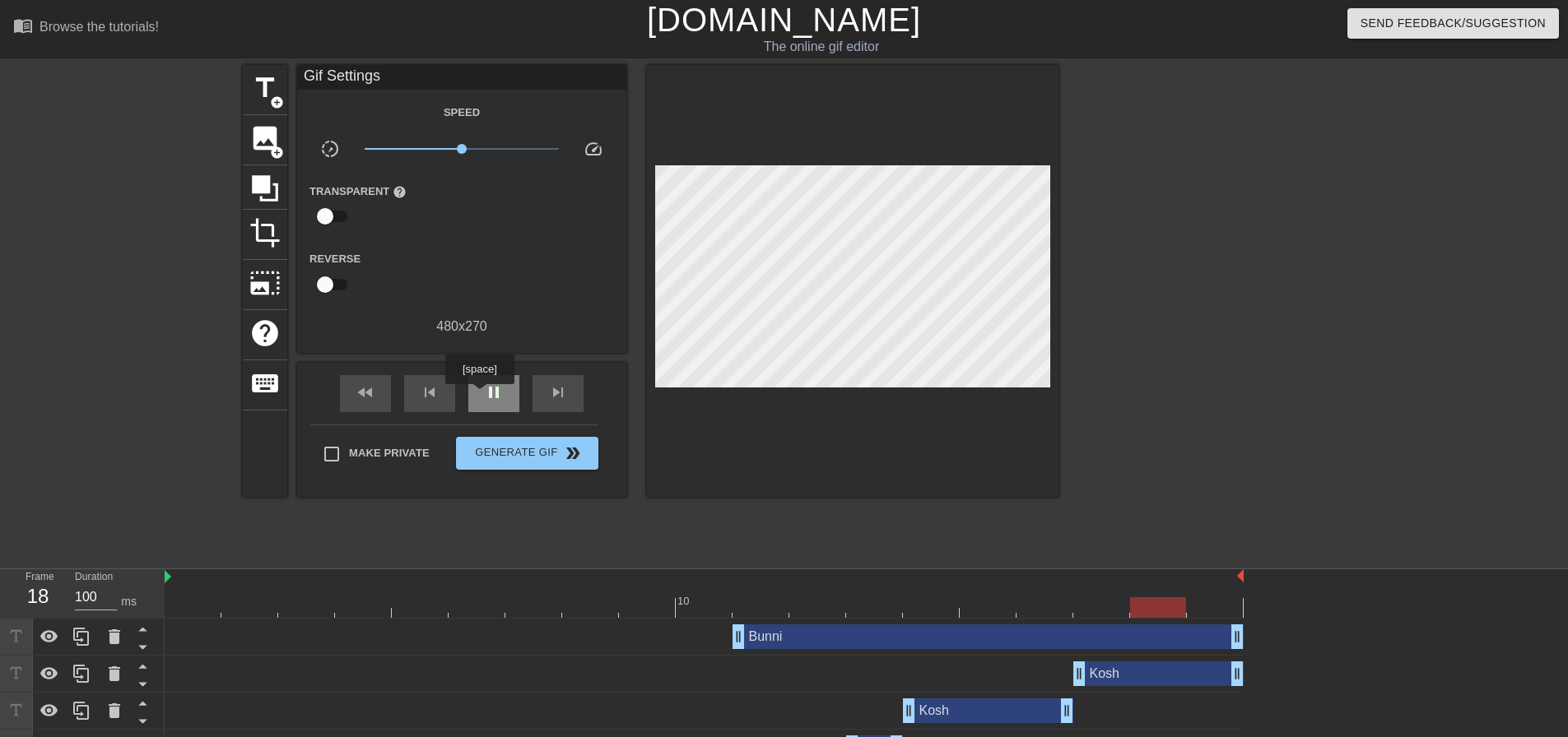 click on "pause" at bounding box center [494, 392] 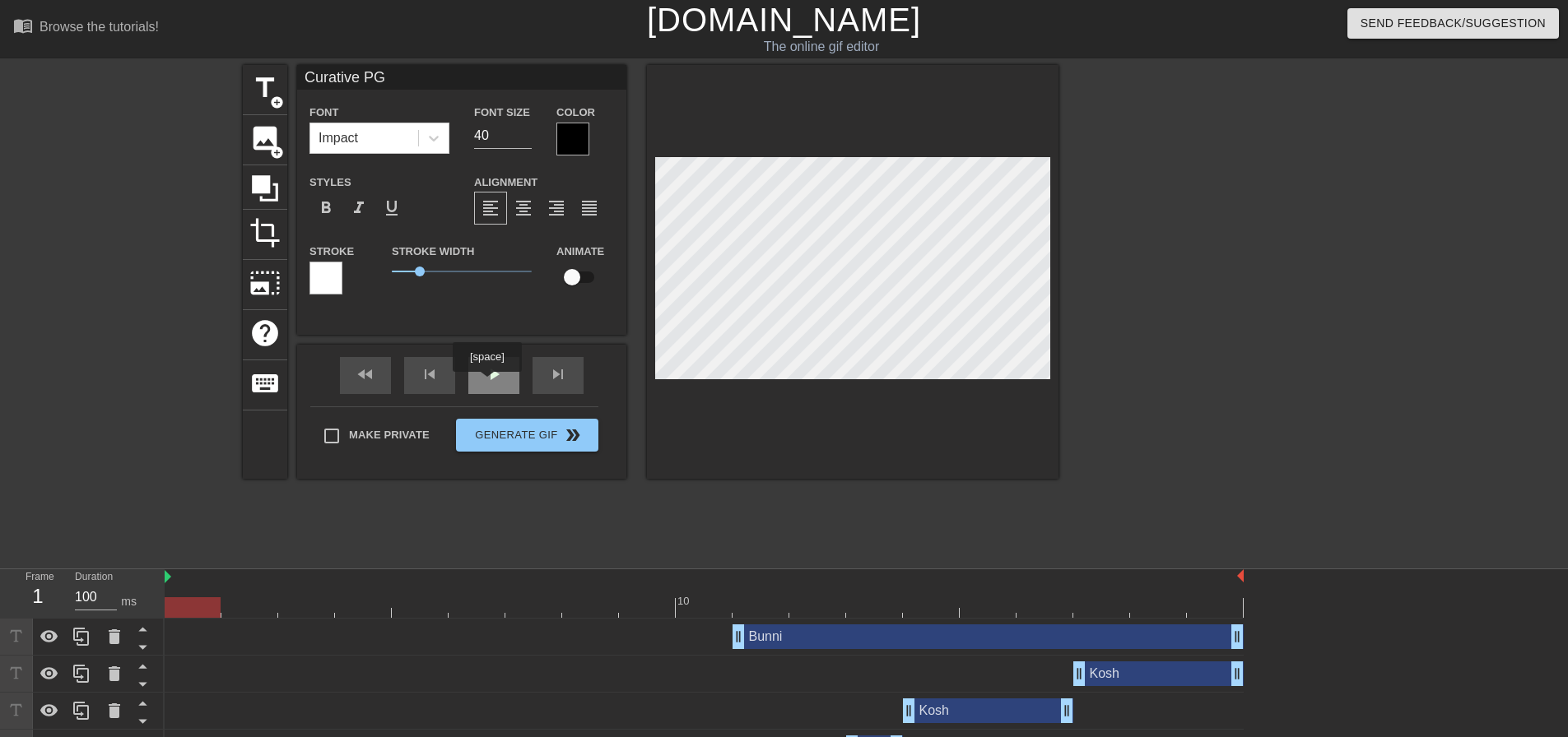 click on "play_arrow" at bounding box center (494, 374) 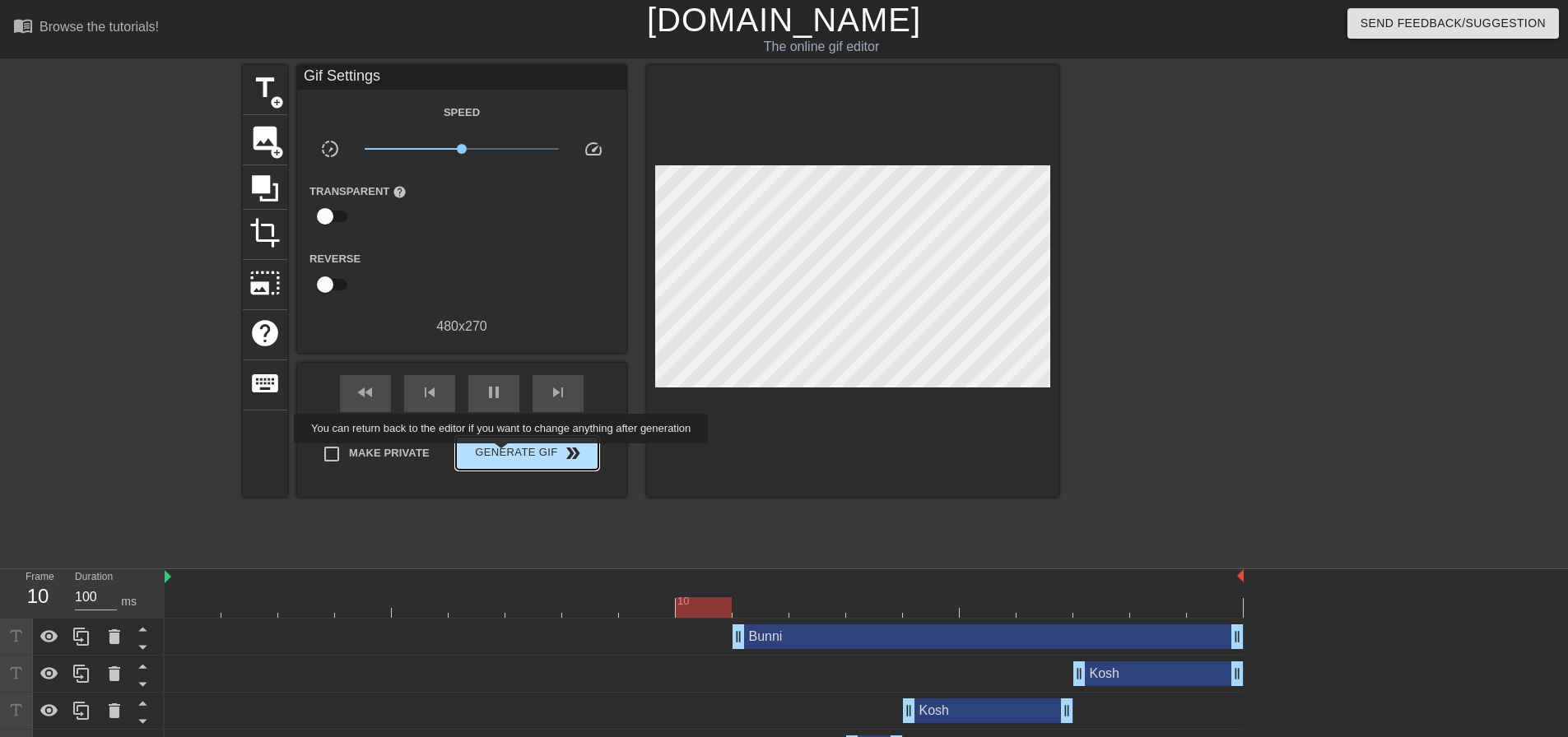 click on "Generate Gif double_arrow" at bounding box center (527, 453) 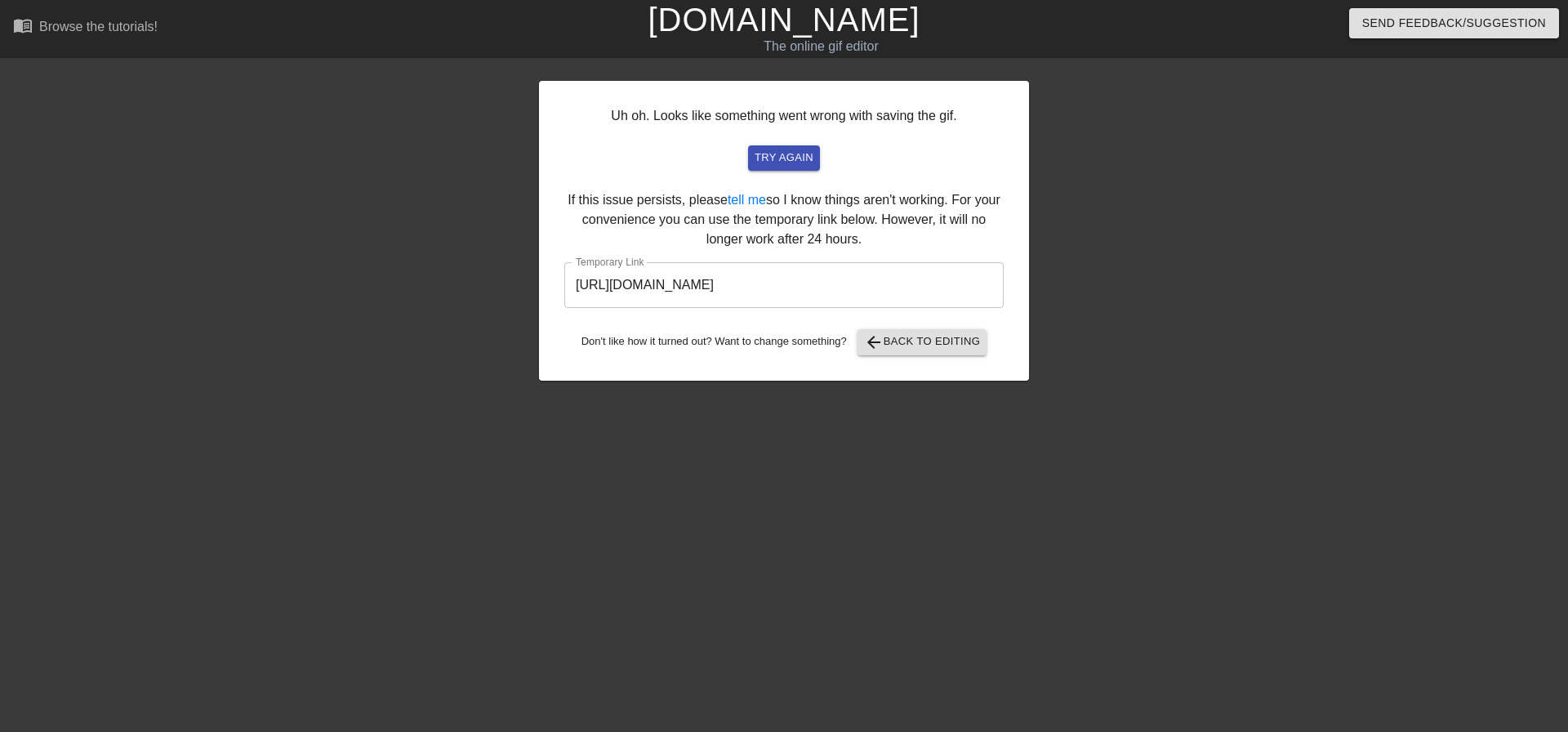 click on "[URL][DOMAIN_NAME]" at bounding box center [784, 285] 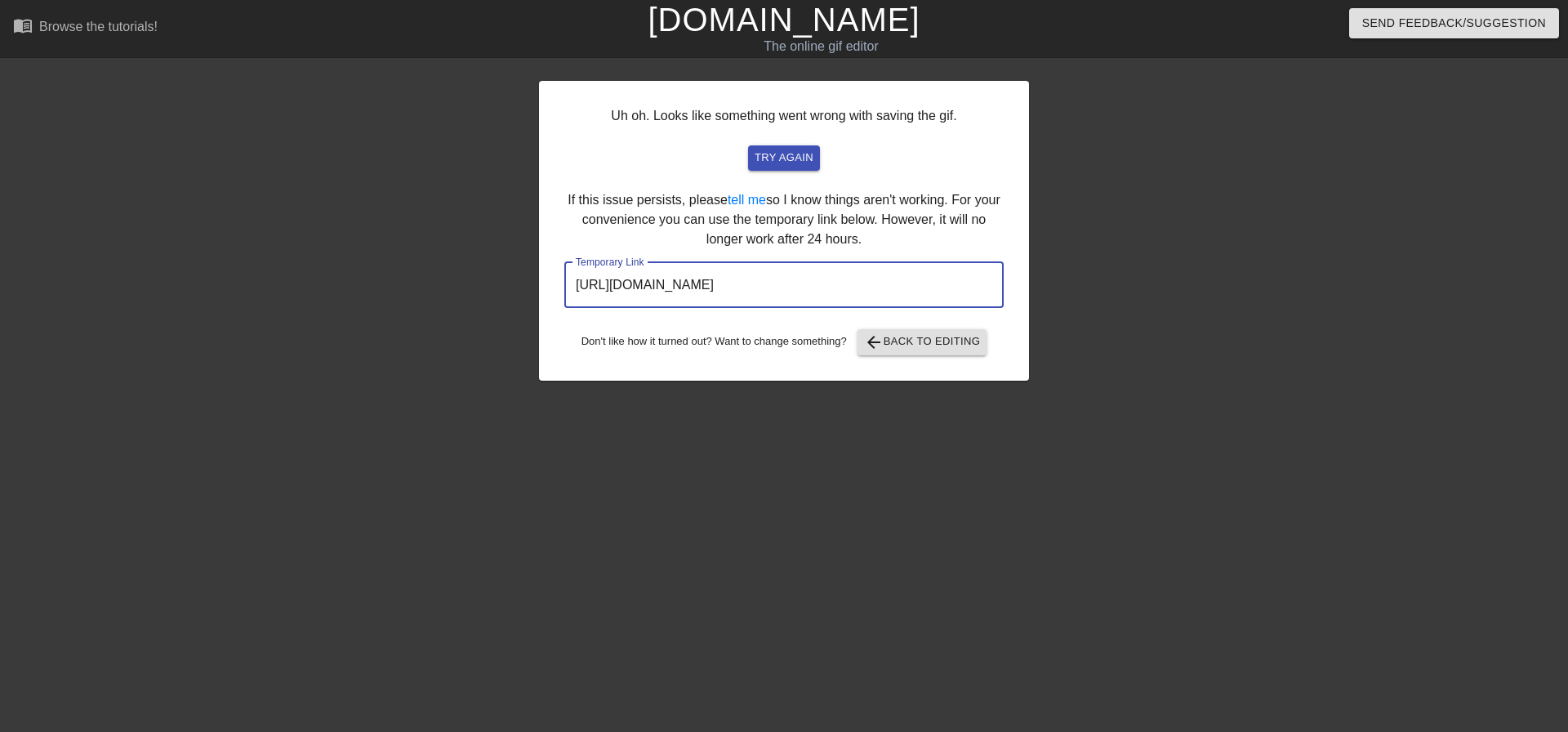 click on "[URL][DOMAIN_NAME]" at bounding box center (784, 285) 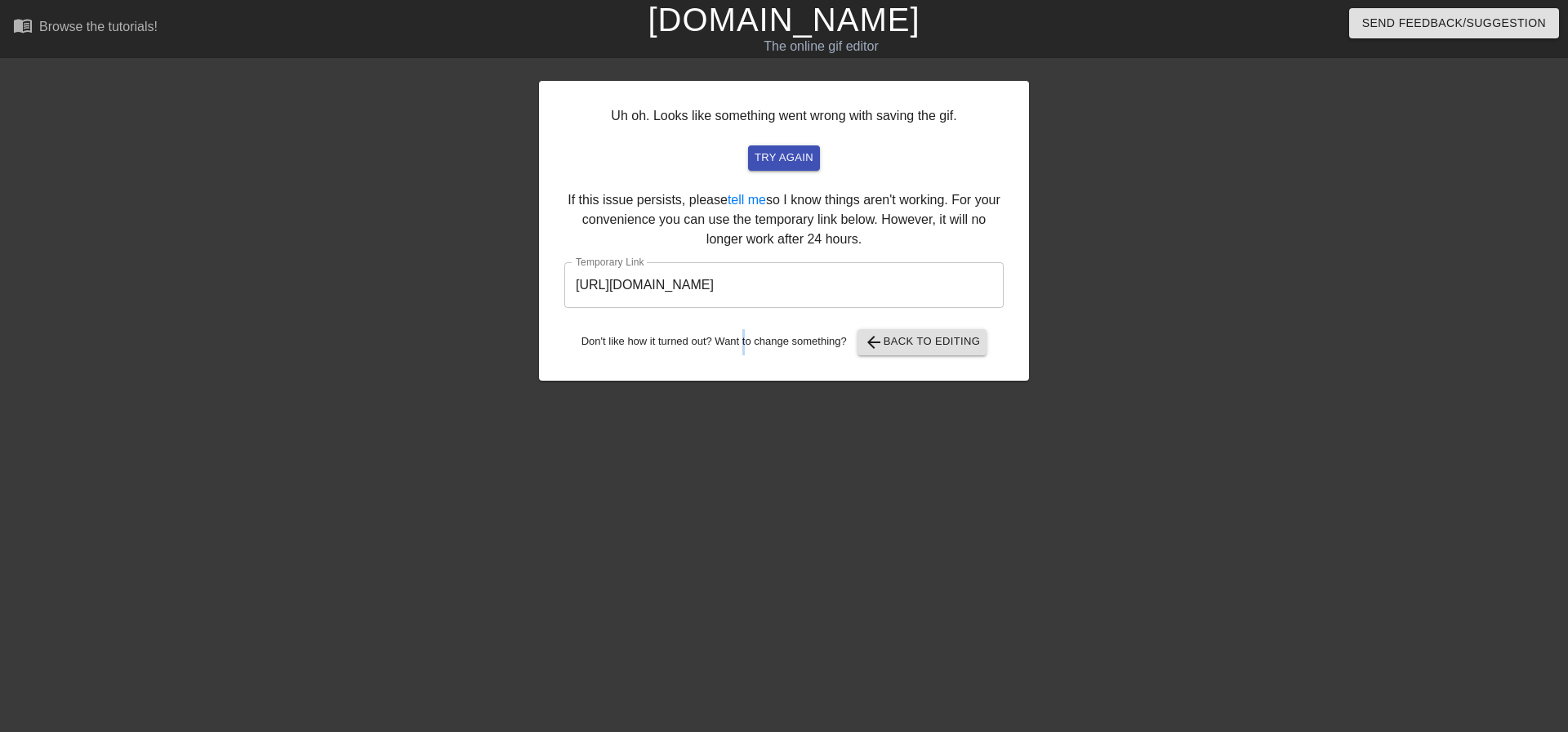 click on "Uh oh. Looks like something went wrong with saving the gif. try again If this issue persists, please  tell me  so I know things aren't working. For your convenience you can use the temporary link below. However, it will no longer work after 24 hours. [DEMOGRAPHIC_DATA] Link [URL][DOMAIN_NAME] ​ Don't like how it turned out? Want to change something? arrow_back Back to Editing title add_circle image add_circle crop photo_size_select_large help keyboard fast_rewind skip_previous pause skip_next Make Private Generate Gif double_arrow" at bounding box center (784, 310) 